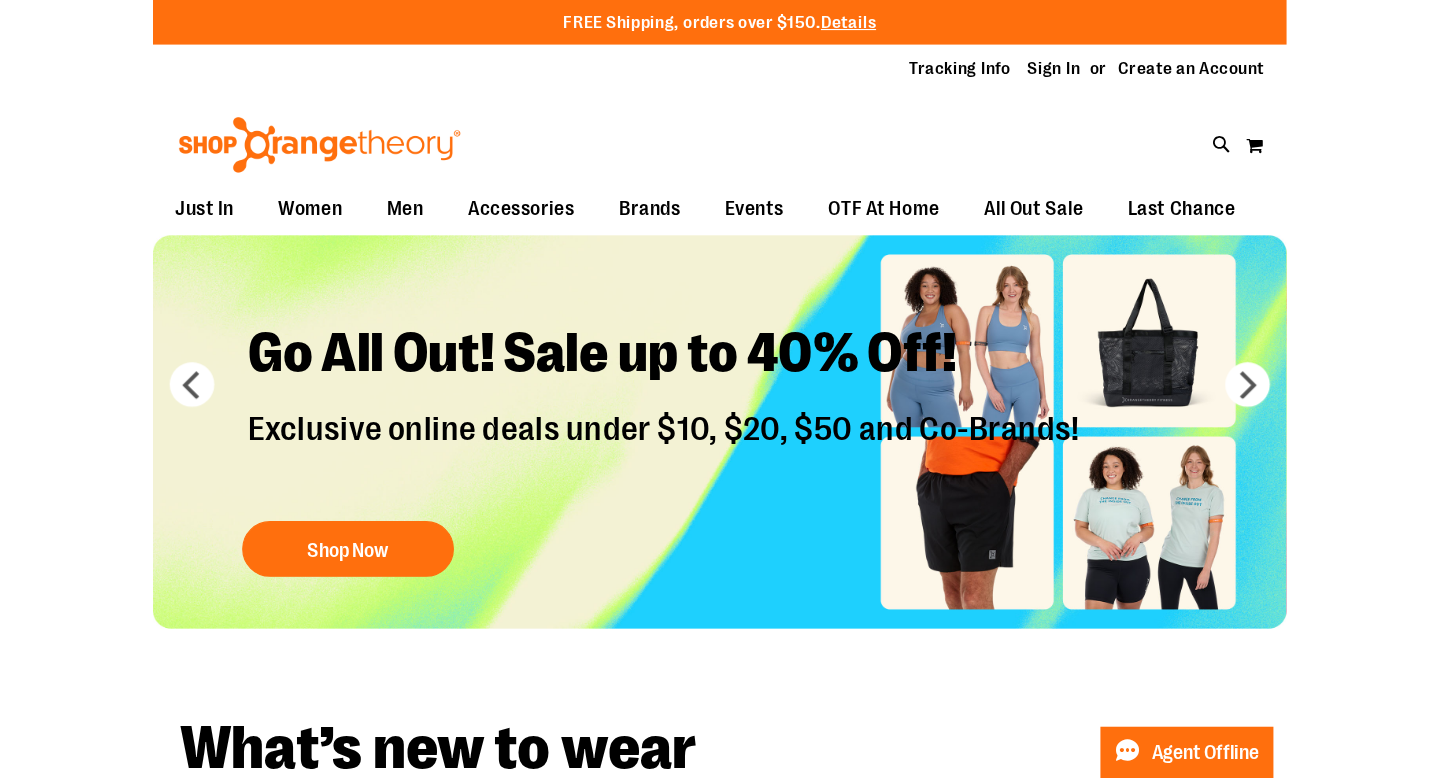 scroll, scrollTop: 0, scrollLeft: 0, axis: both 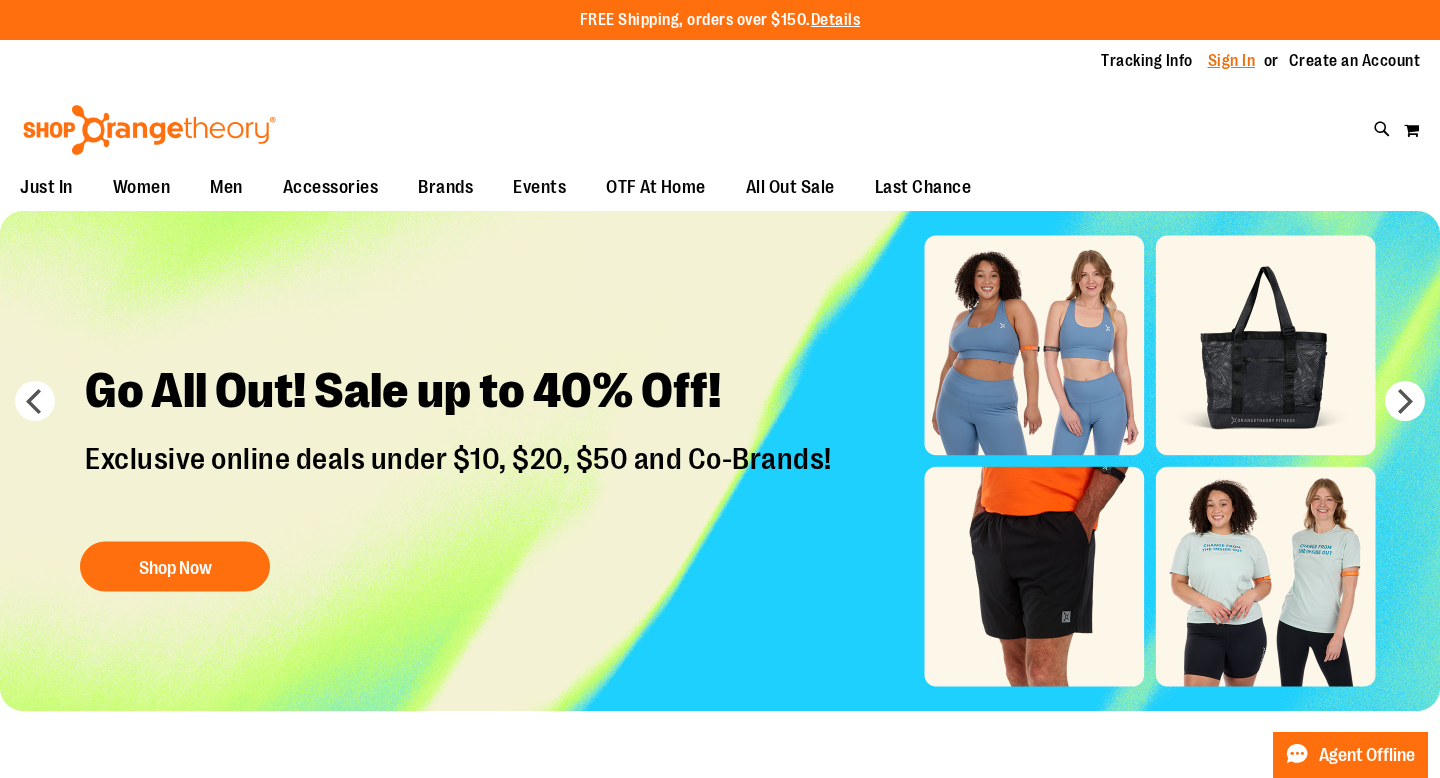 click on "Sign In" at bounding box center [1232, 61] 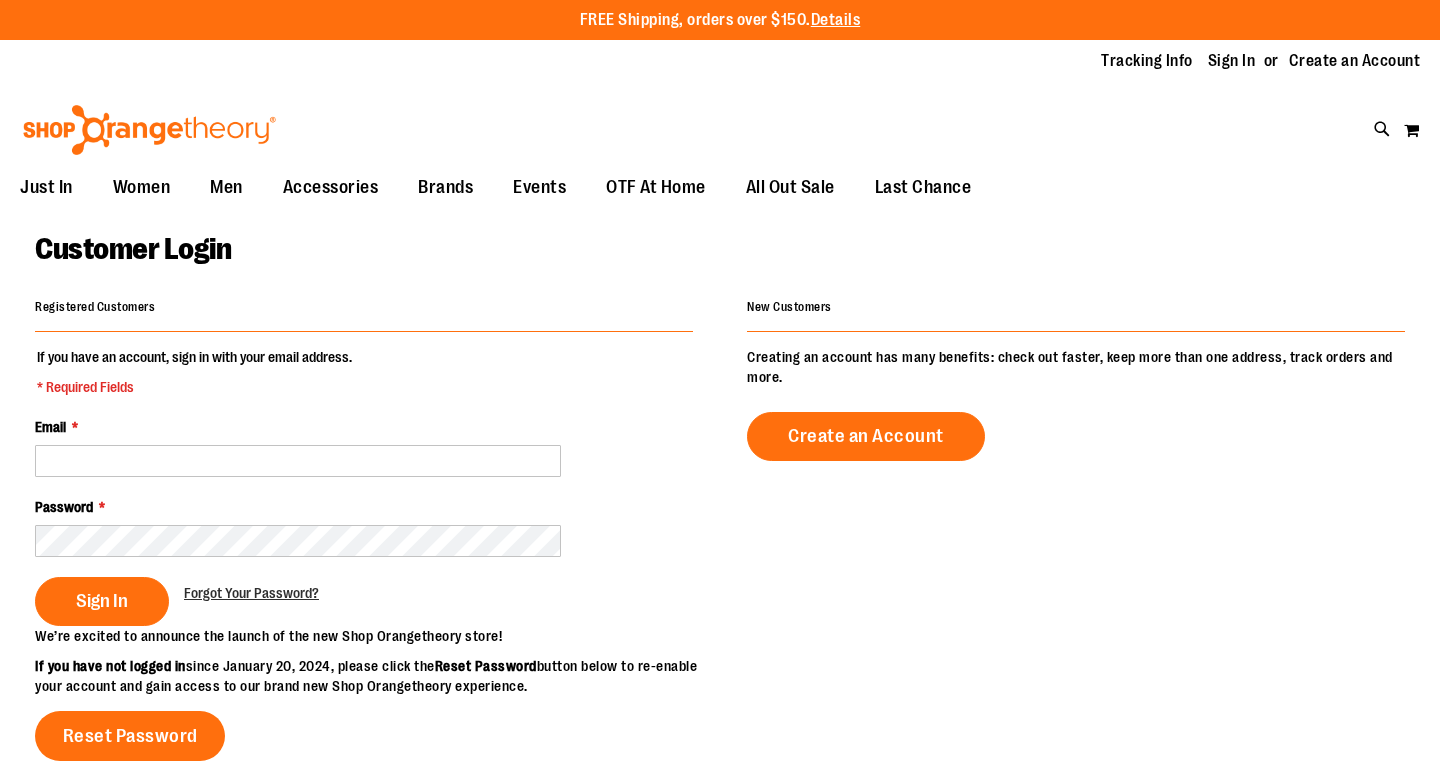 scroll, scrollTop: 0, scrollLeft: 0, axis: both 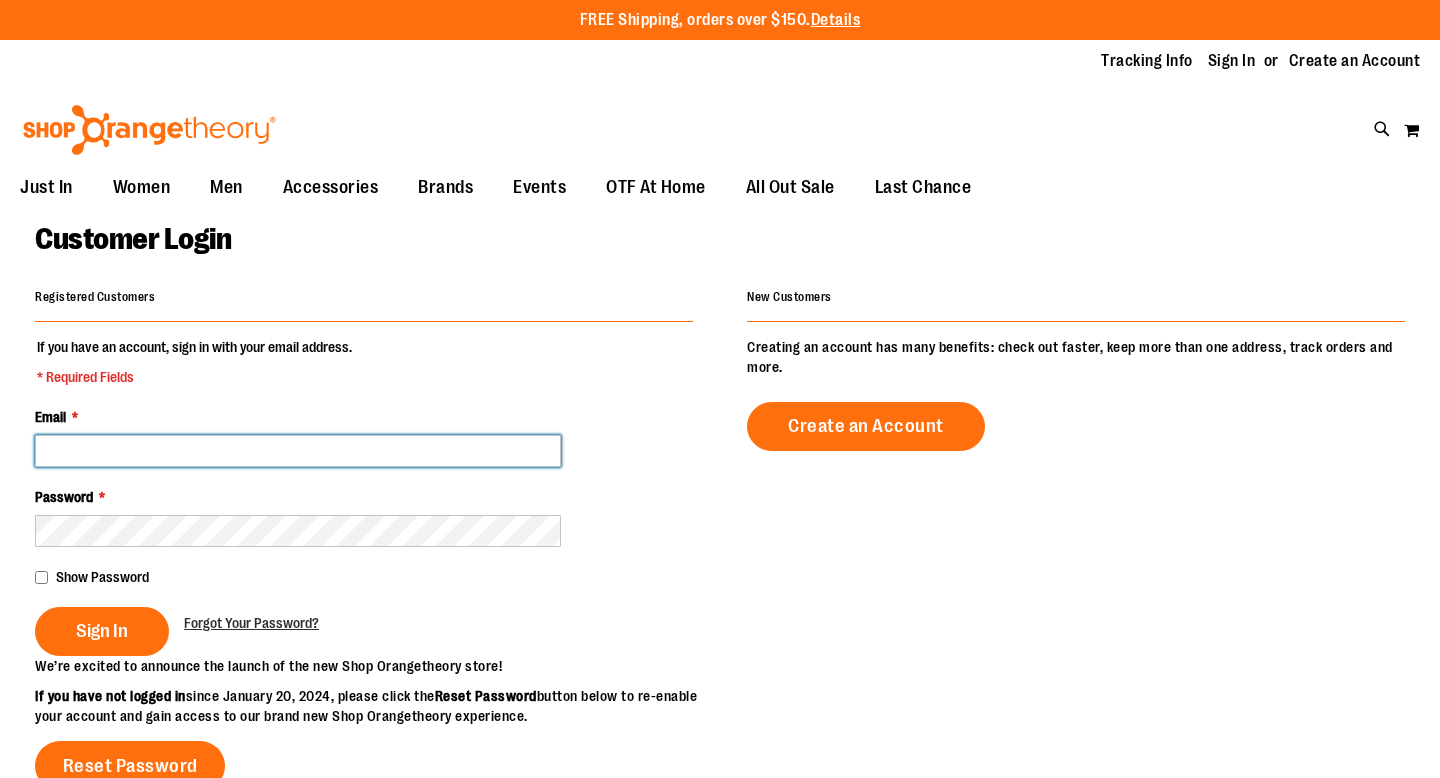 click on "Email *" at bounding box center (298, 451) 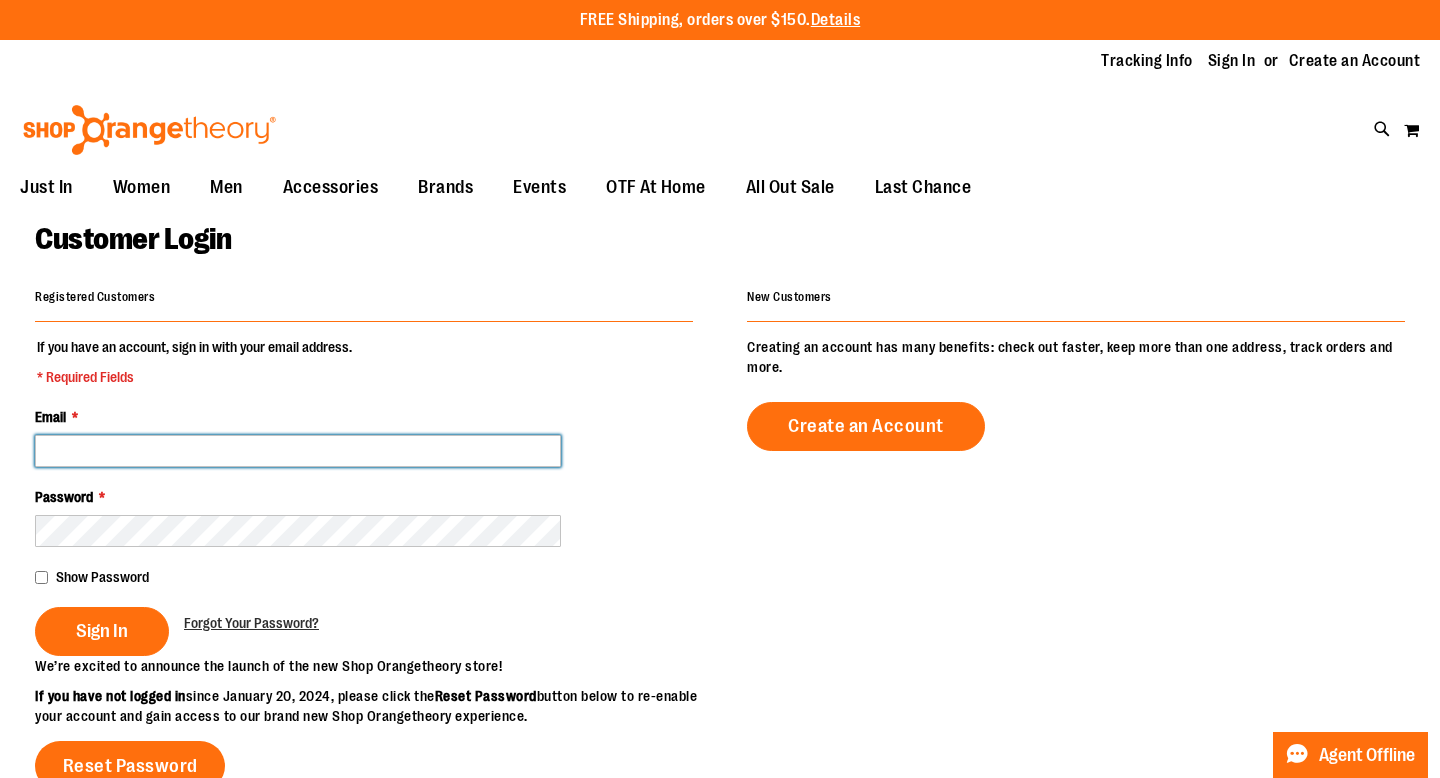 type on "**********" 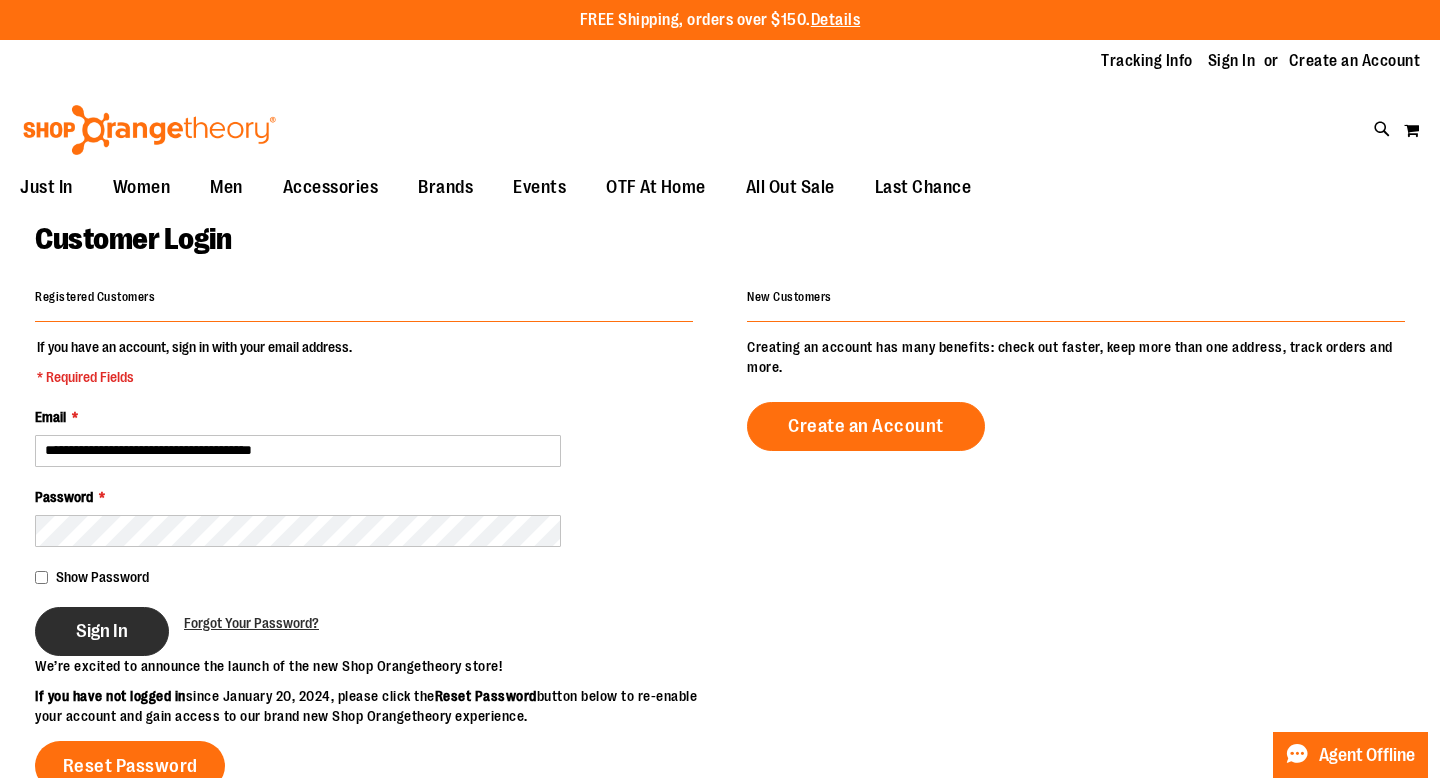 click on "Sign In" at bounding box center (102, 631) 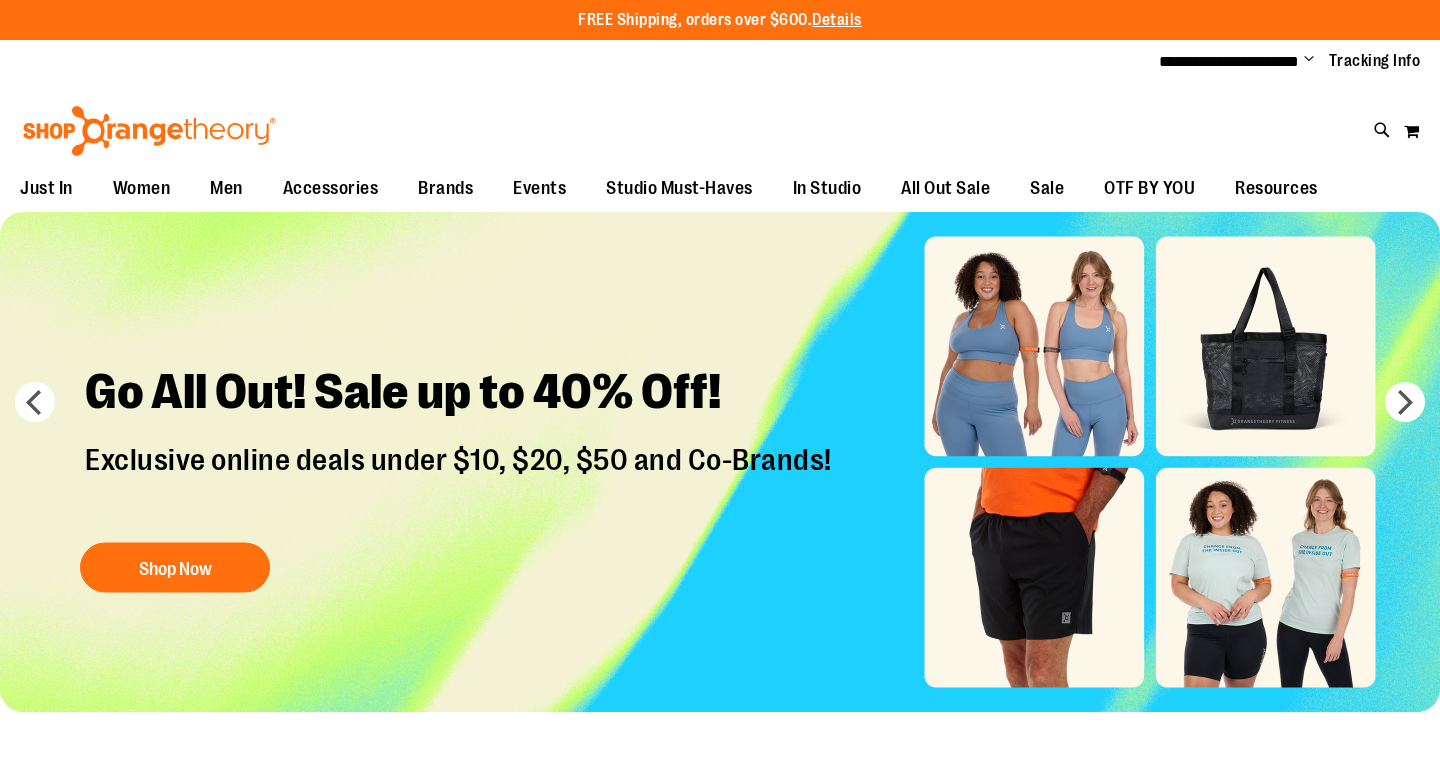 scroll, scrollTop: 0, scrollLeft: 0, axis: both 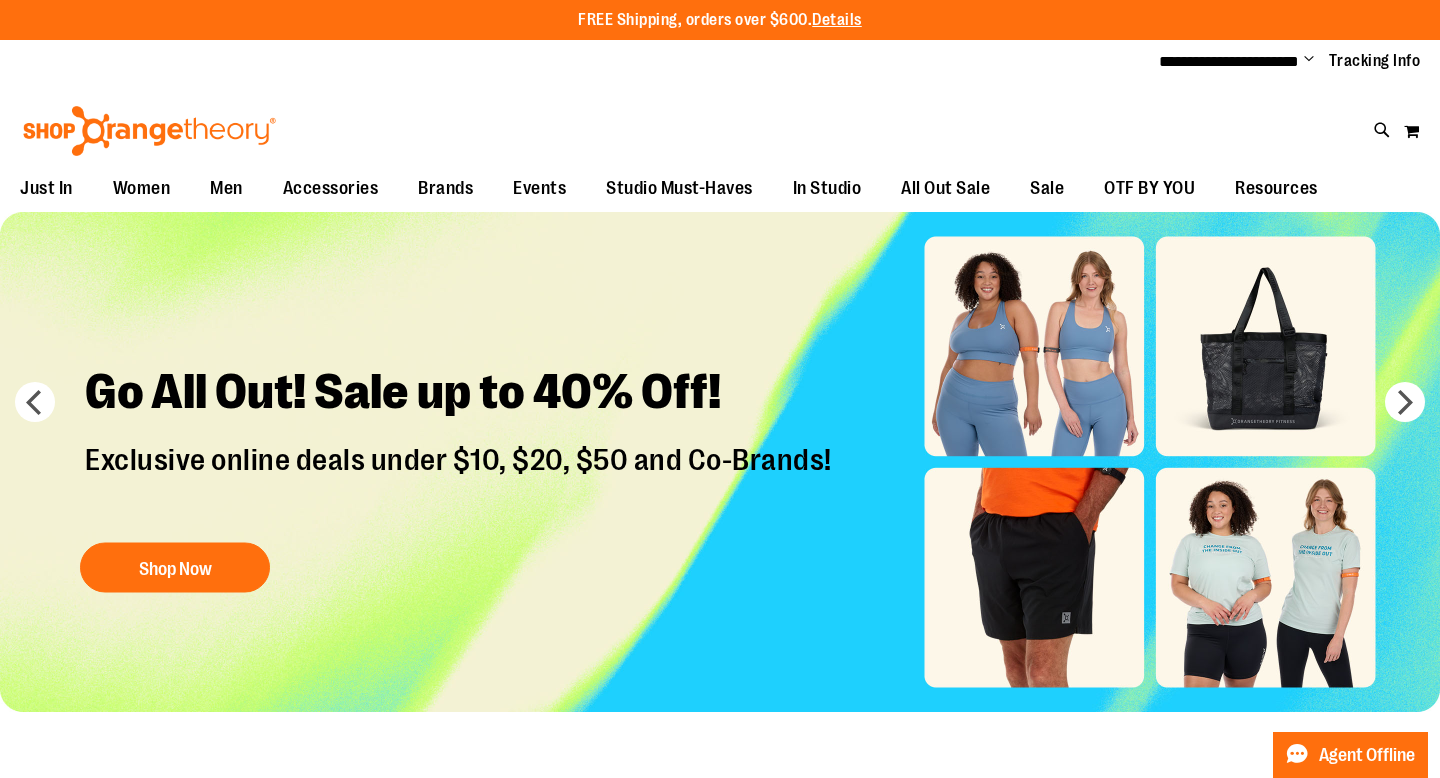 click on "Exclusive online deals under $10, $20, $50 and Co-Brands!" at bounding box center (461, 481) 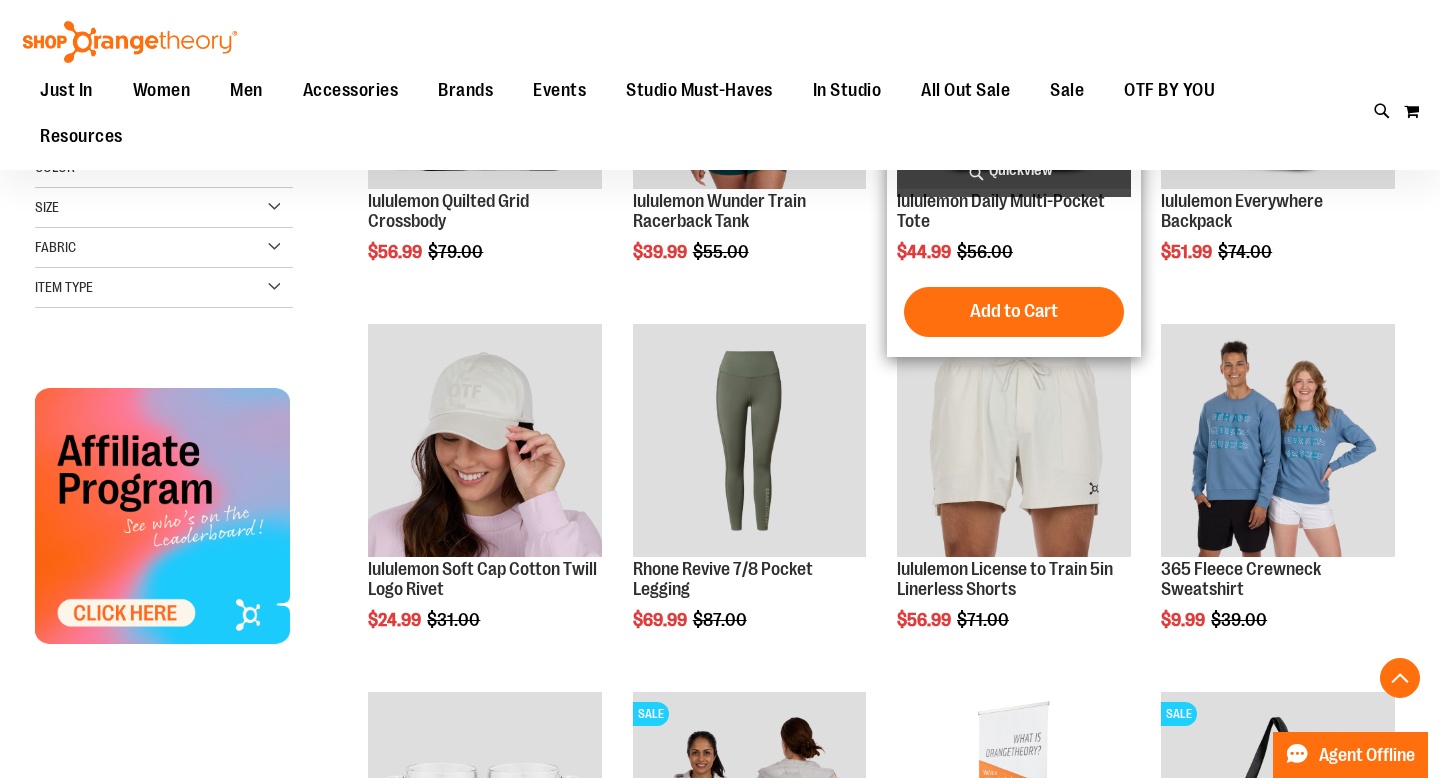 scroll, scrollTop: 450, scrollLeft: 0, axis: vertical 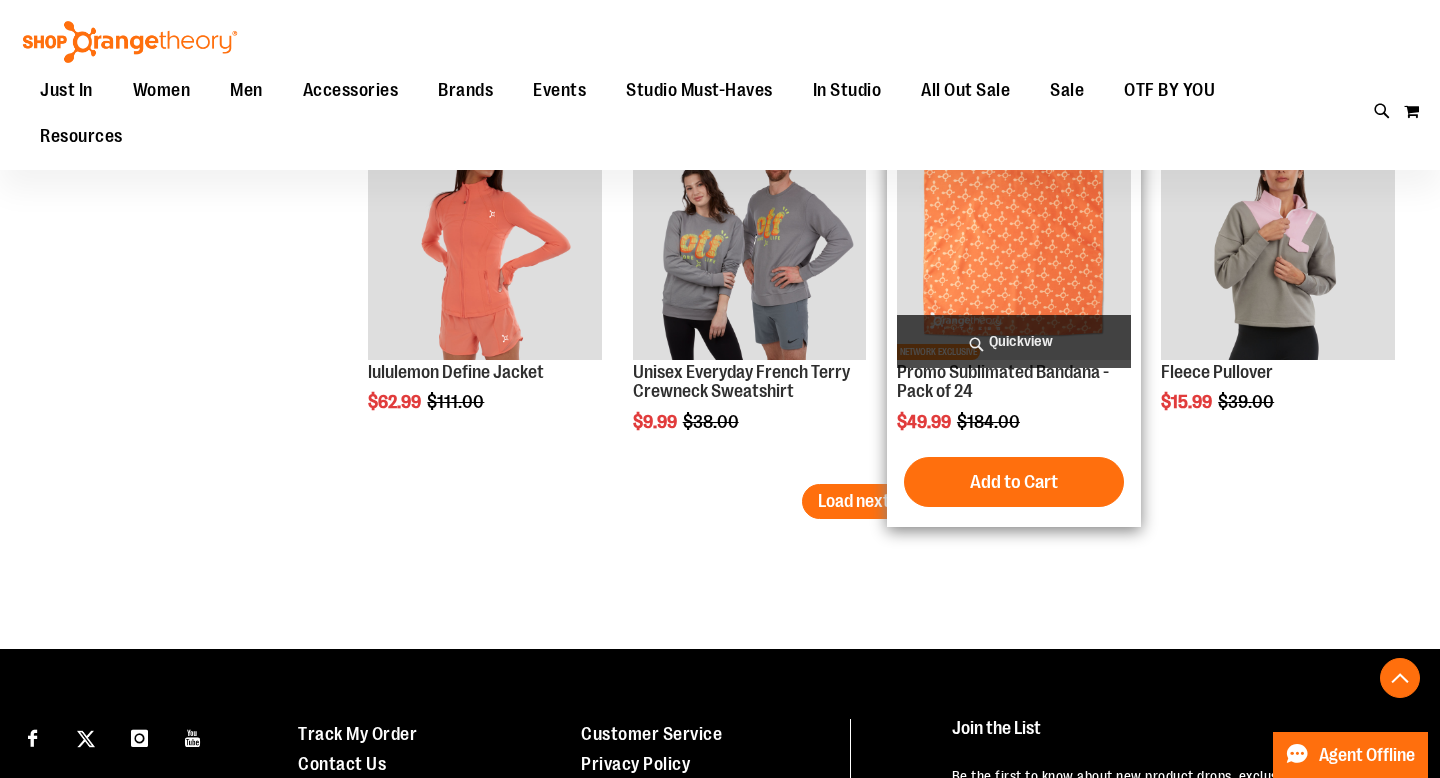 click on "SALE NETWORK EXCLUSIVE
Promo Sublimated Bandana - Pack of 24
Special Price
$49.99
Regular Price
$184.00
Quickview
Add to Cart" at bounding box center [1014, 321] 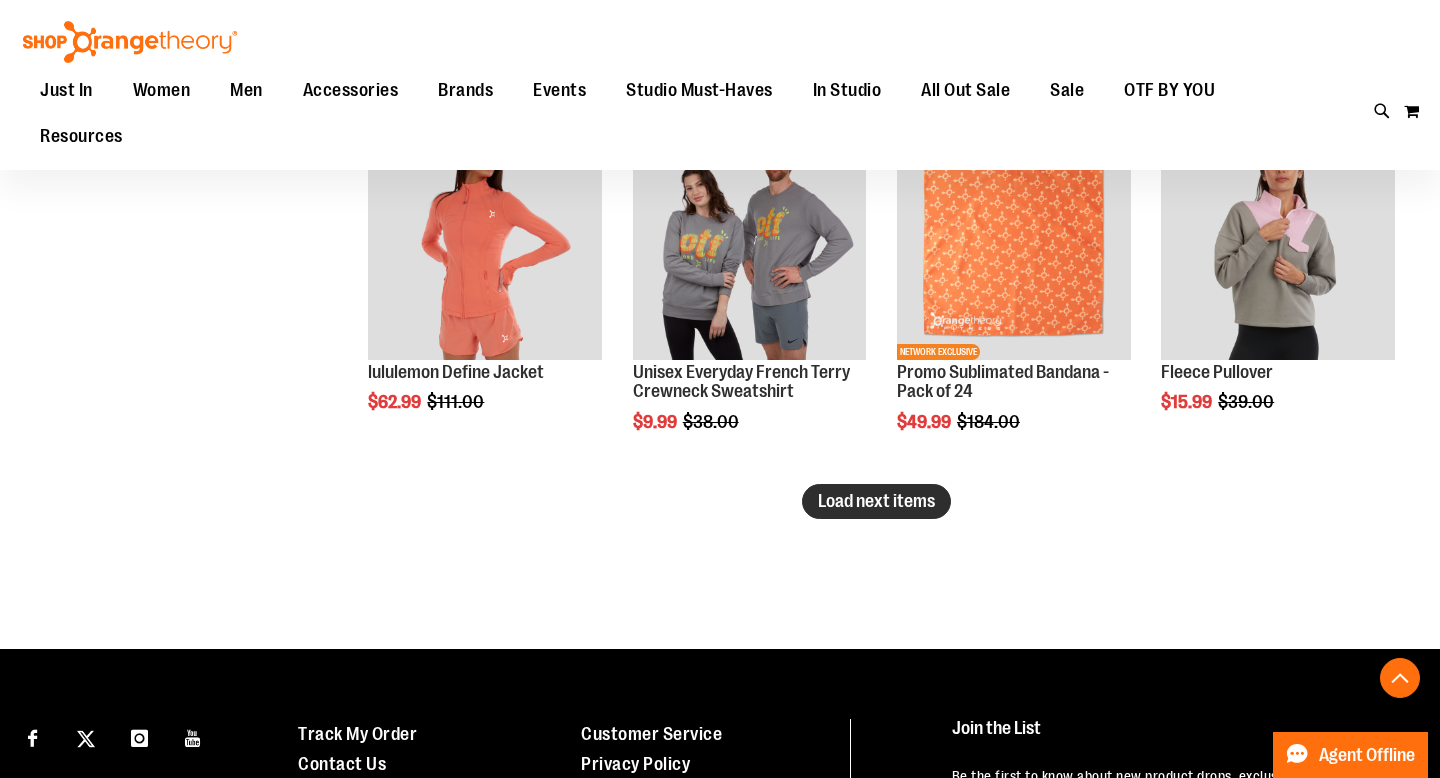 click on "Load next items" at bounding box center [876, 501] 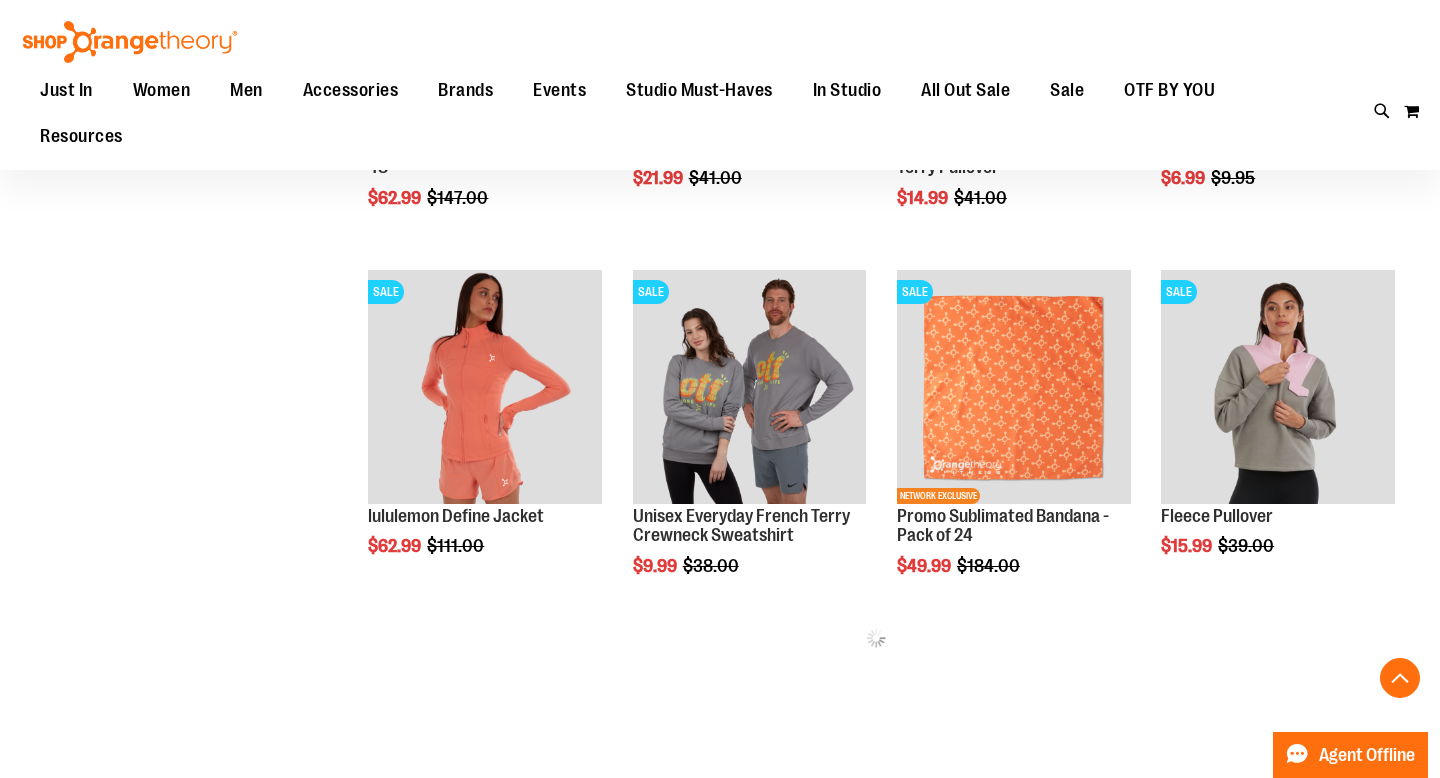 scroll, scrollTop: 2779, scrollLeft: 0, axis: vertical 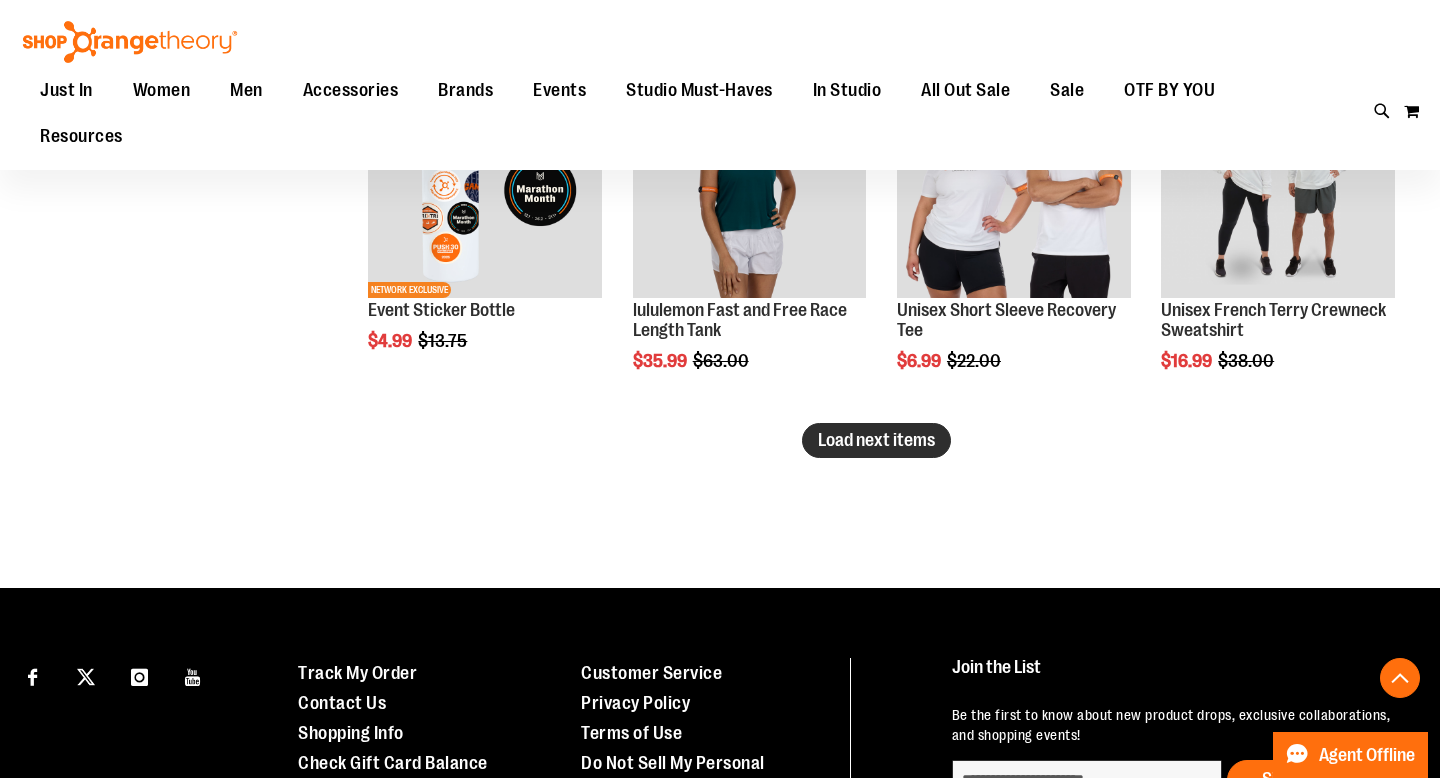 click on "Load next items" at bounding box center (876, 440) 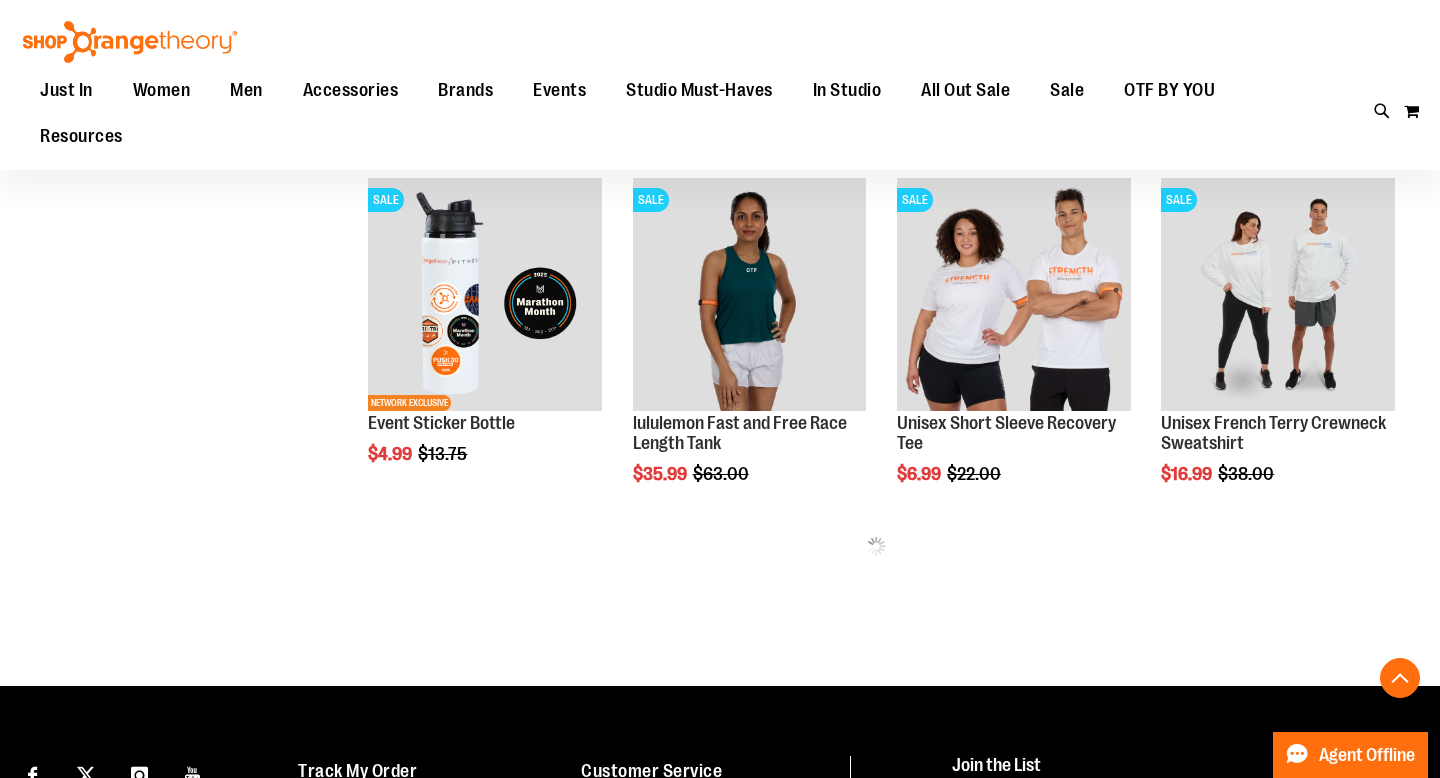 scroll, scrollTop: 4244, scrollLeft: 0, axis: vertical 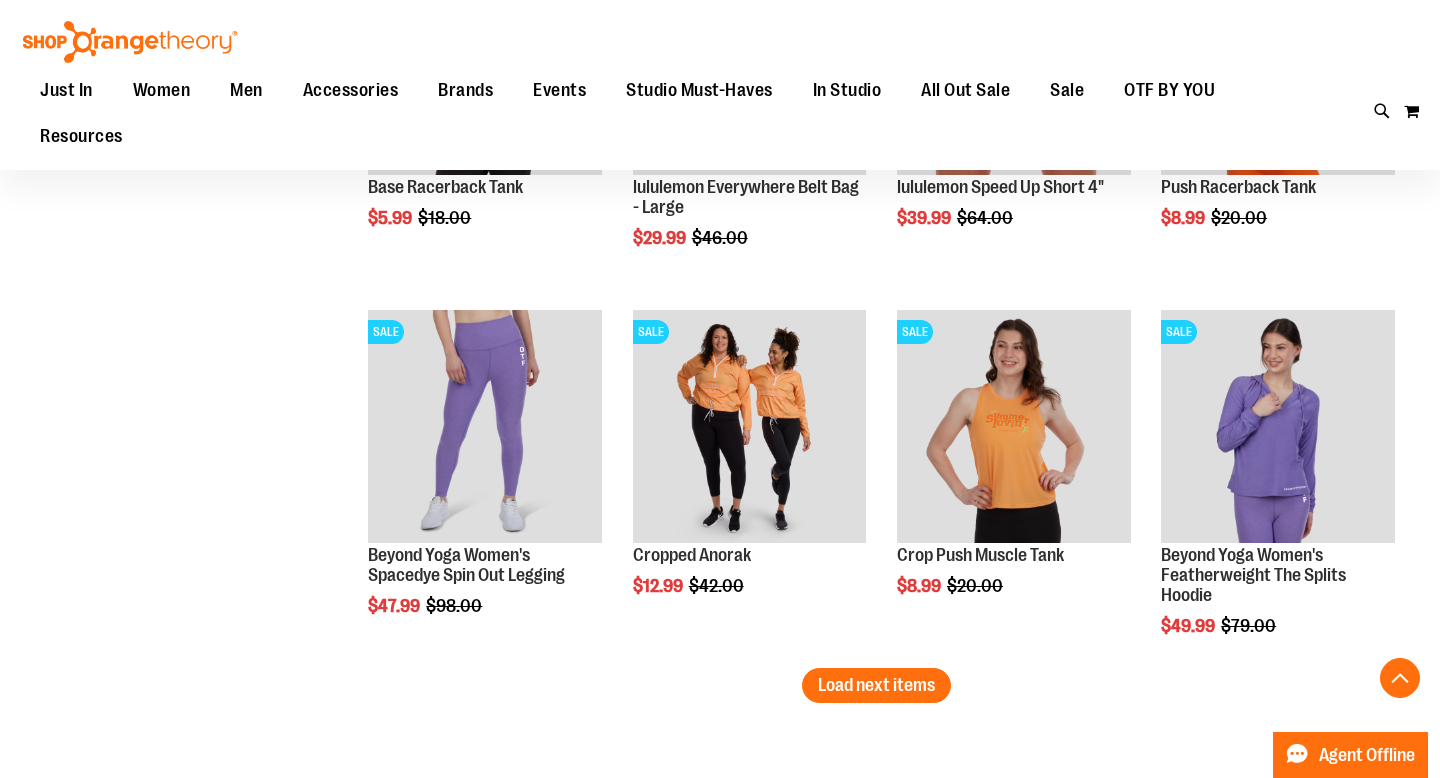 click on "SALE
Crop Push Muscle Tank
$8.99
Regular Price
$20.00
Quickview
Add to Cart In stock" at bounding box center [1014, 484] 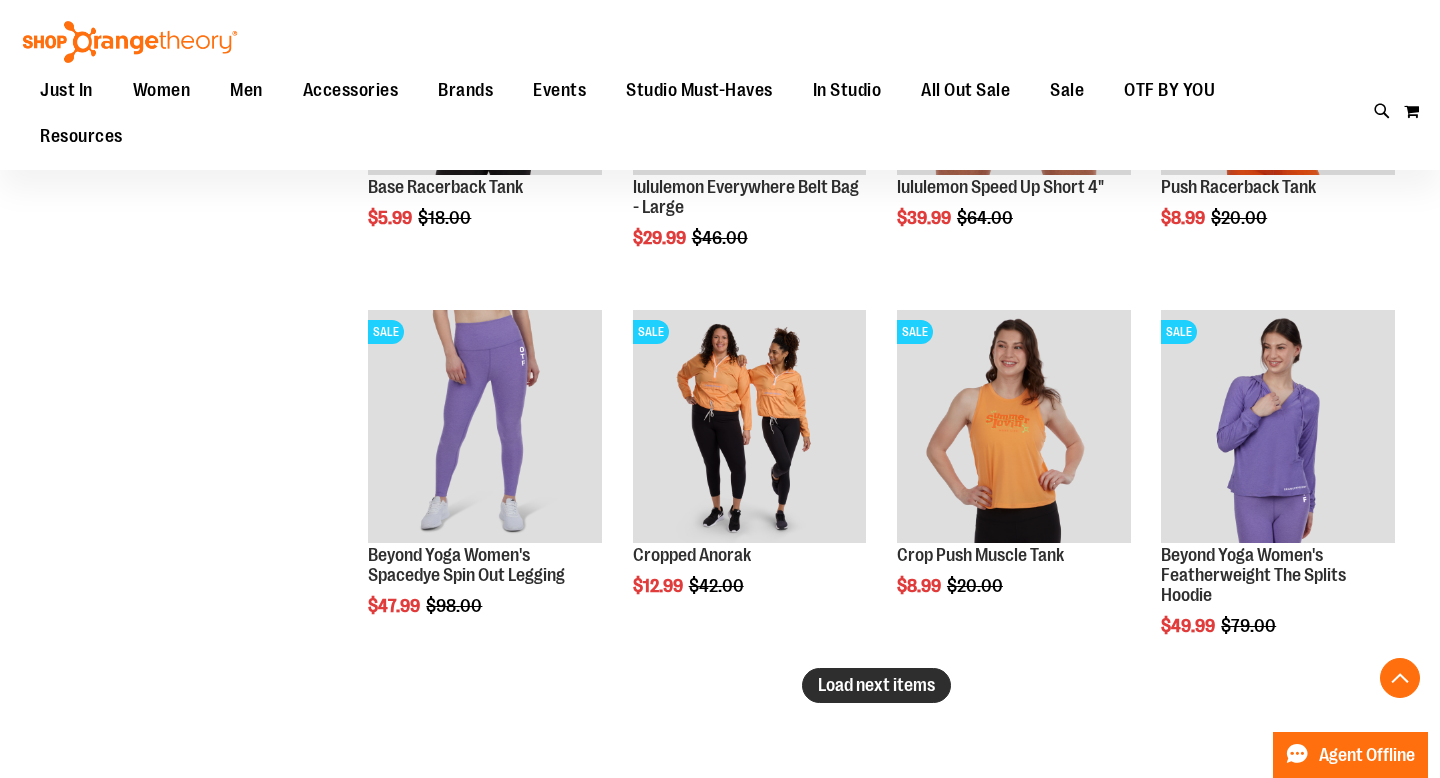 click on "Load next items" at bounding box center (876, 685) 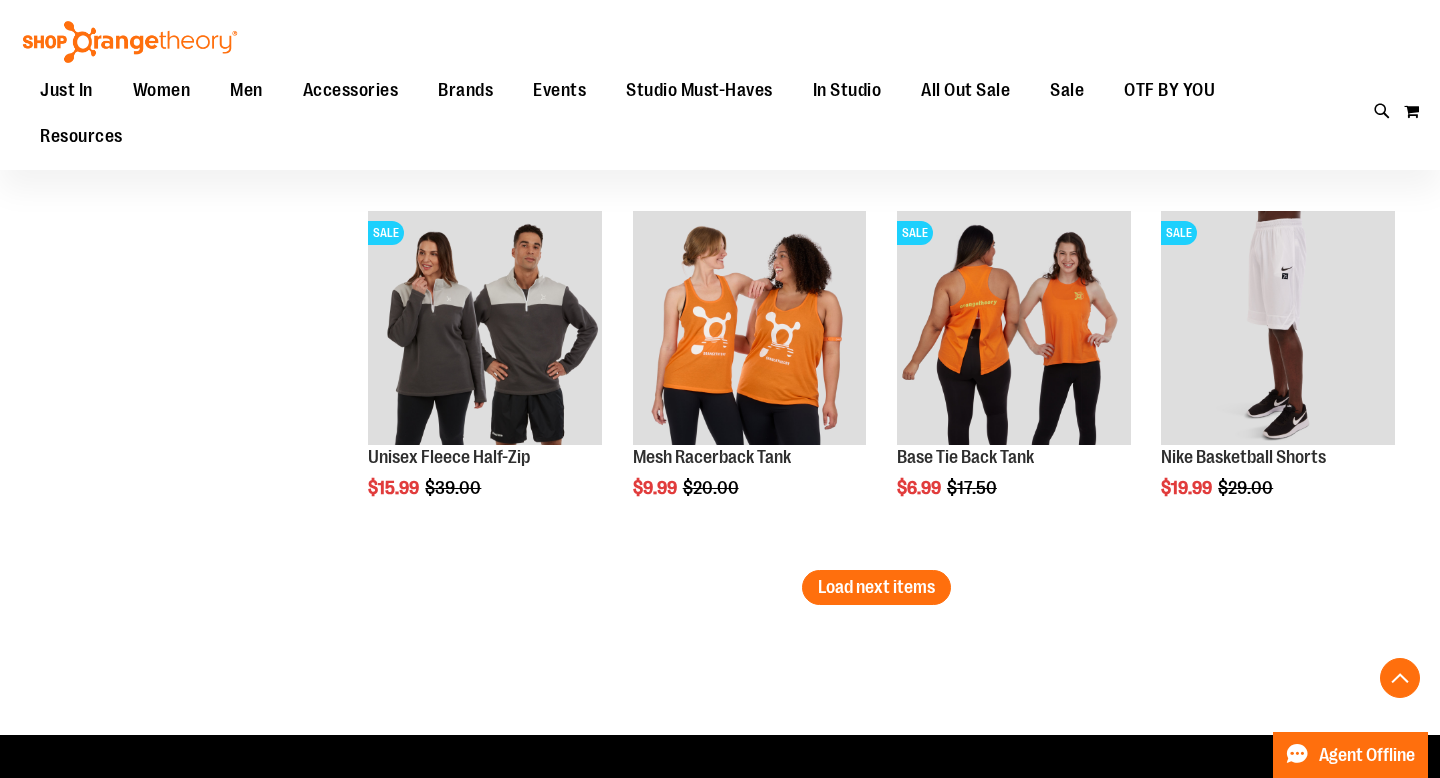 scroll, scrollTop: 6491, scrollLeft: 0, axis: vertical 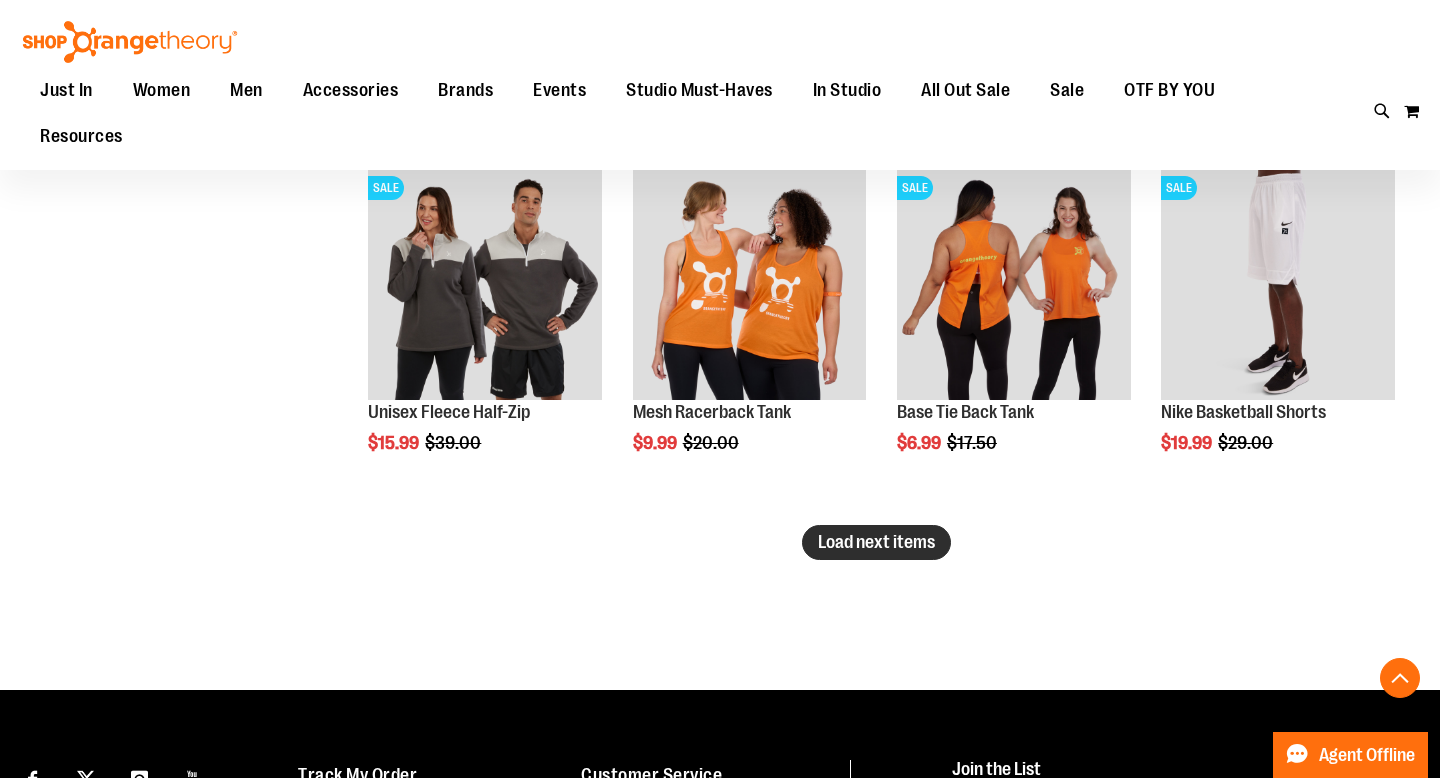 click on "Load next items" at bounding box center [876, 542] 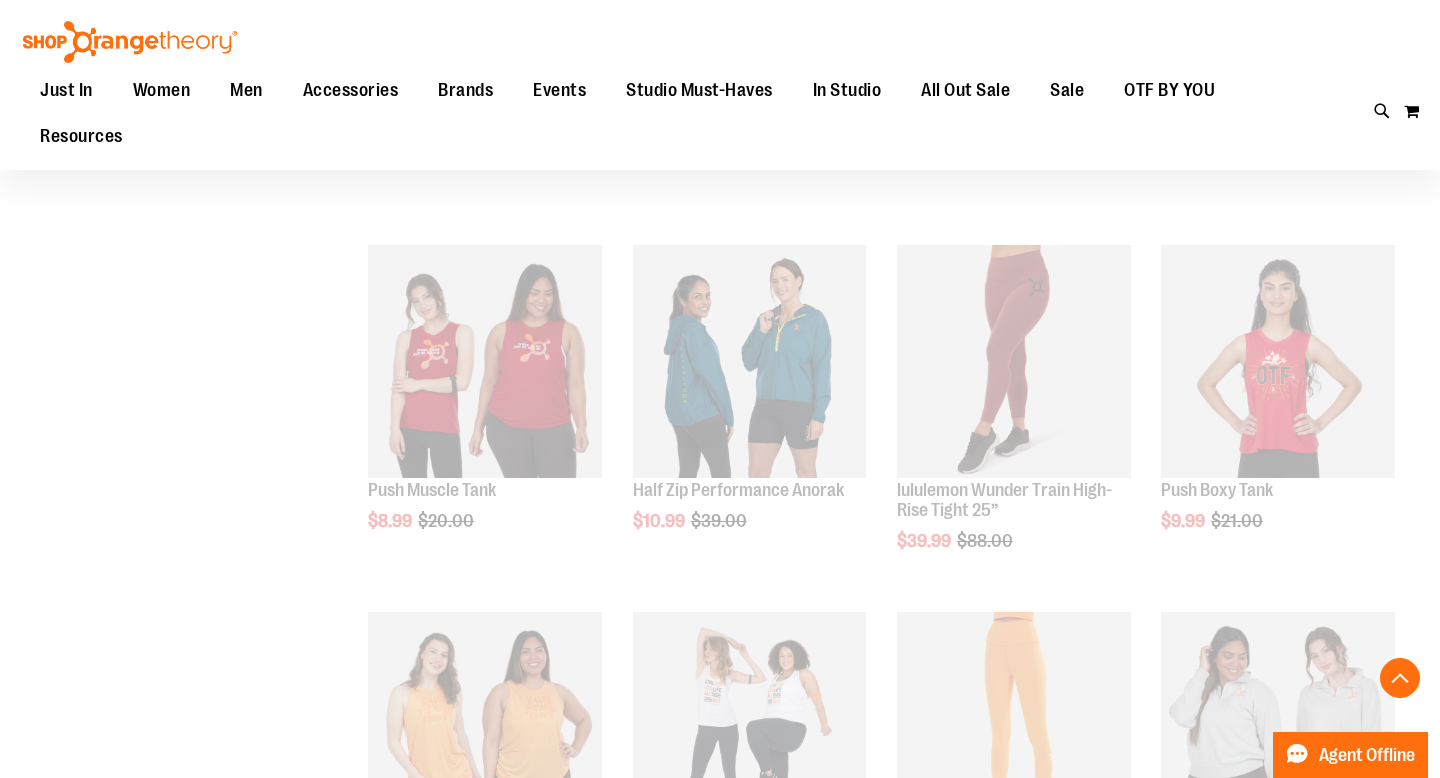 scroll, scrollTop: 5916, scrollLeft: 0, axis: vertical 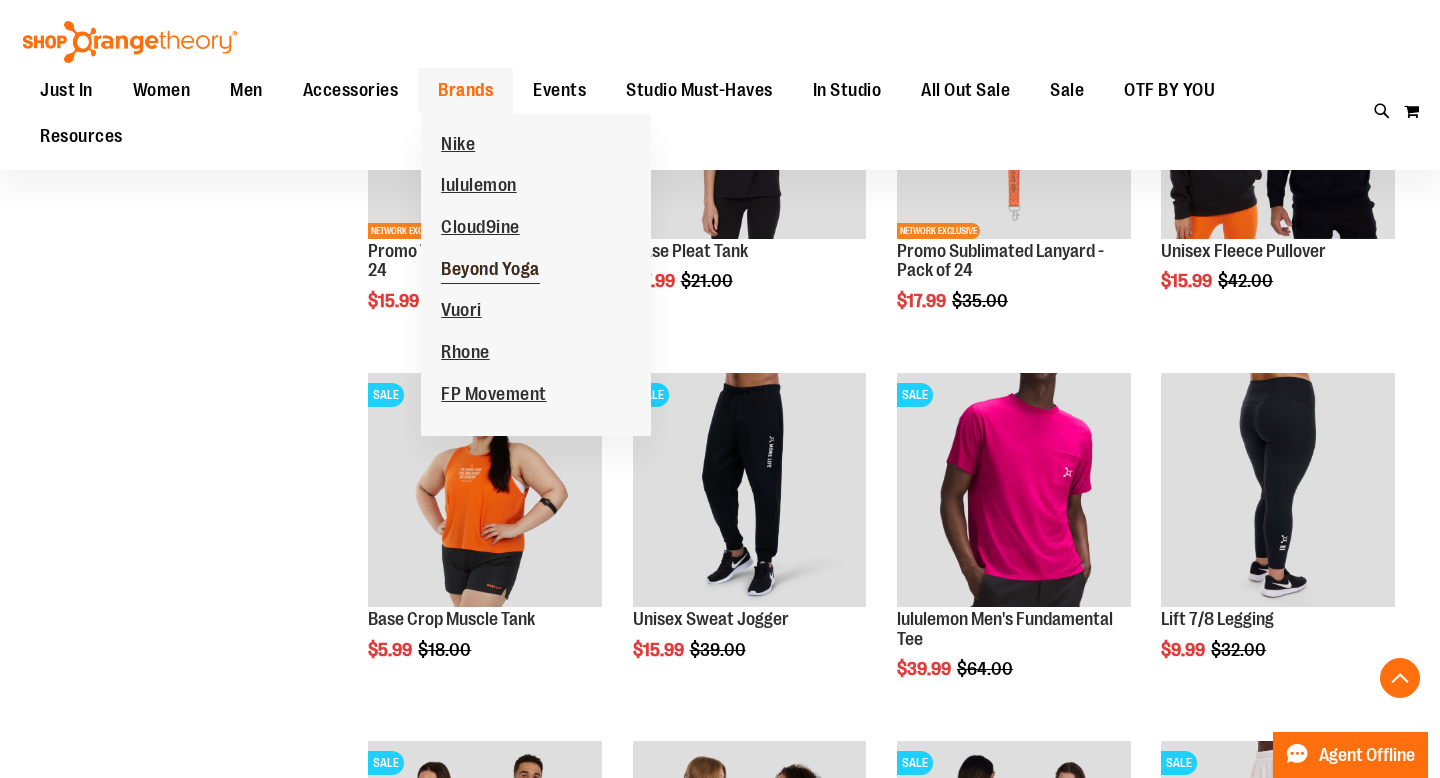 click on "Beyond Yoga" at bounding box center [490, 271] 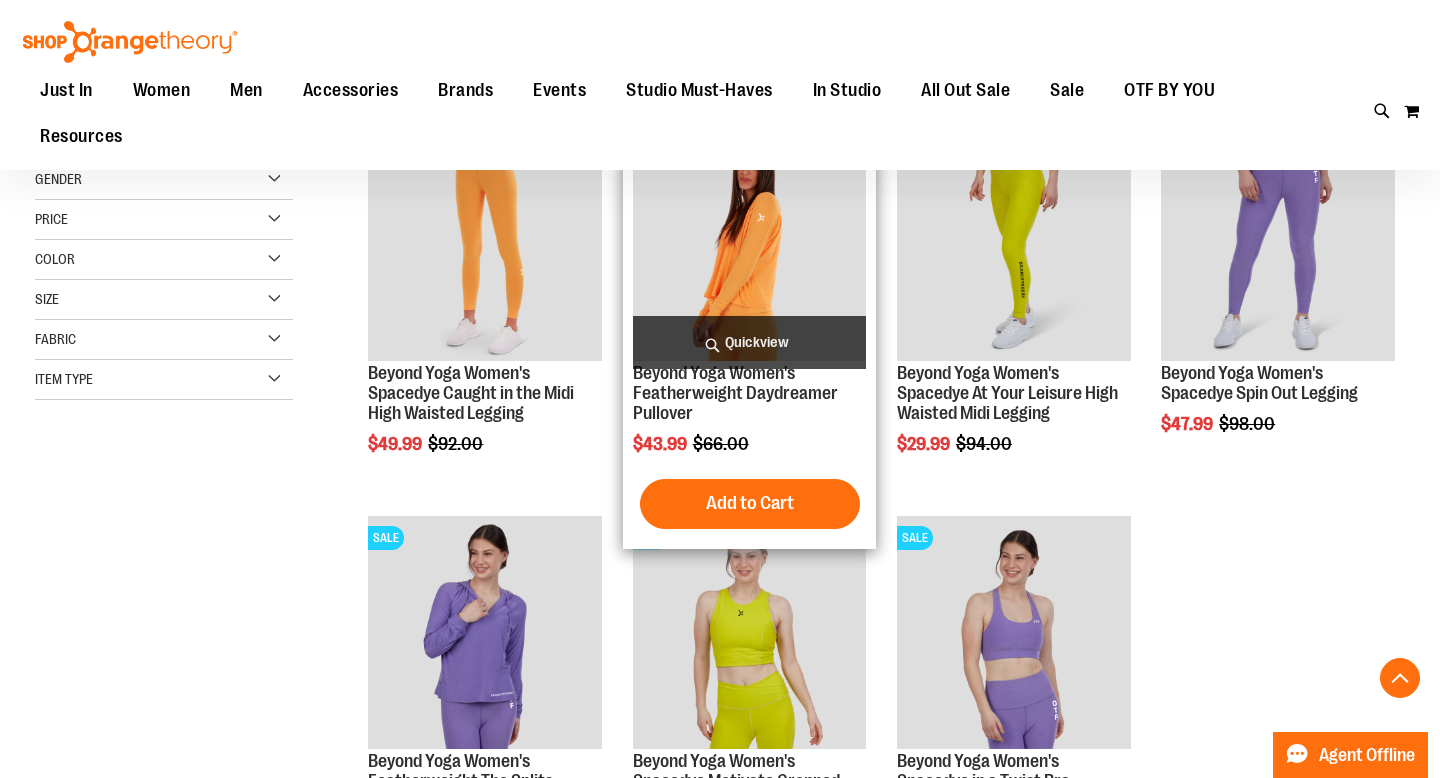 scroll, scrollTop: 0, scrollLeft: 0, axis: both 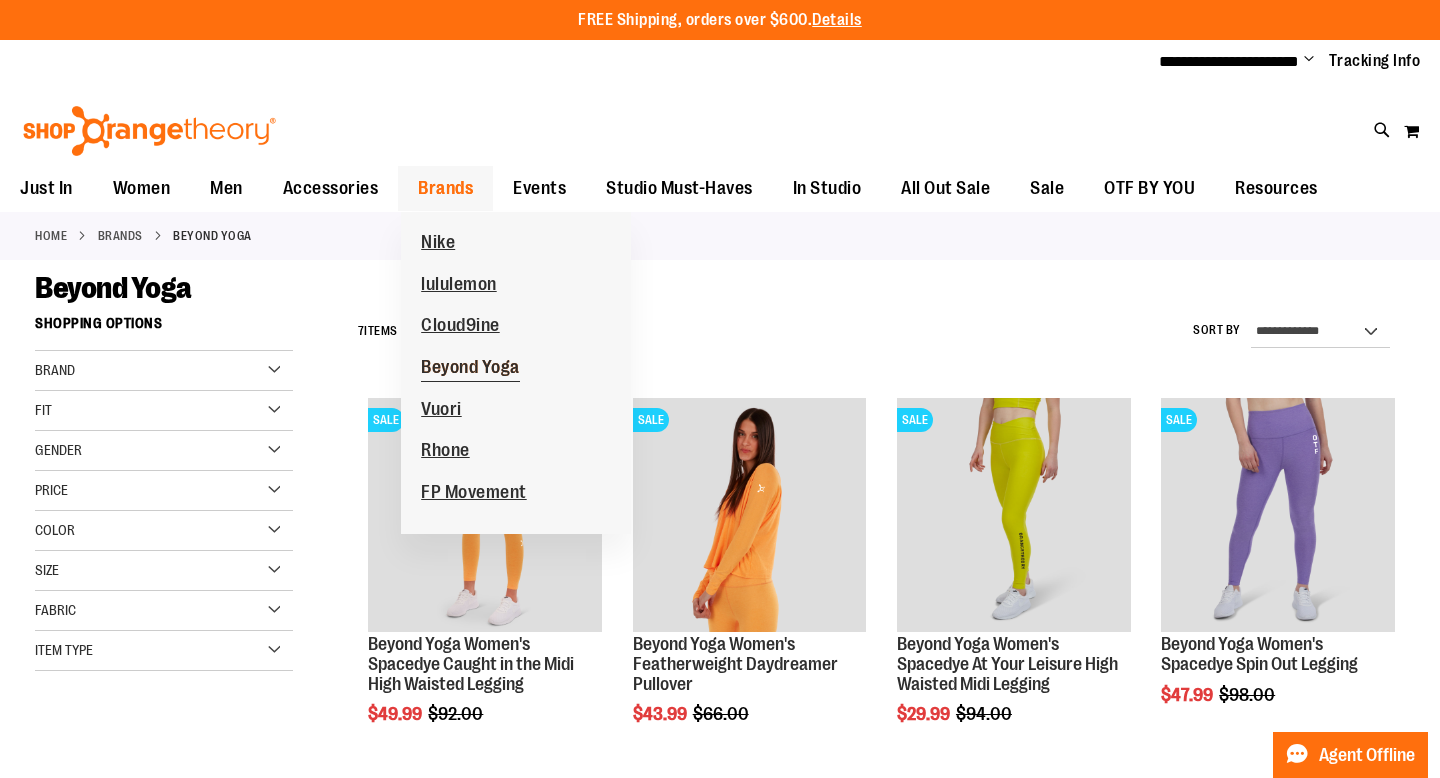 click on "Beyond Yoga" at bounding box center [470, 369] 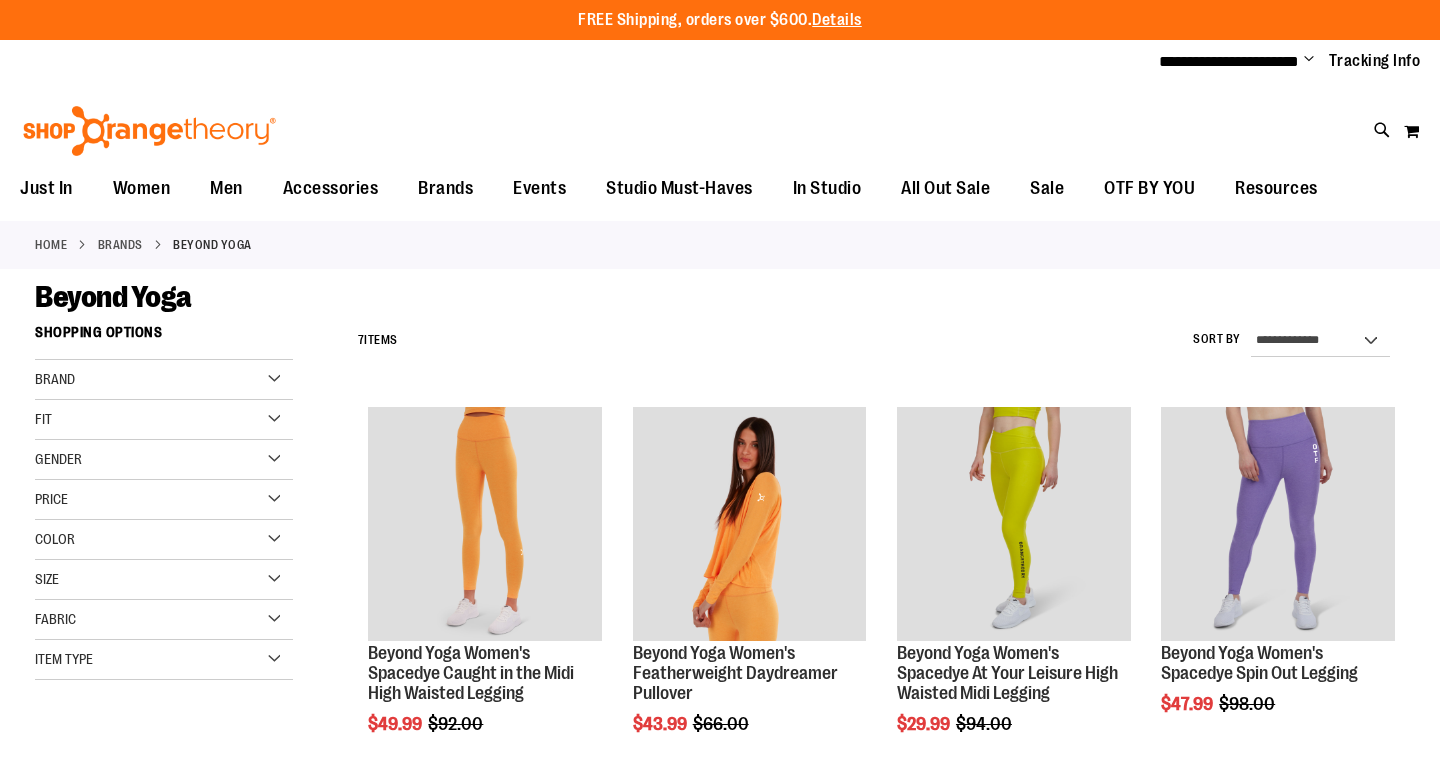 scroll, scrollTop: 0, scrollLeft: 0, axis: both 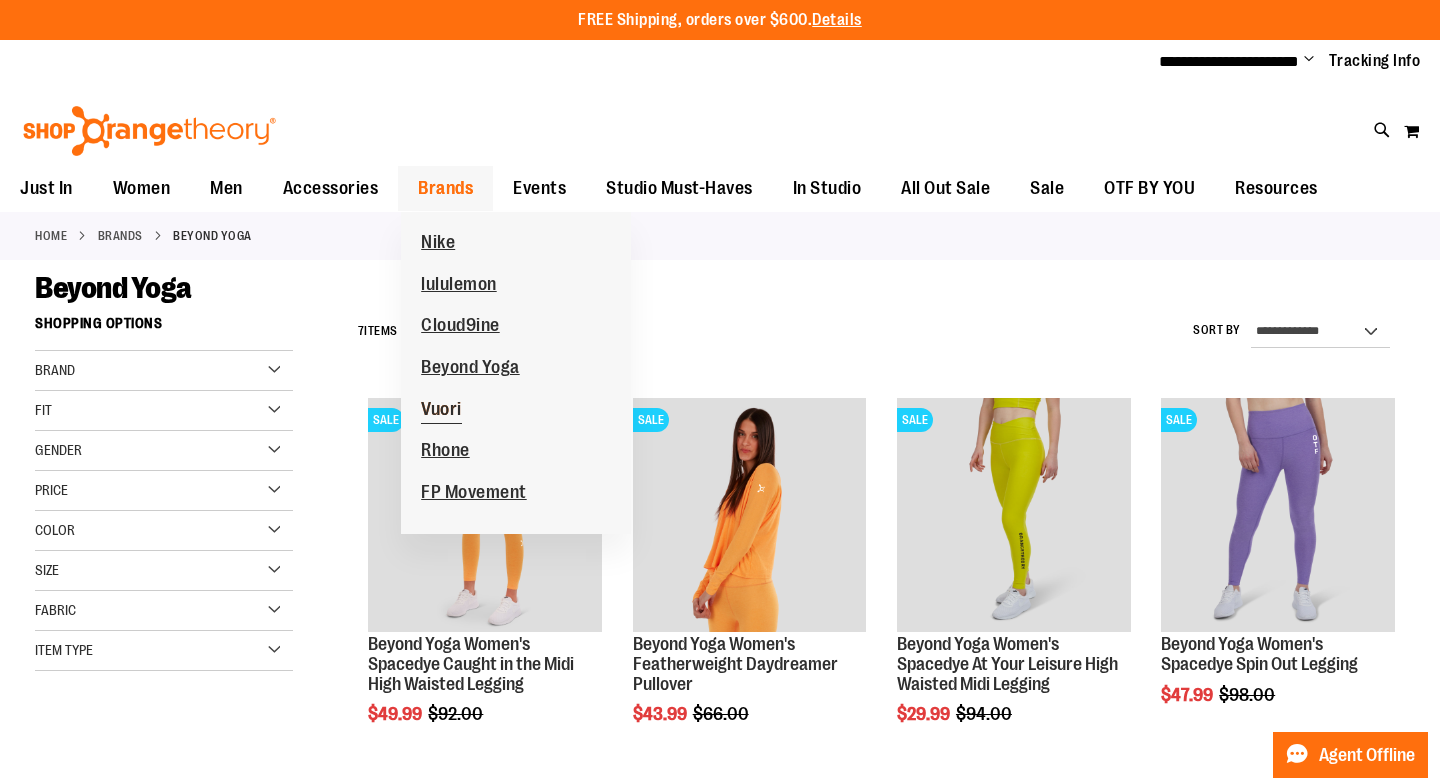 click on "Vuori" at bounding box center (441, 411) 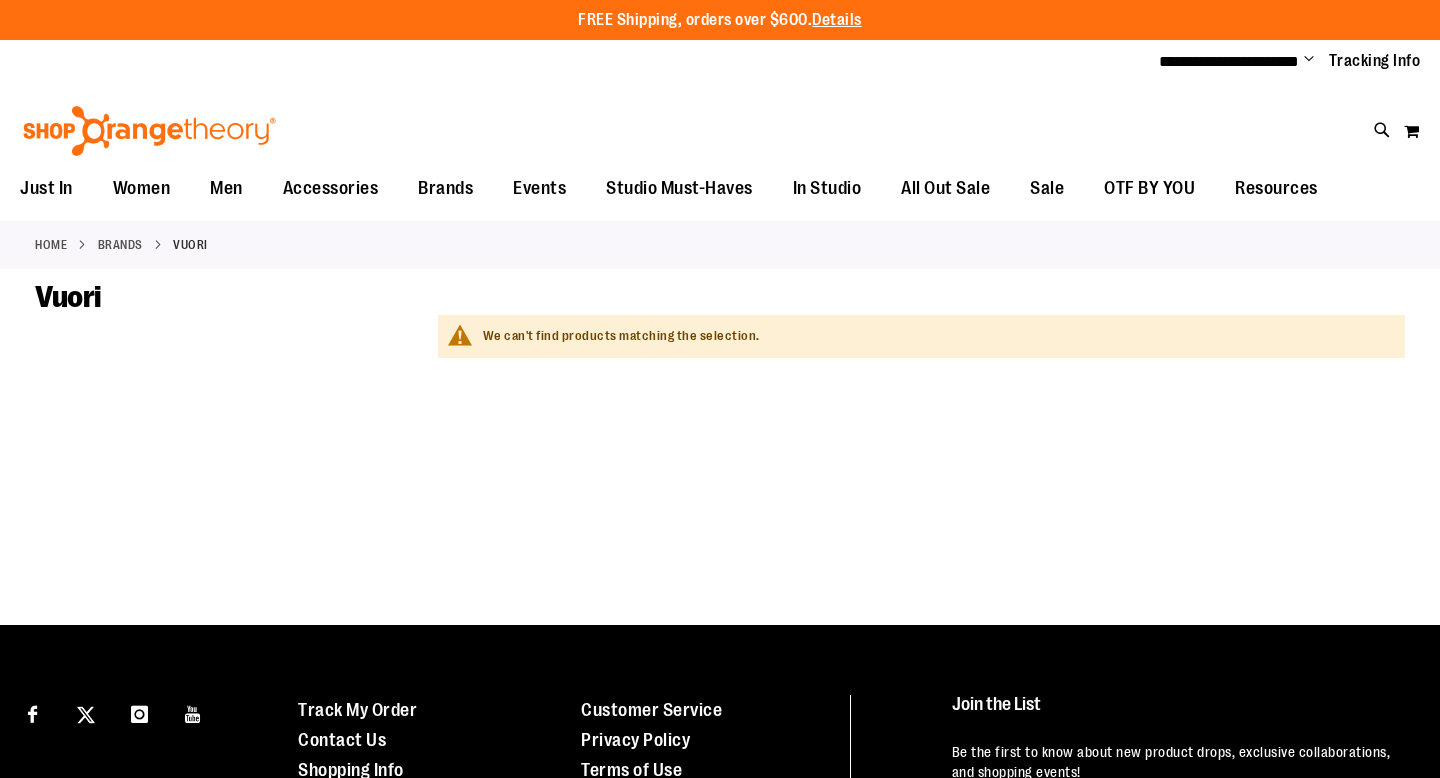 scroll, scrollTop: 0, scrollLeft: 0, axis: both 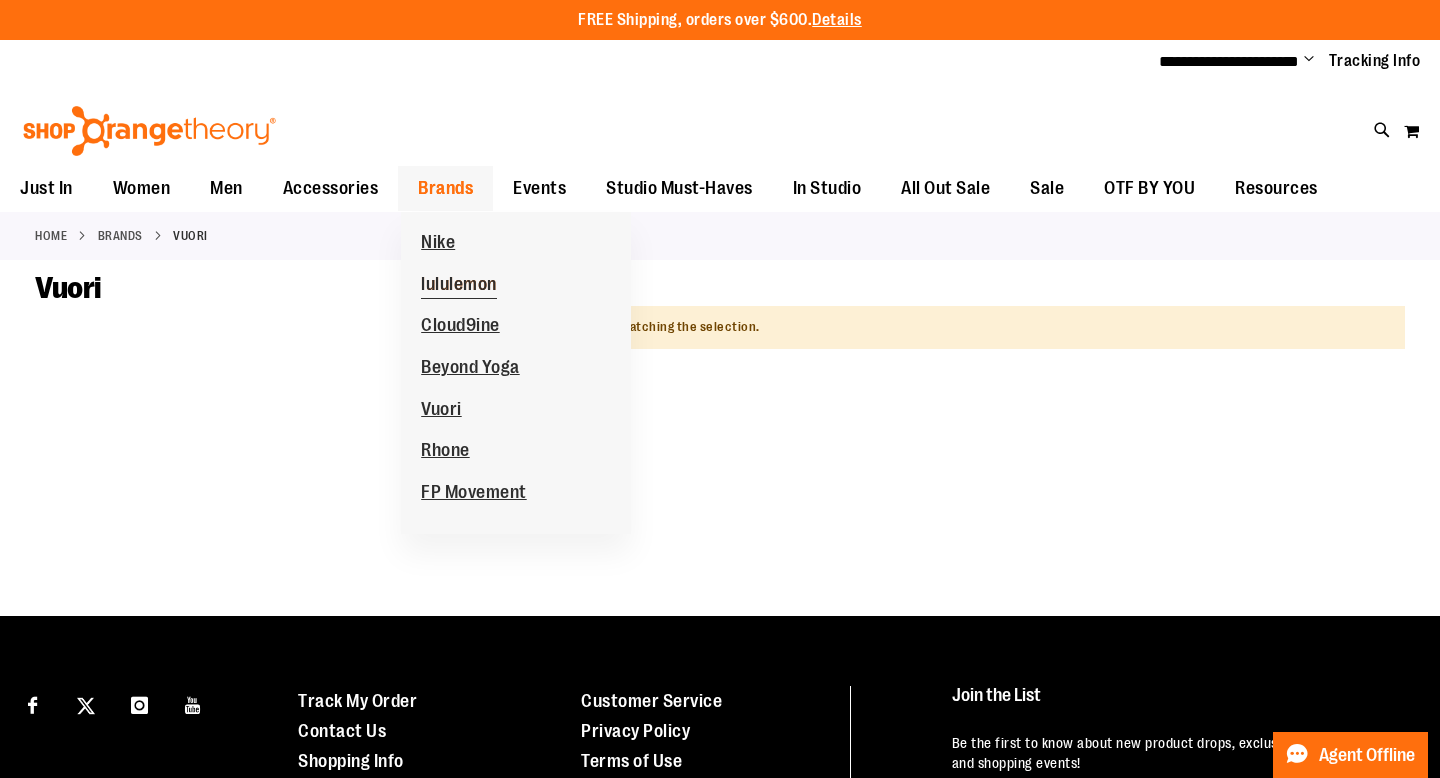 click on "lululemon" at bounding box center (459, 286) 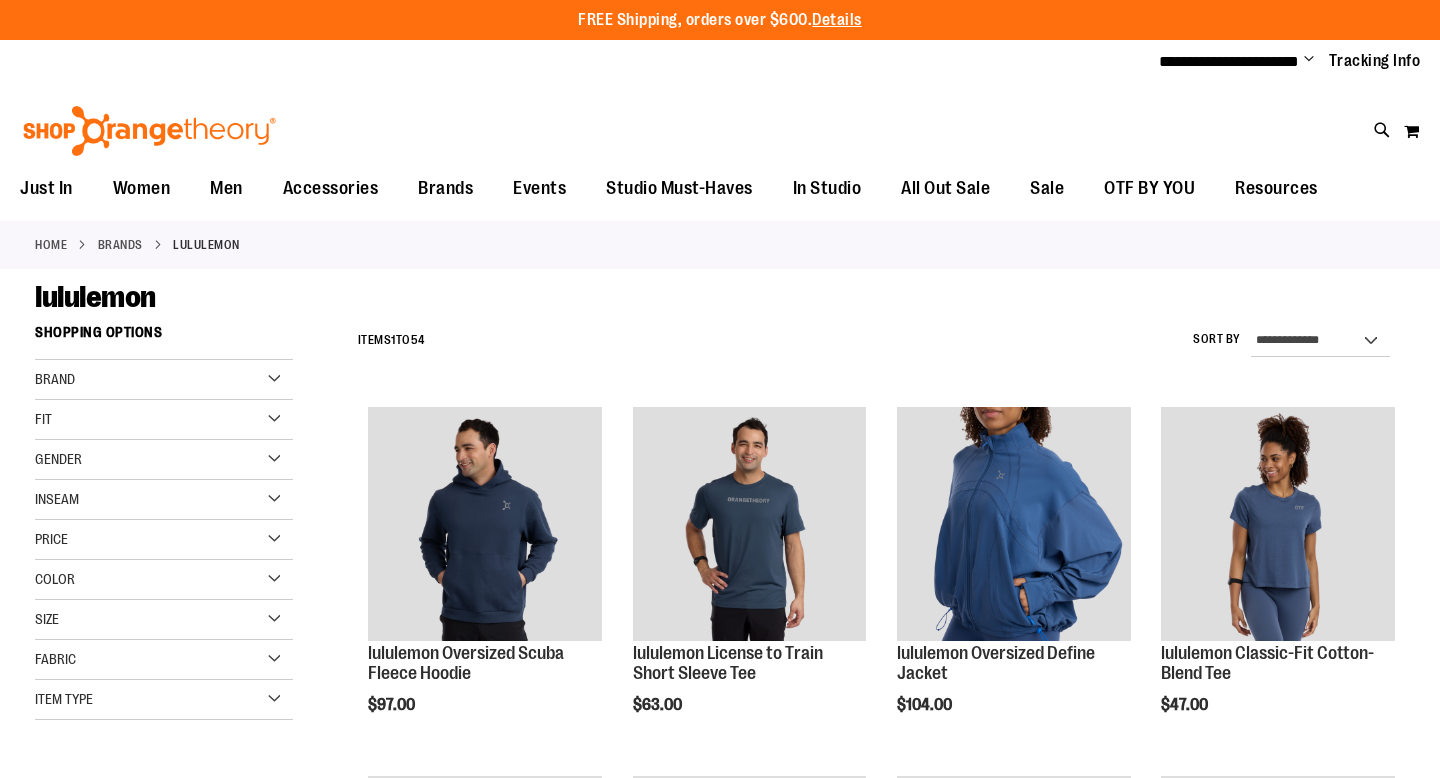 scroll, scrollTop: 0, scrollLeft: 0, axis: both 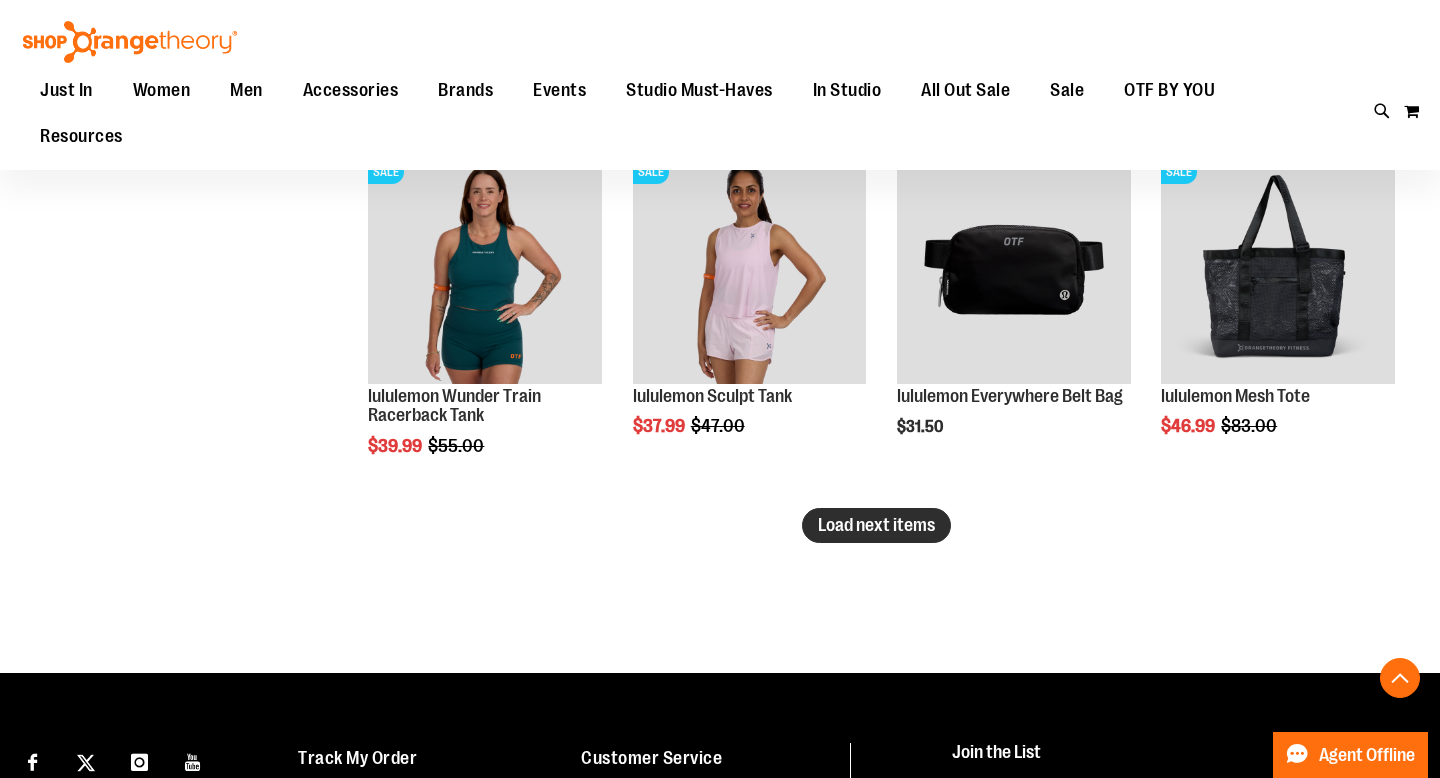 click on "Load next items" at bounding box center (876, 525) 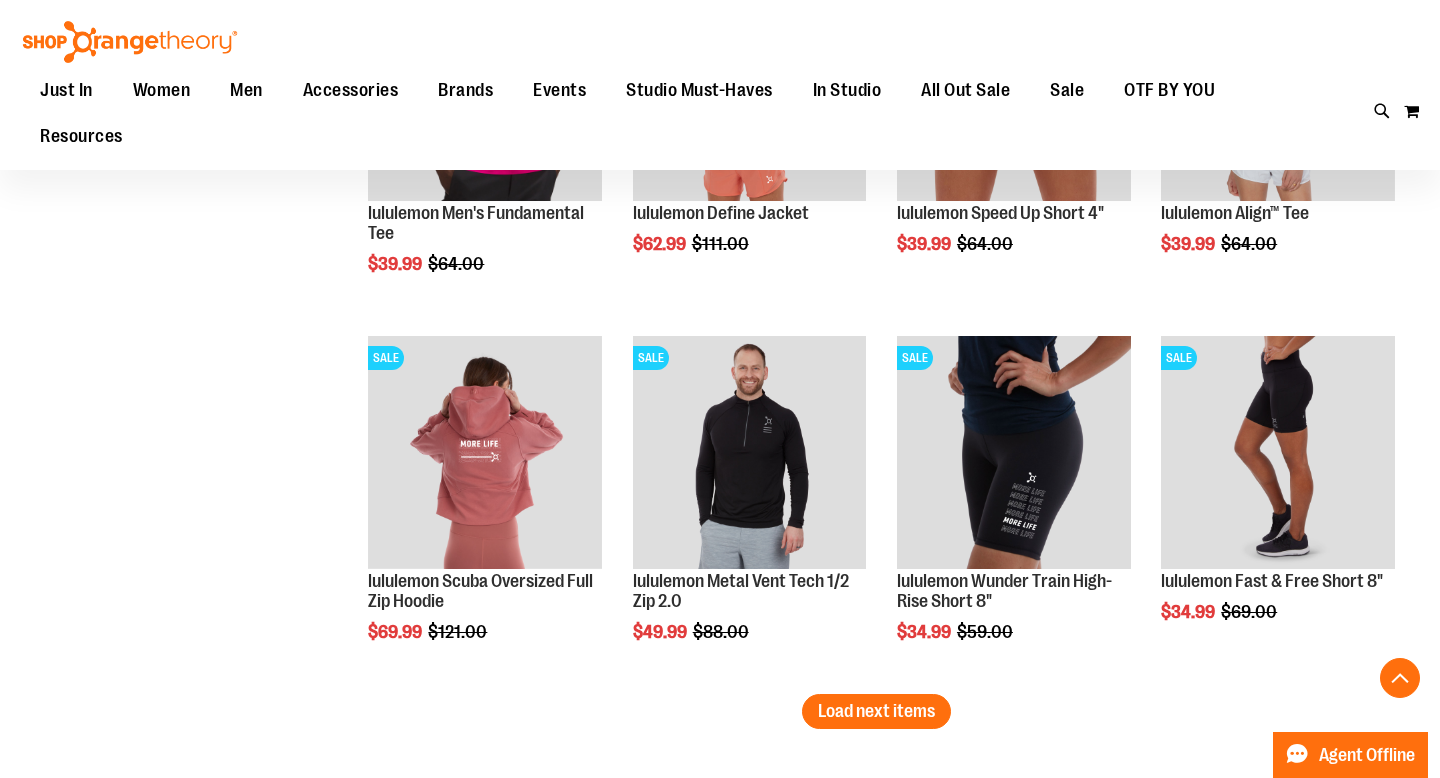 scroll, scrollTop: 4111, scrollLeft: 0, axis: vertical 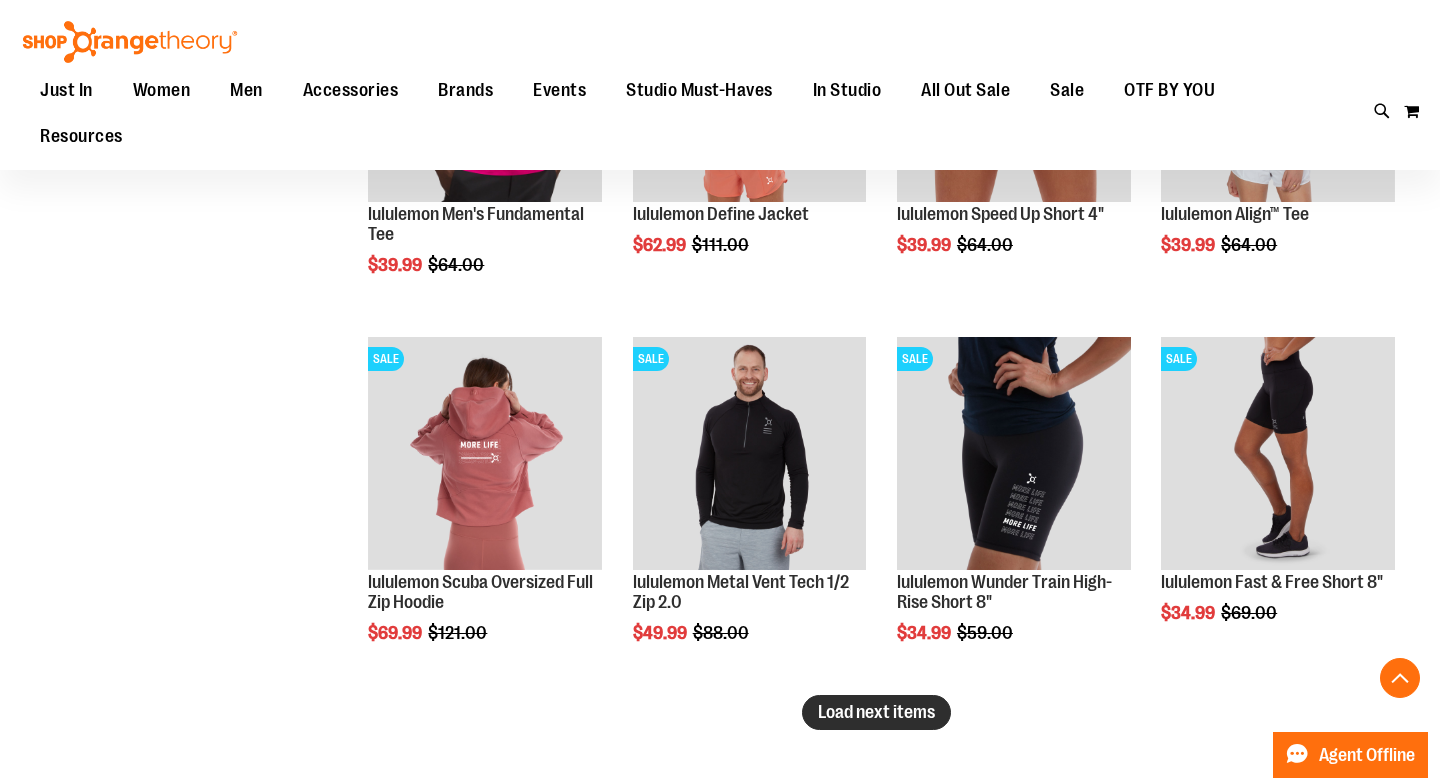 click on "Load next items" at bounding box center (876, 712) 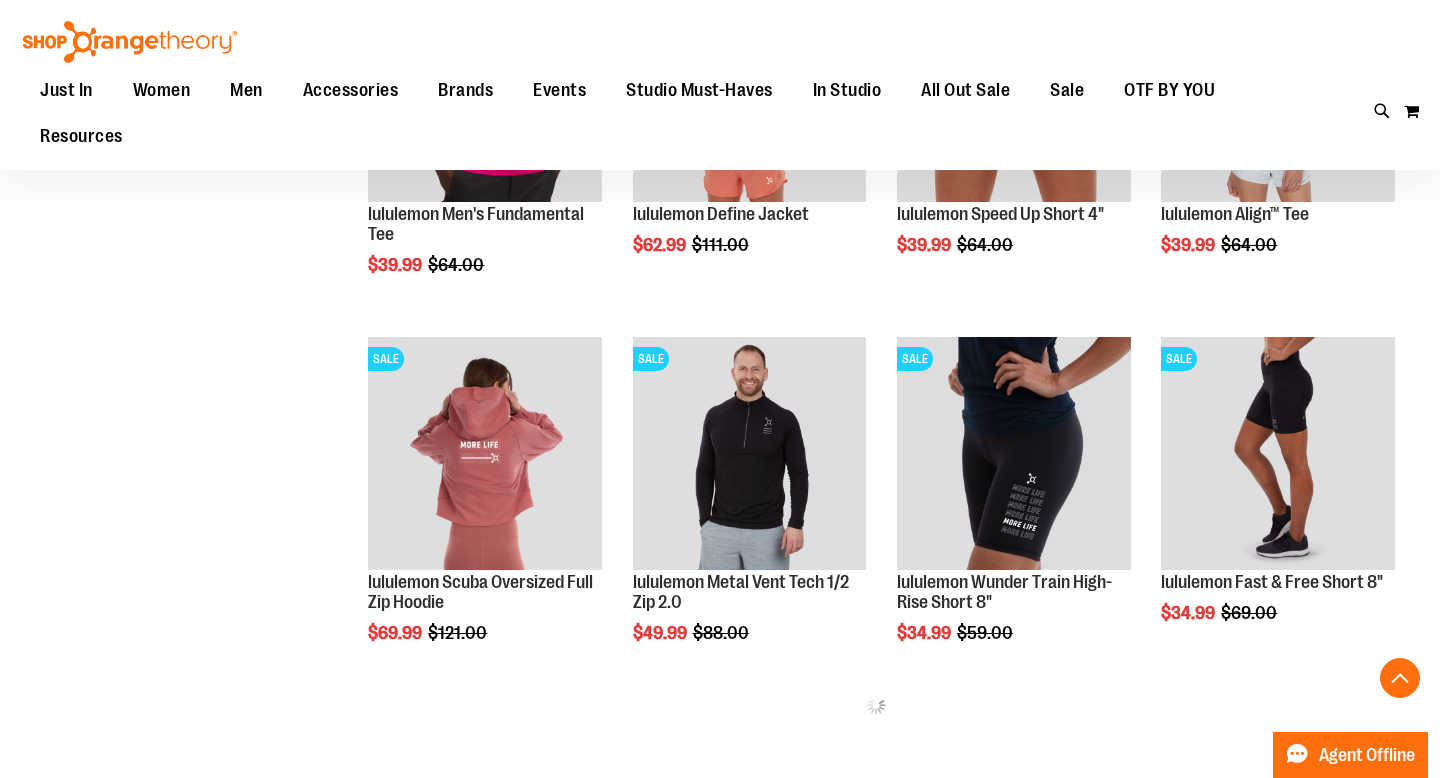 scroll, scrollTop: 4190, scrollLeft: 0, axis: vertical 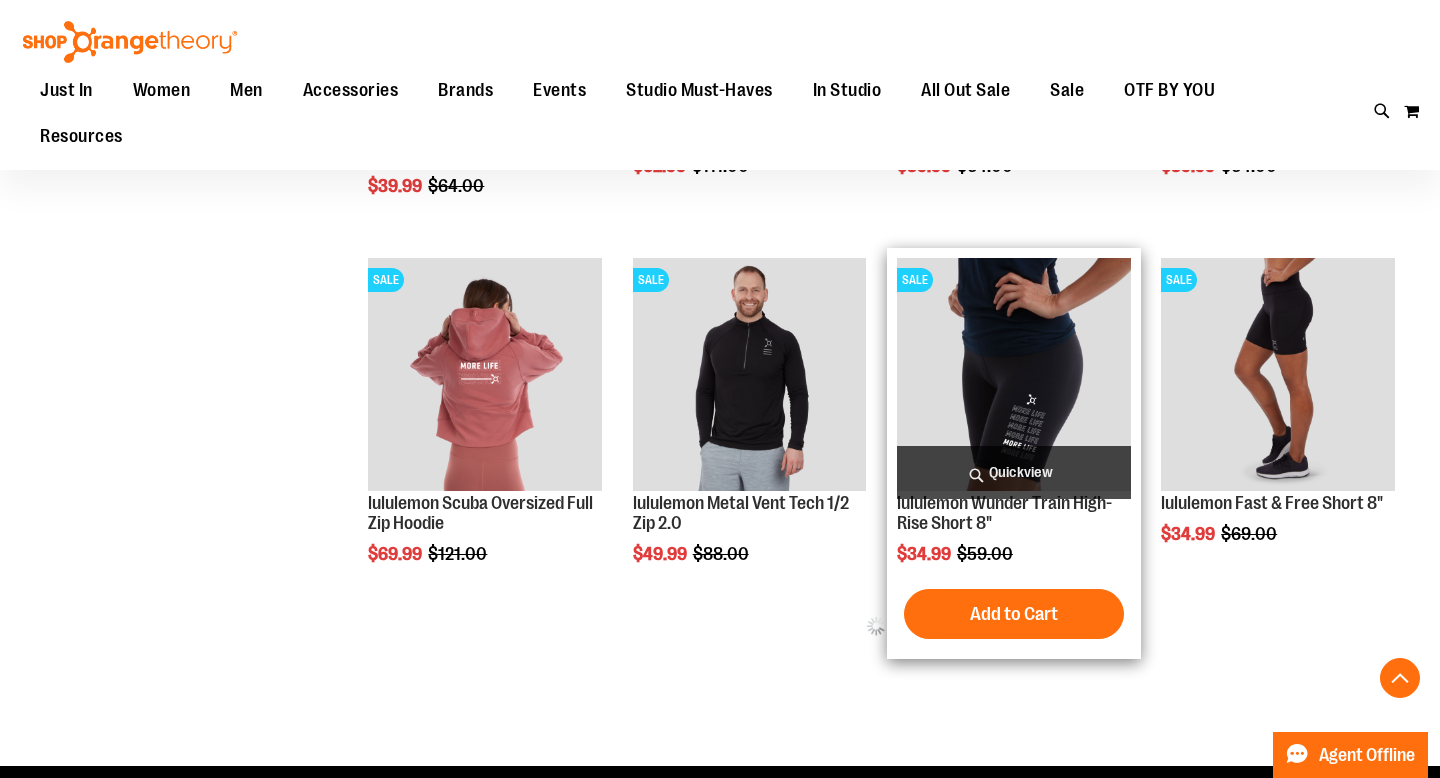 click on "Quickview" at bounding box center [1014, 472] 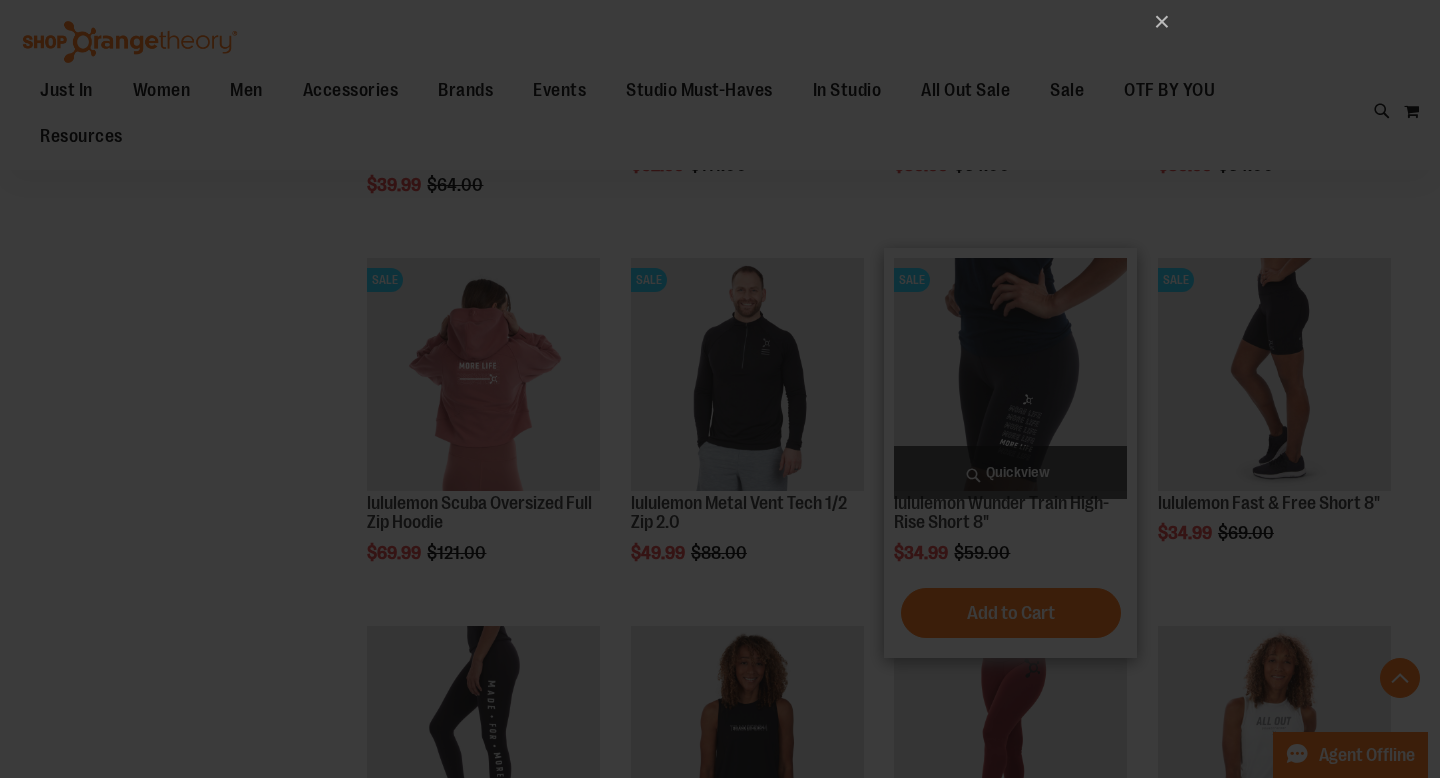 scroll, scrollTop: 0, scrollLeft: 0, axis: both 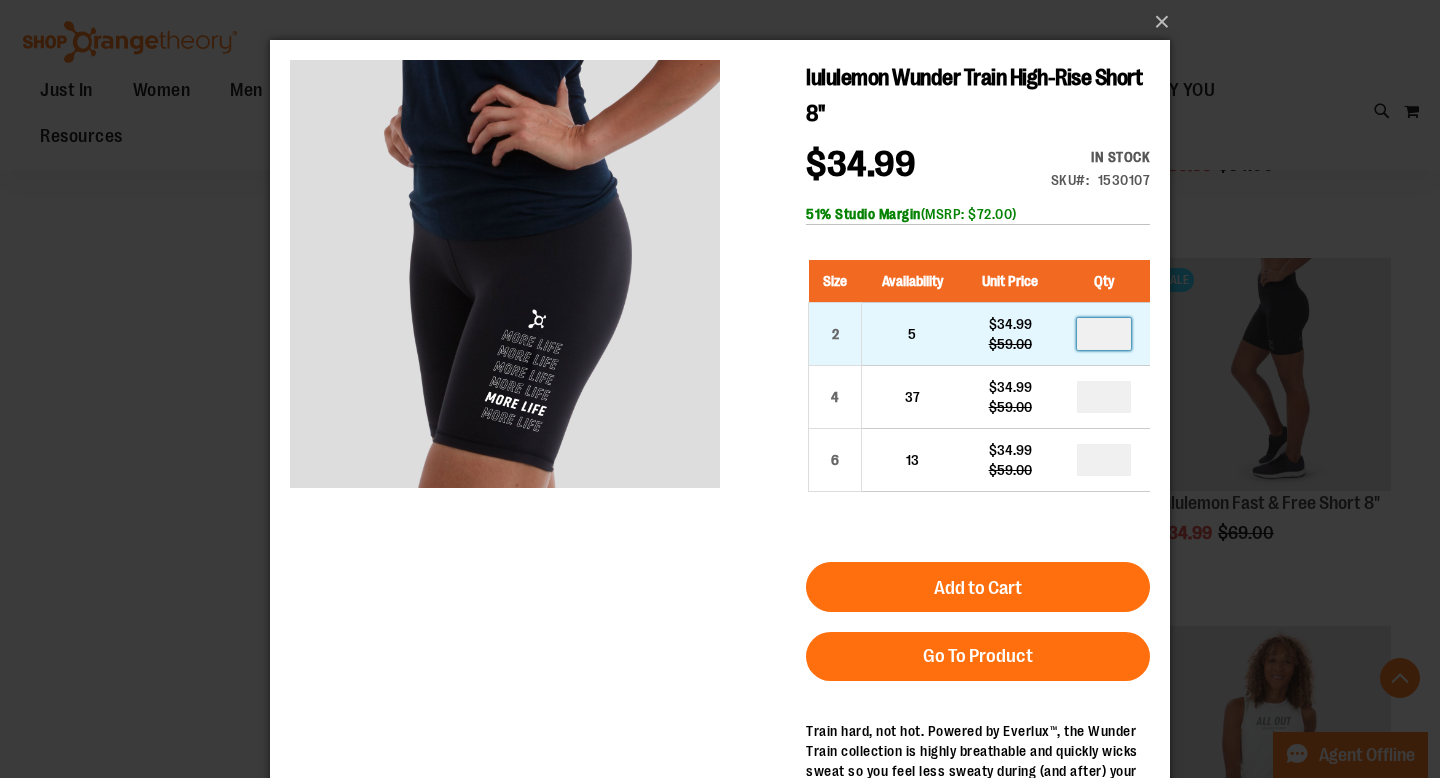 click at bounding box center [1104, 334] 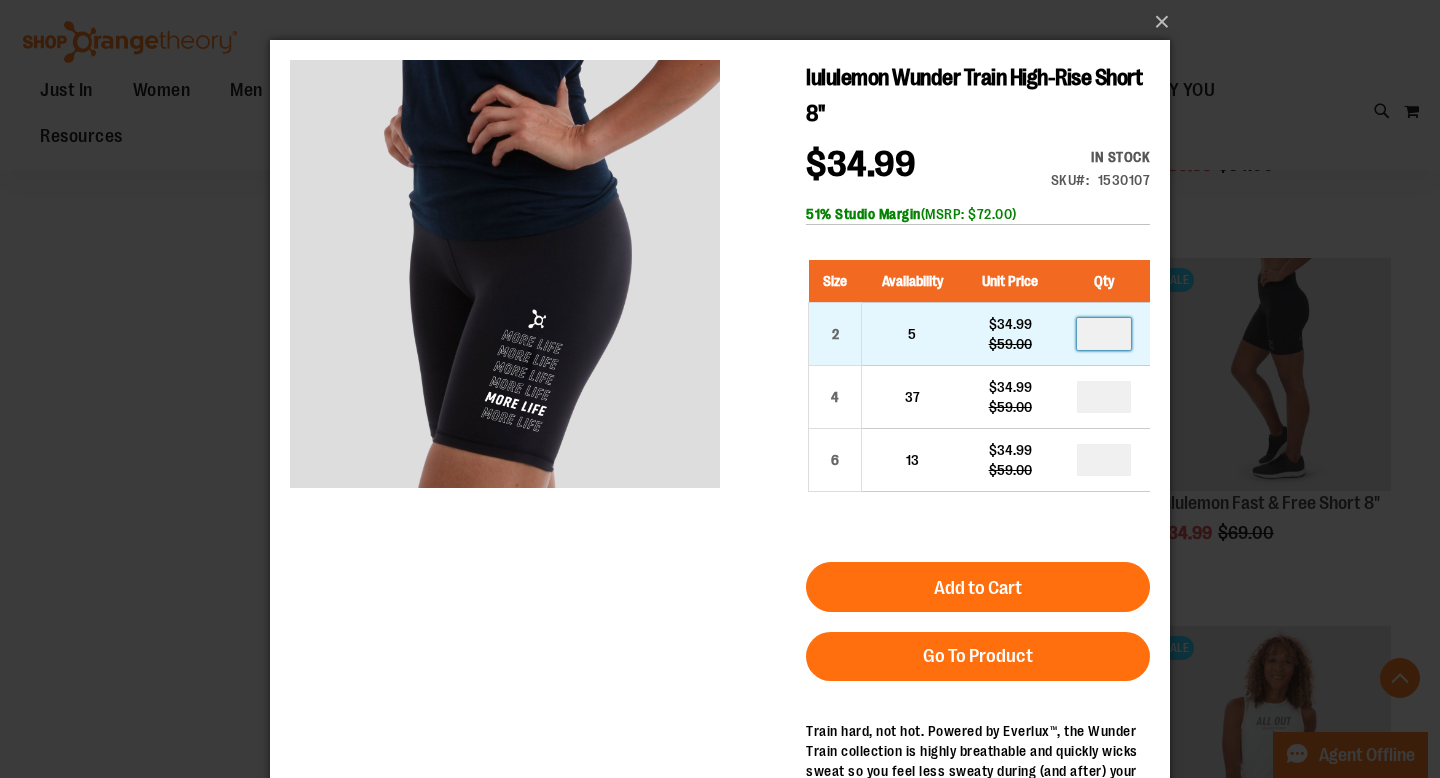 type on "*" 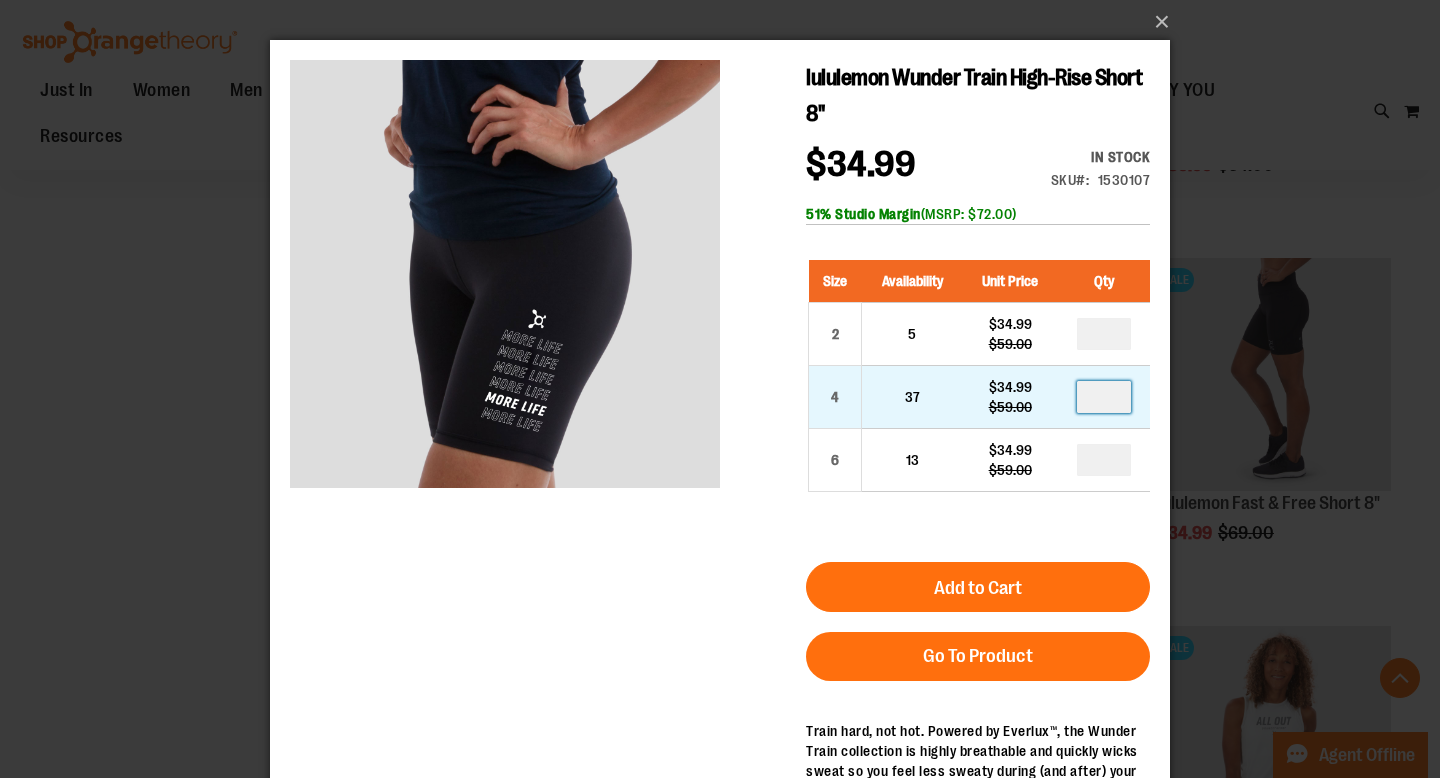 click at bounding box center (1104, 397) 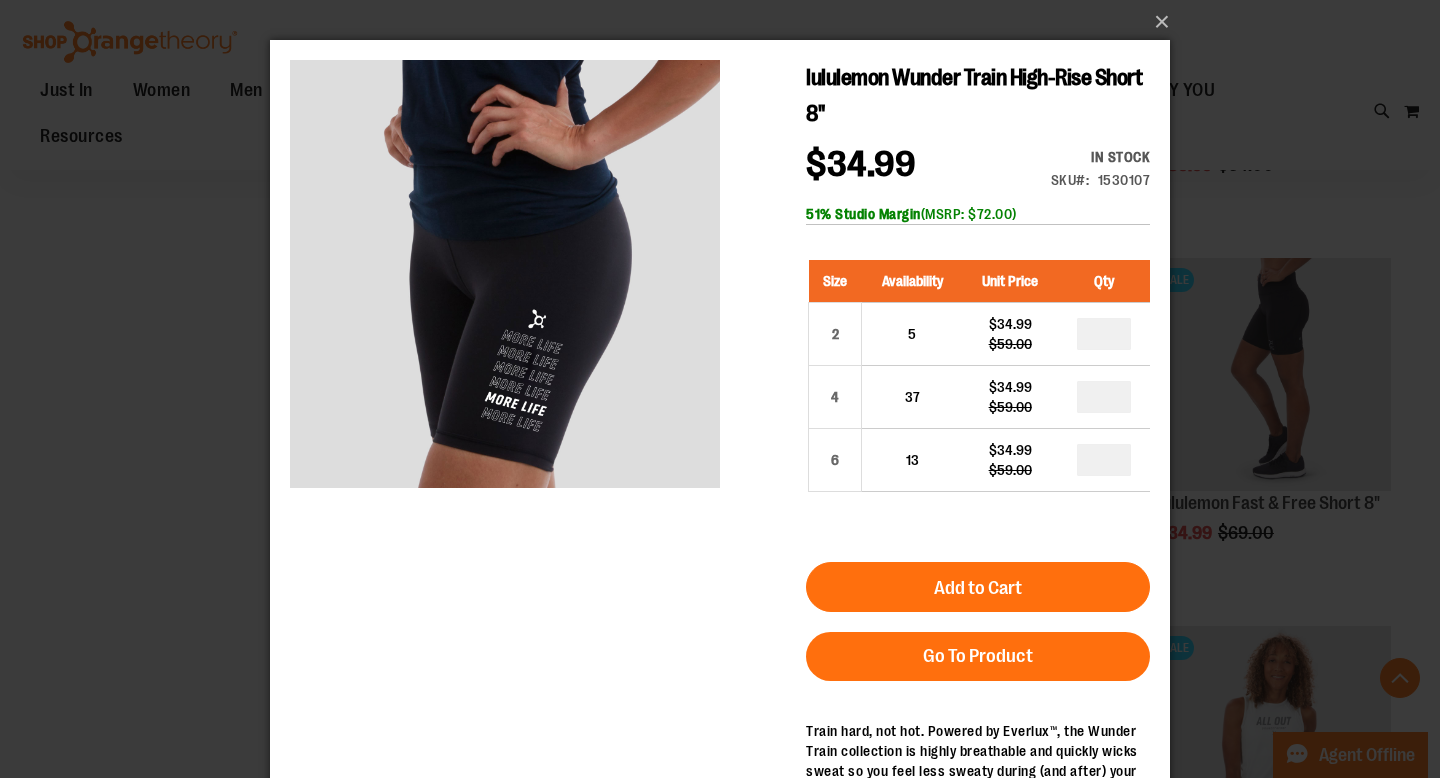 click at bounding box center [1104, 460] 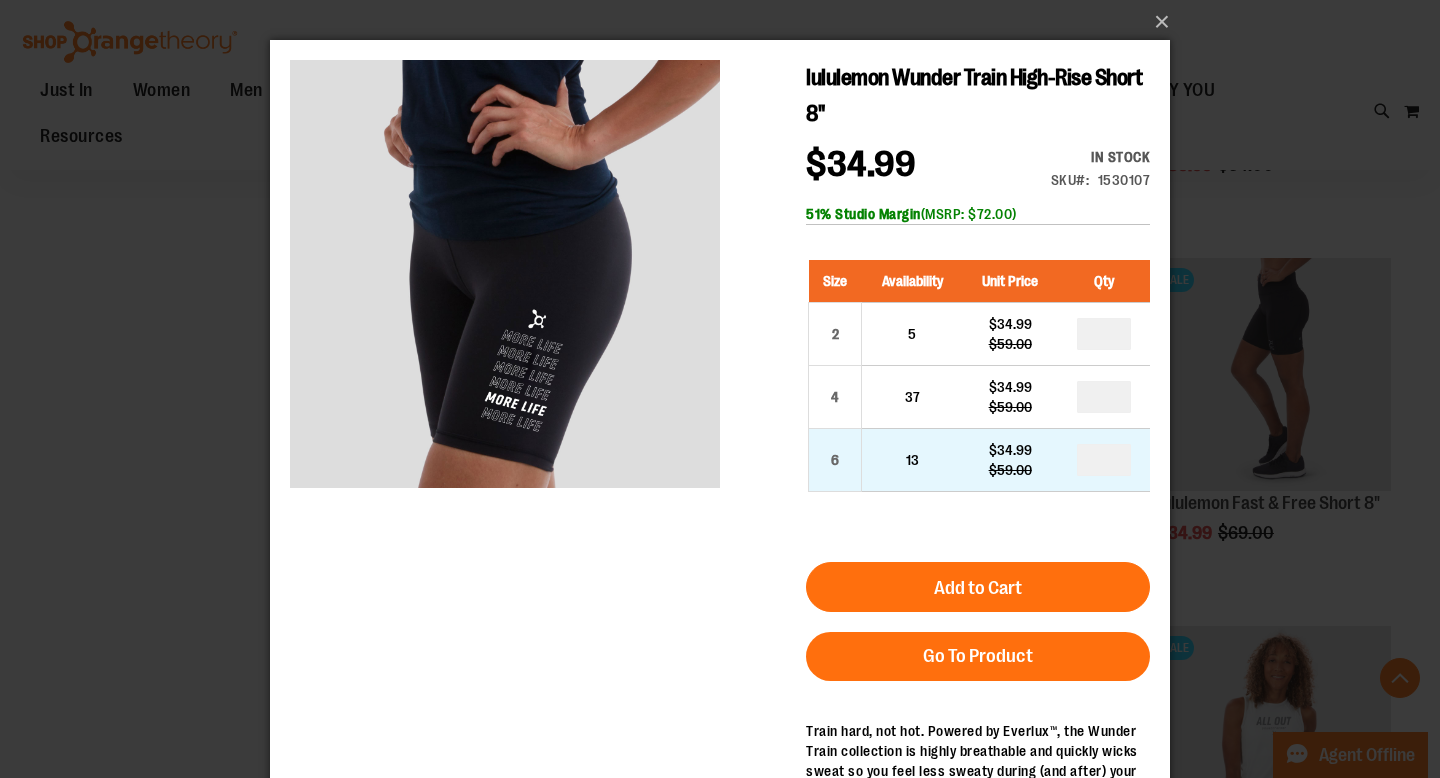 type on "*" 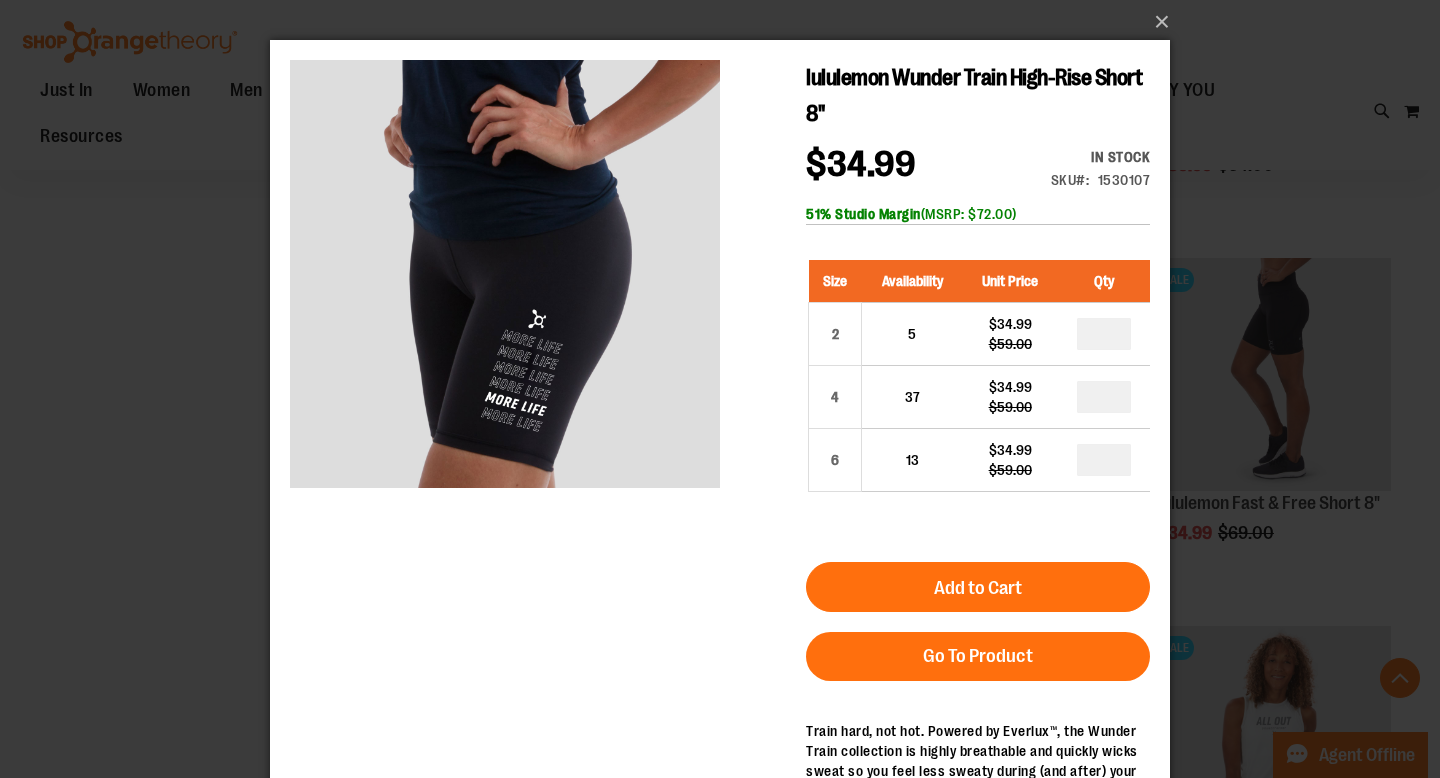 click on "Size
Availability
Unit Price
Qty
2
5
$34.99
$59.00
*
4
37
$34.99" at bounding box center [978, 391] 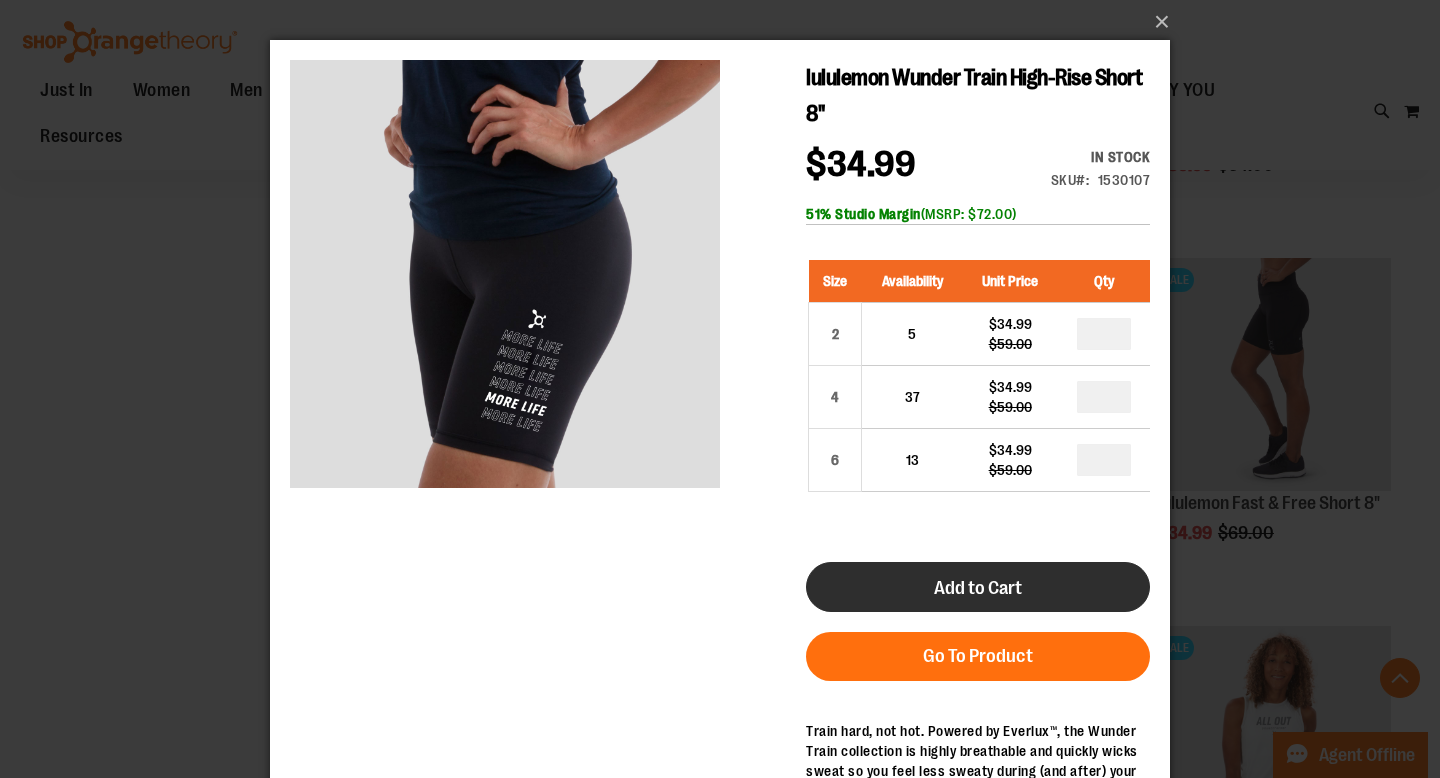 click on "Add to Cart" at bounding box center (978, 587) 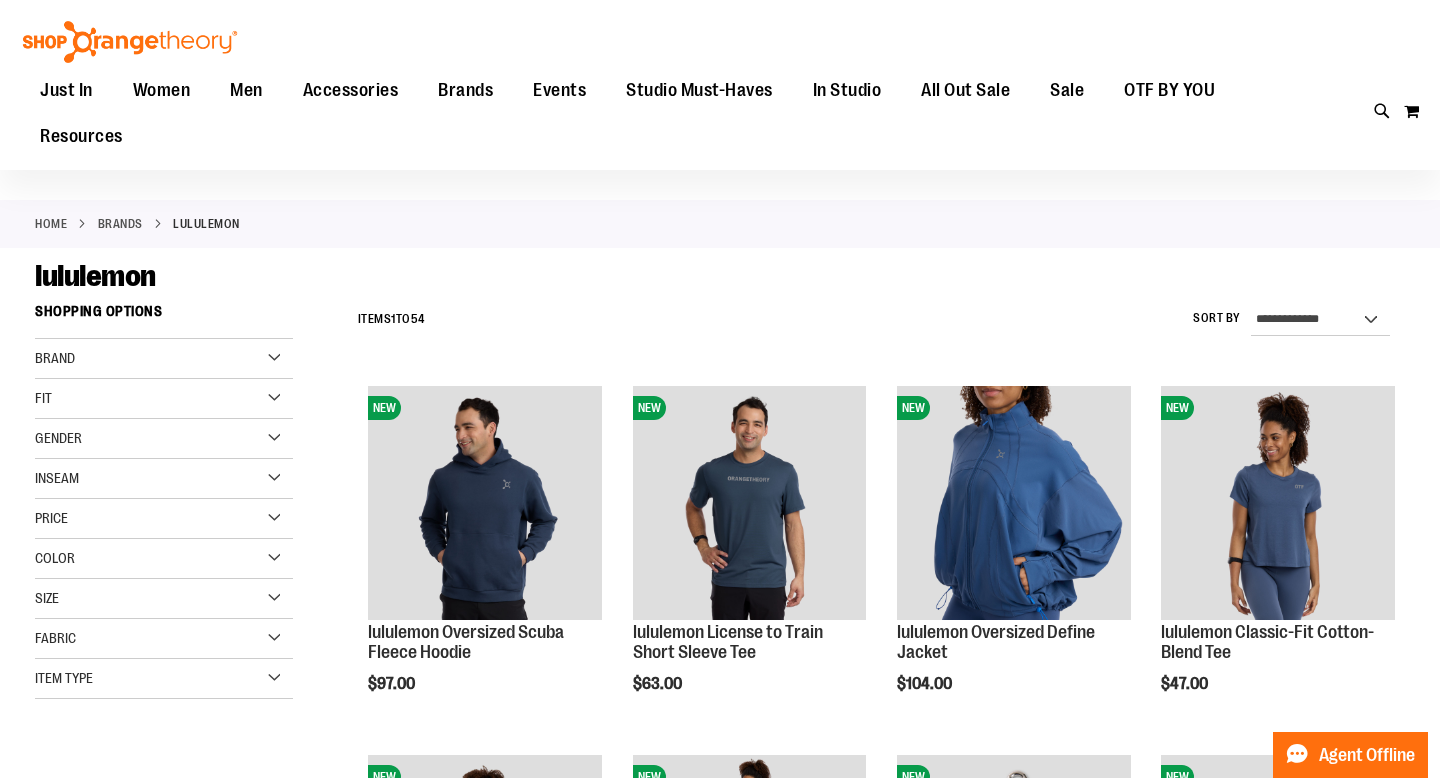 scroll, scrollTop: 0, scrollLeft: 0, axis: both 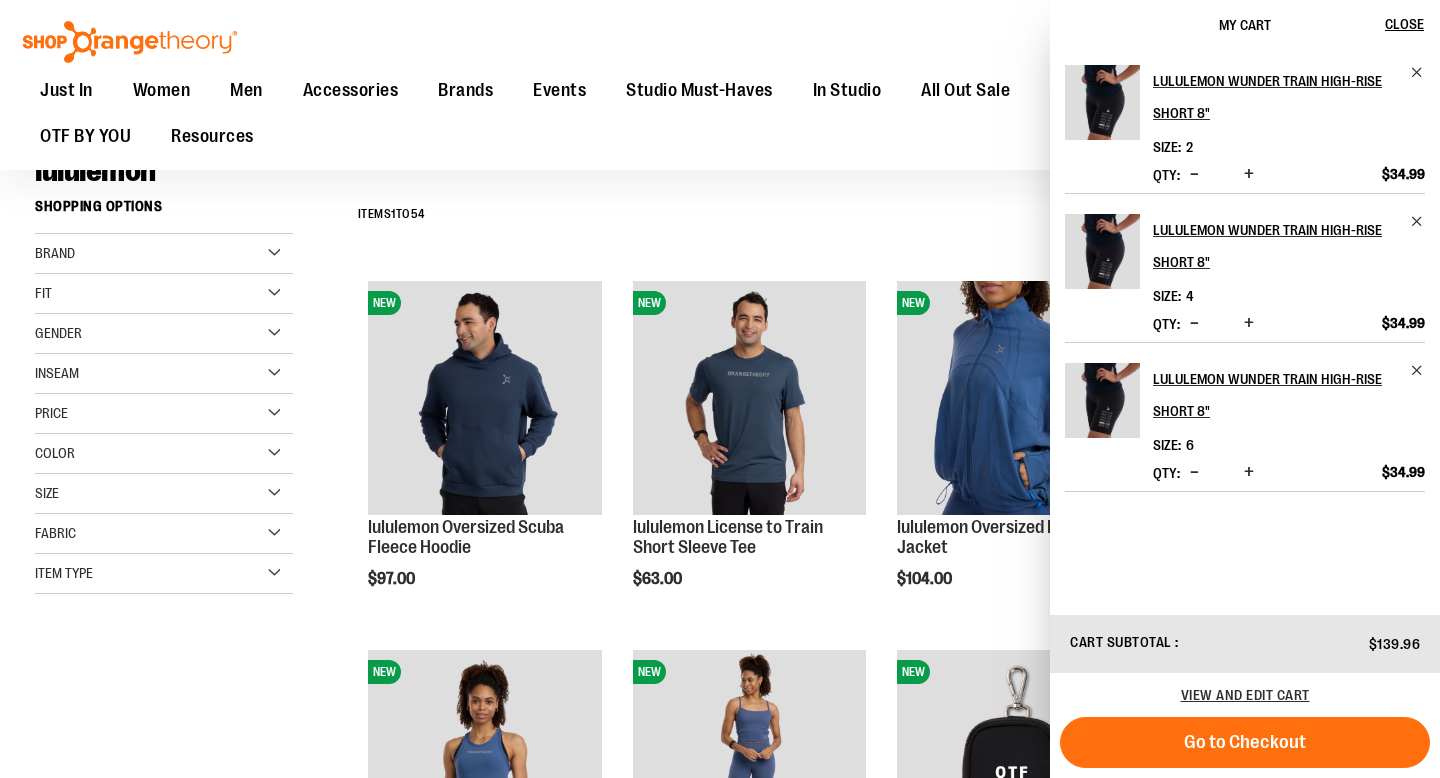 click on "**********" at bounding box center (876, 215) 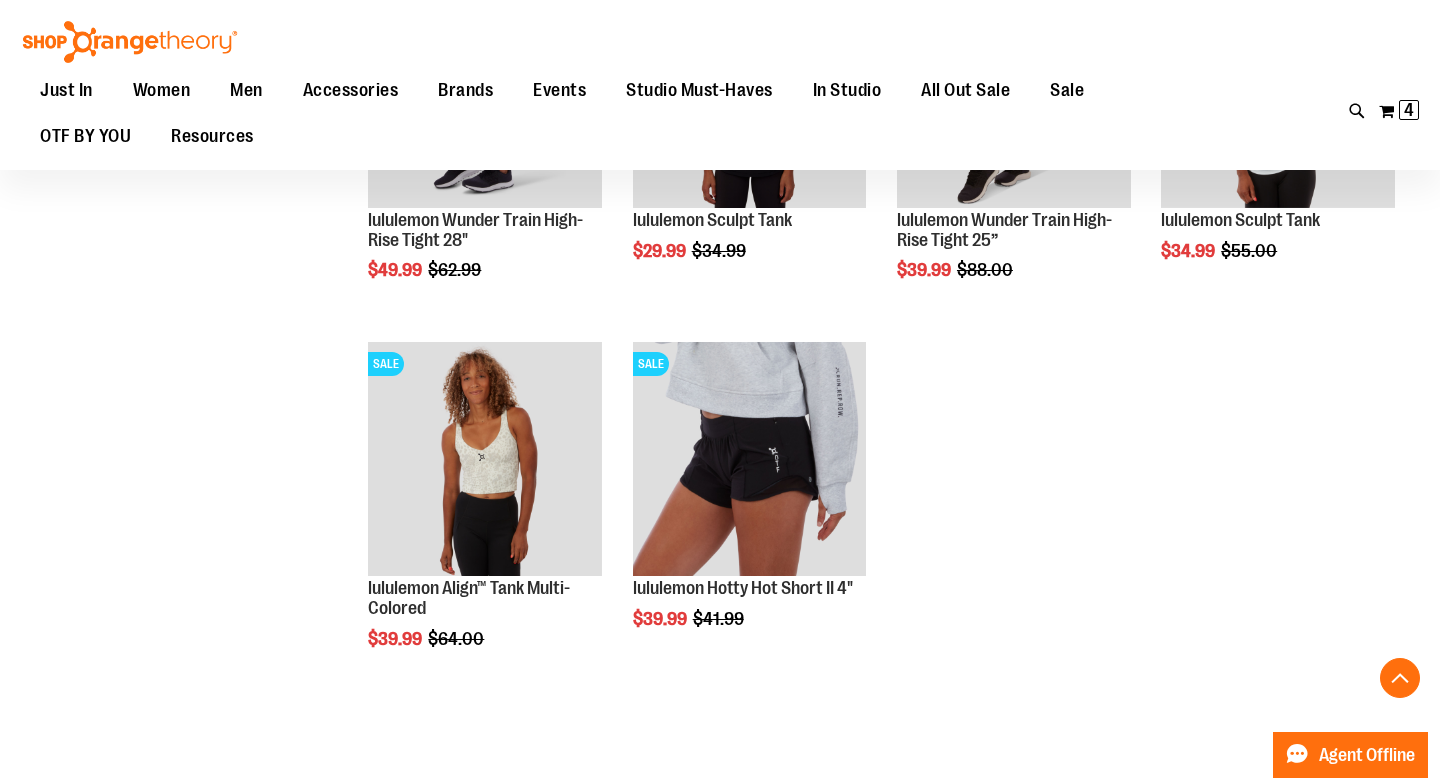 scroll, scrollTop: 4888, scrollLeft: 0, axis: vertical 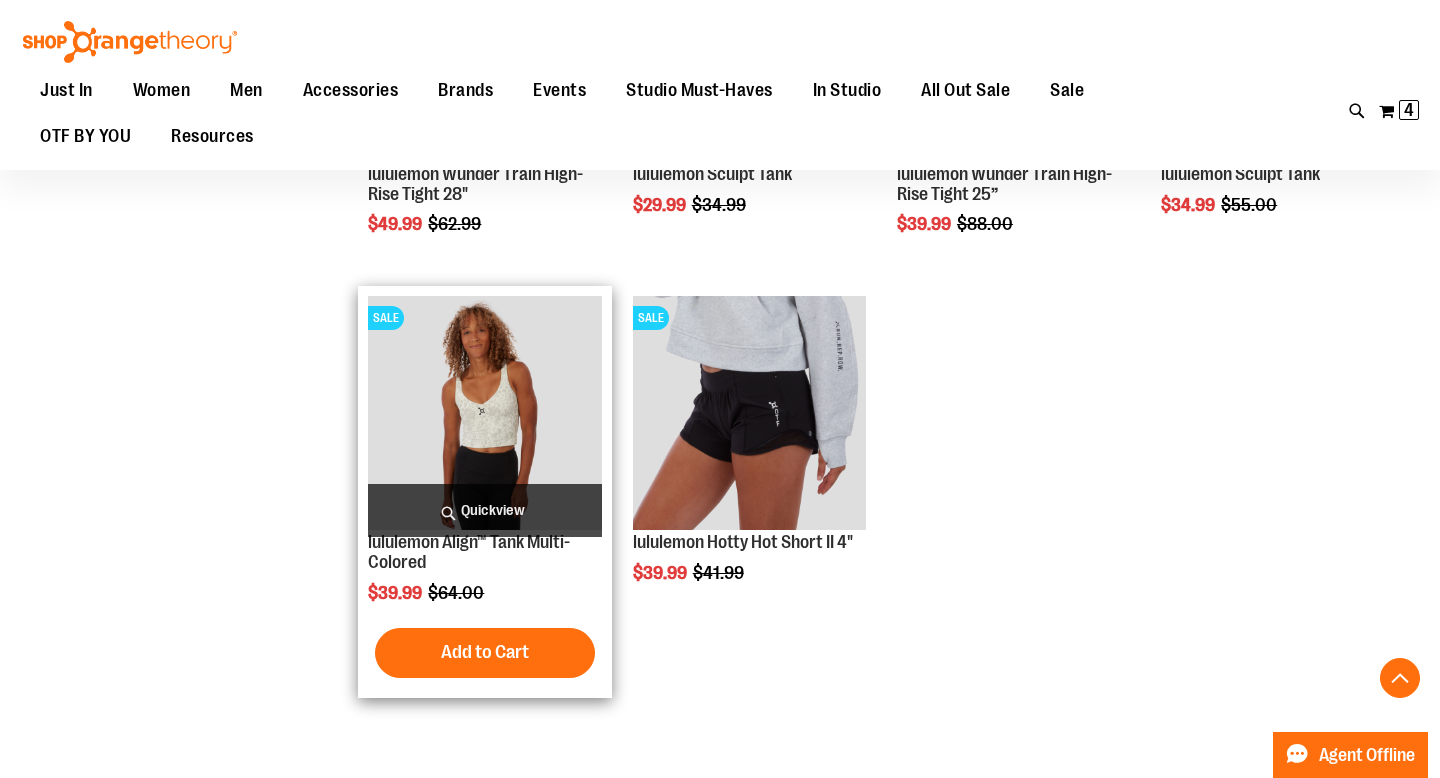 click on "Quickview" at bounding box center (485, 510) 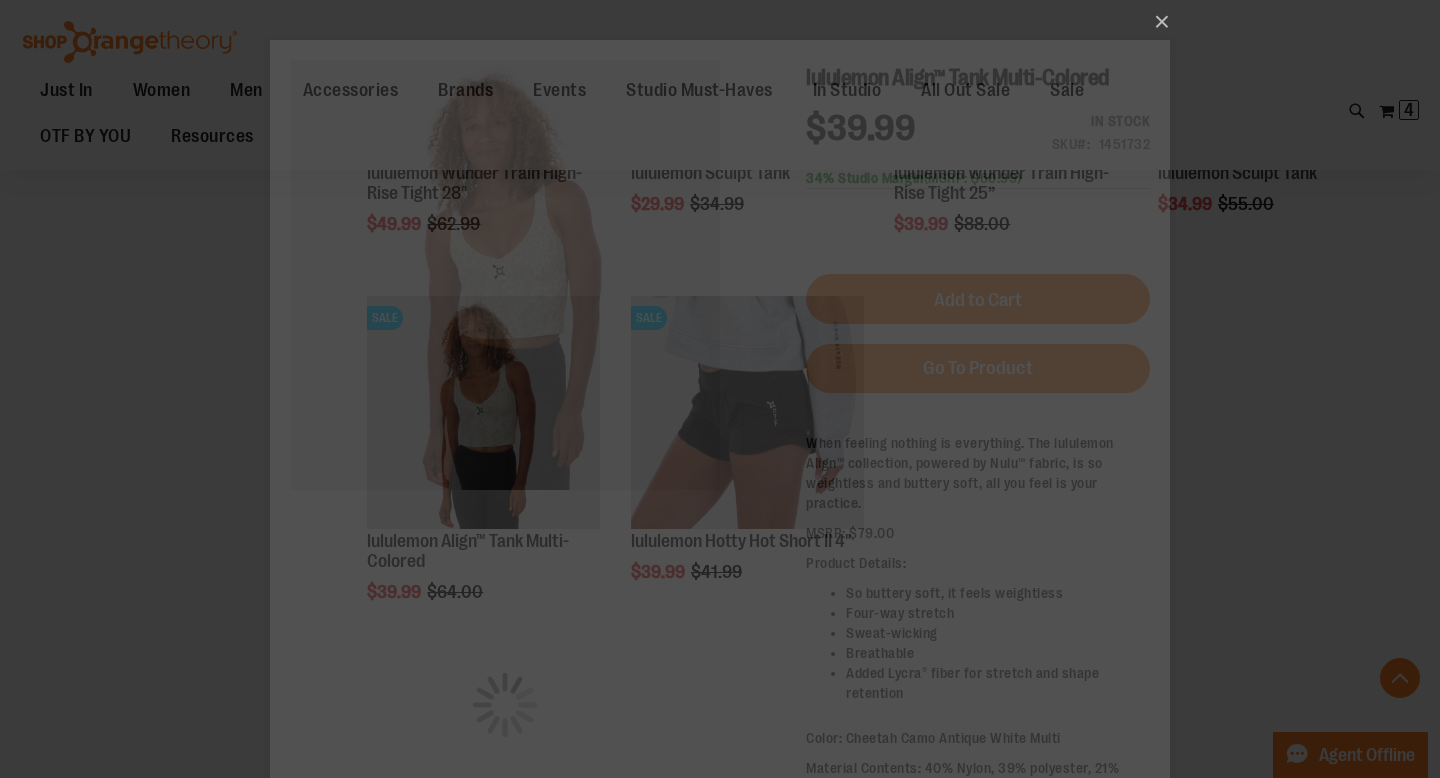 scroll, scrollTop: 0, scrollLeft: 0, axis: both 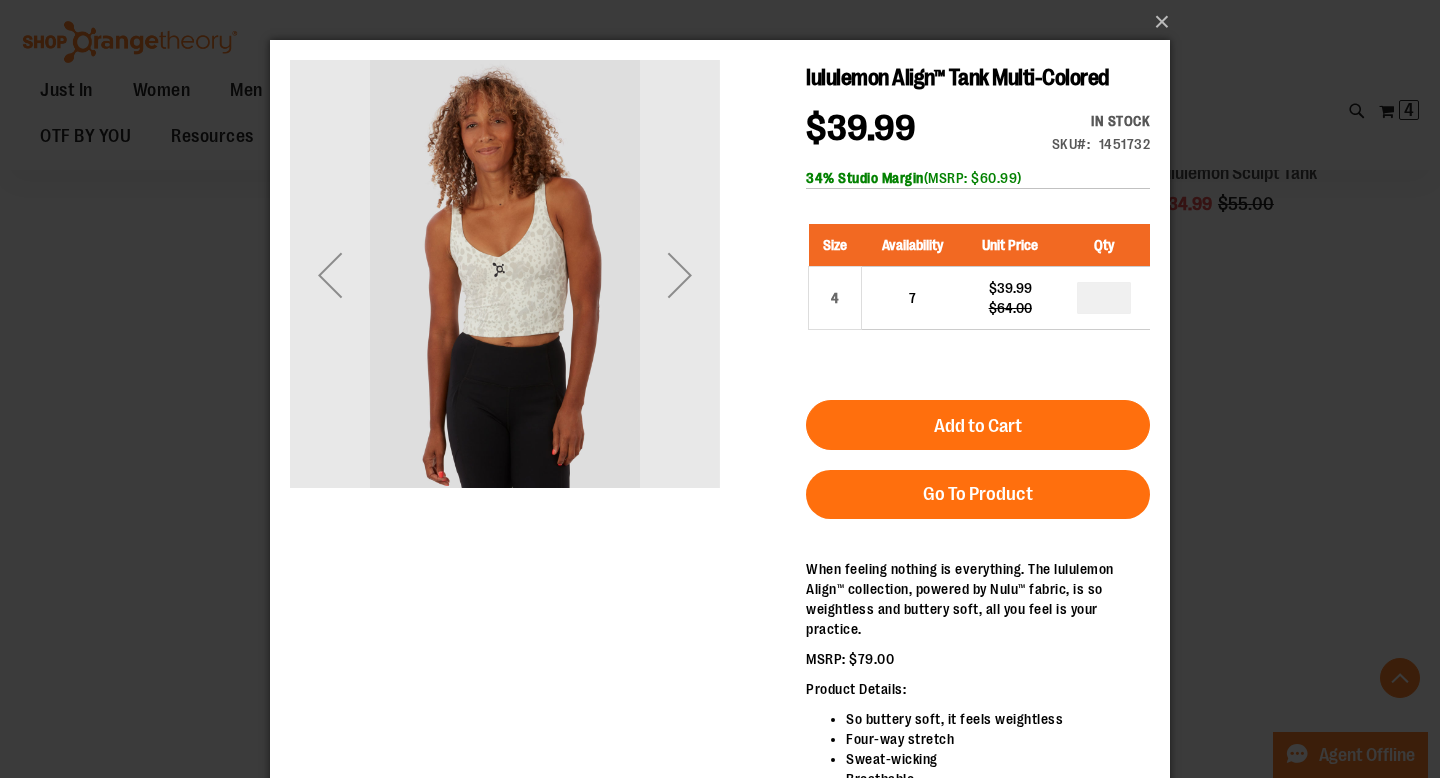 click on "×" at bounding box center [720, 389] 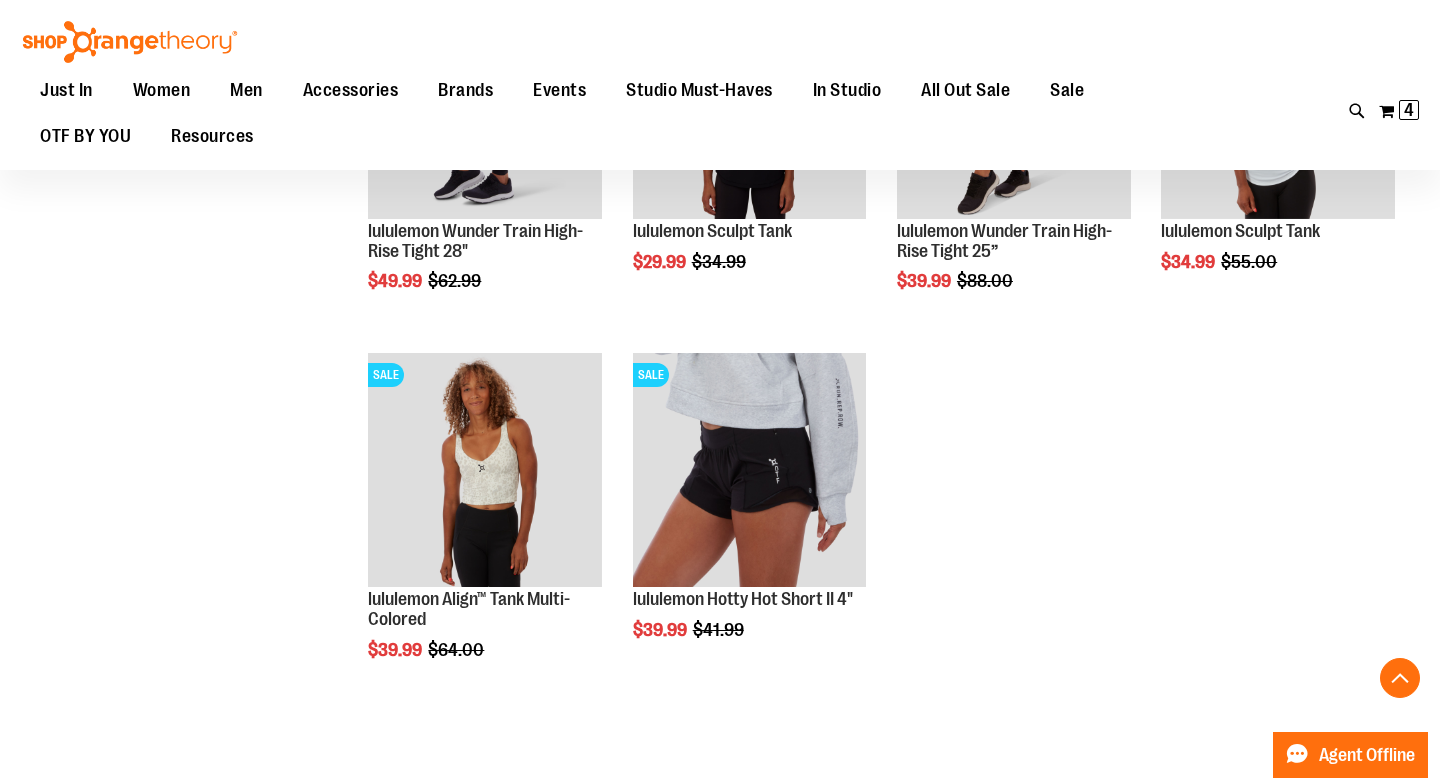 scroll, scrollTop: 4389, scrollLeft: 0, axis: vertical 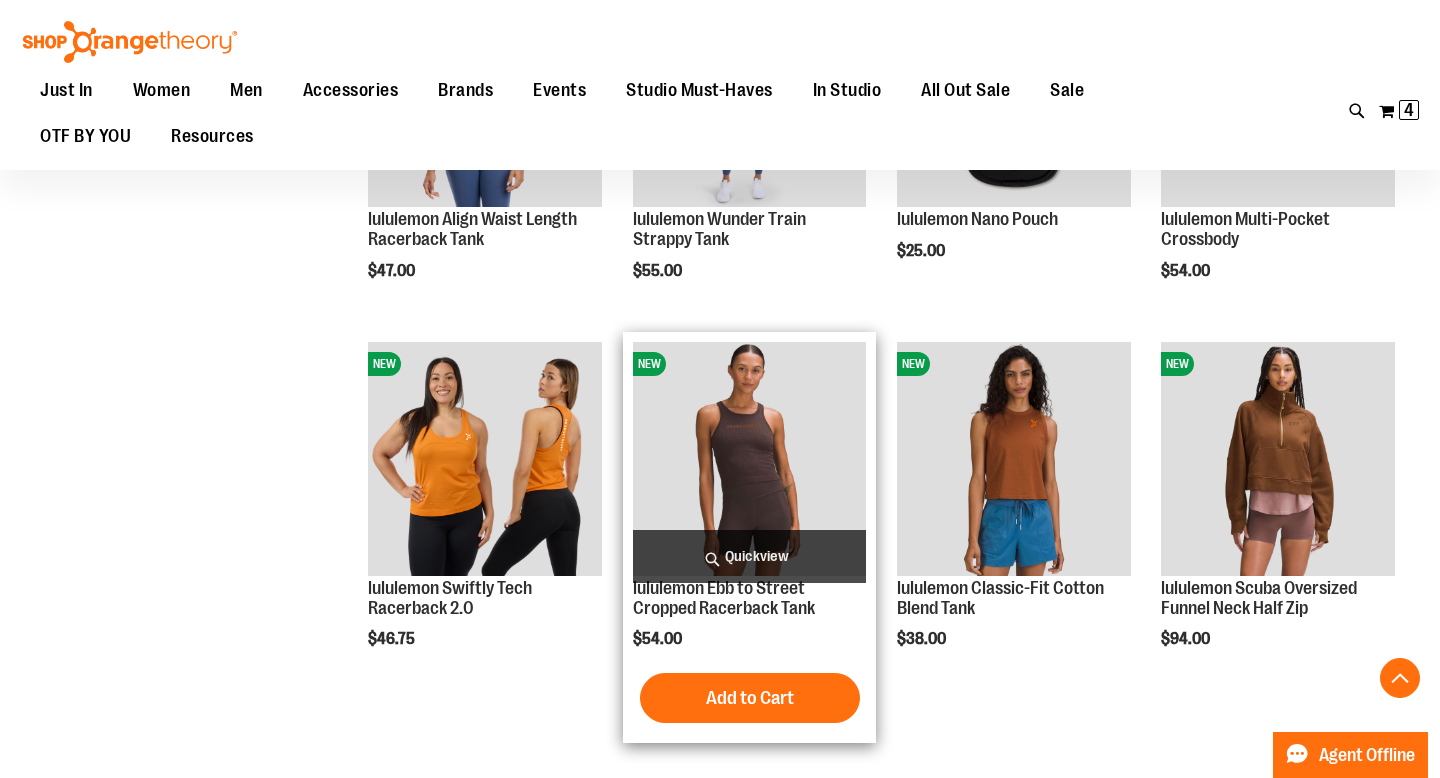 click on "Quickview" at bounding box center [750, 556] 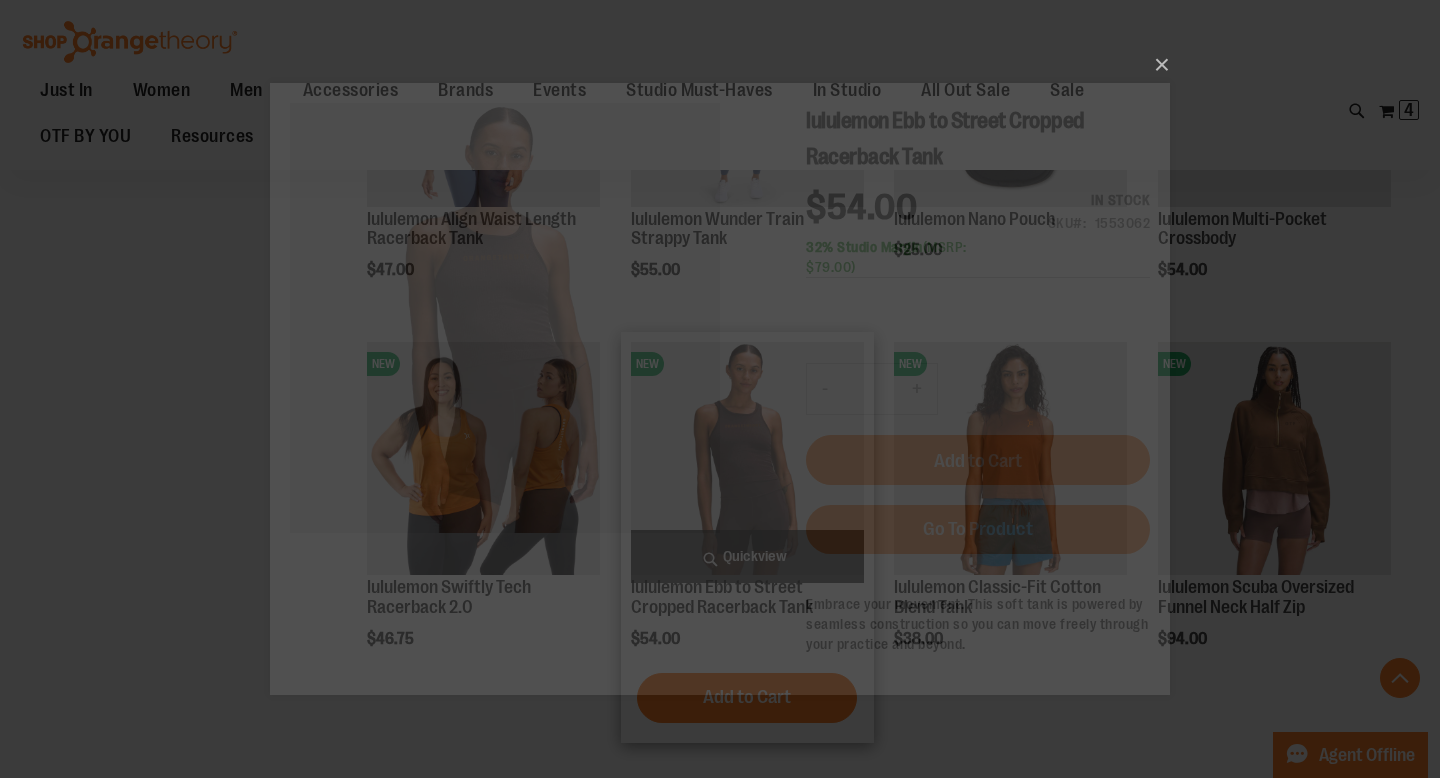 scroll, scrollTop: 0, scrollLeft: 0, axis: both 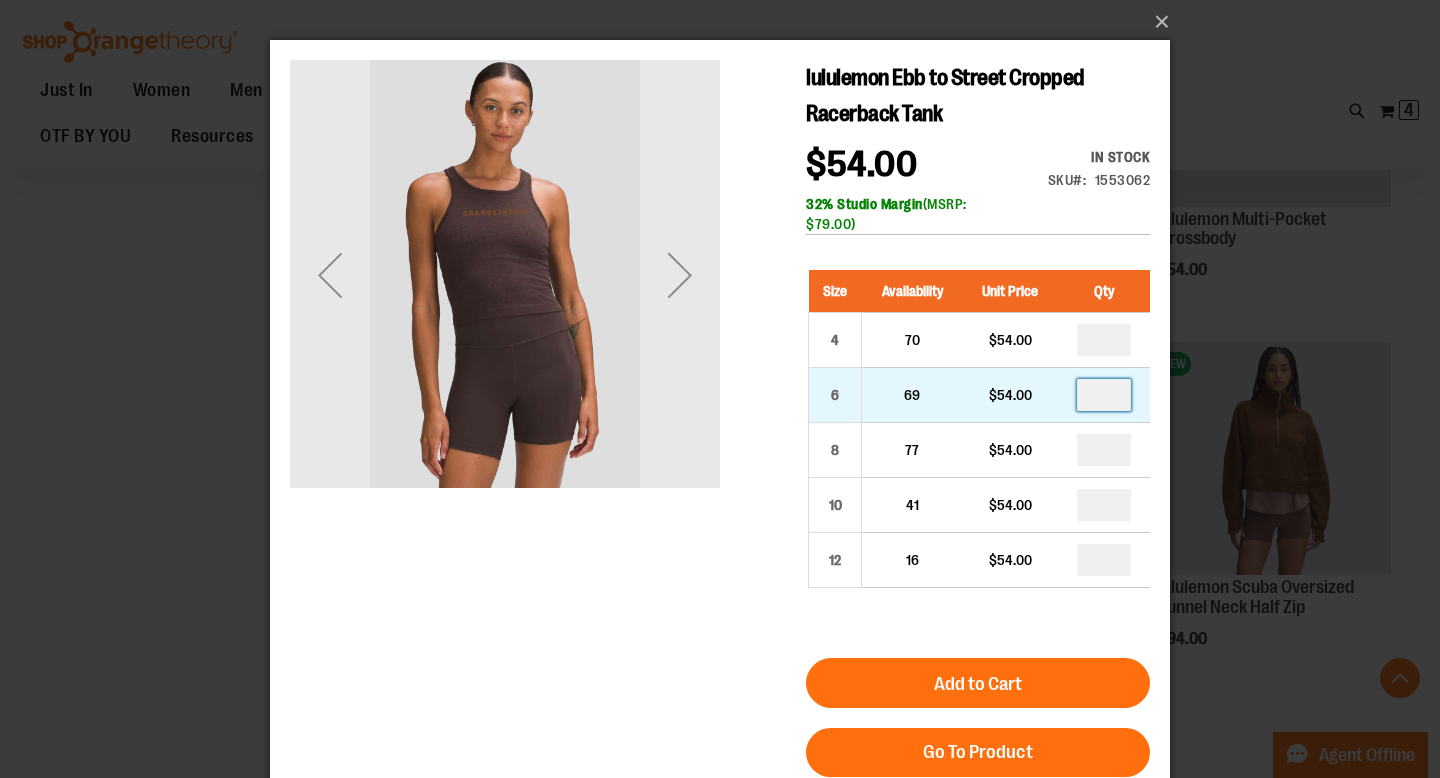 click at bounding box center [1104, 395] 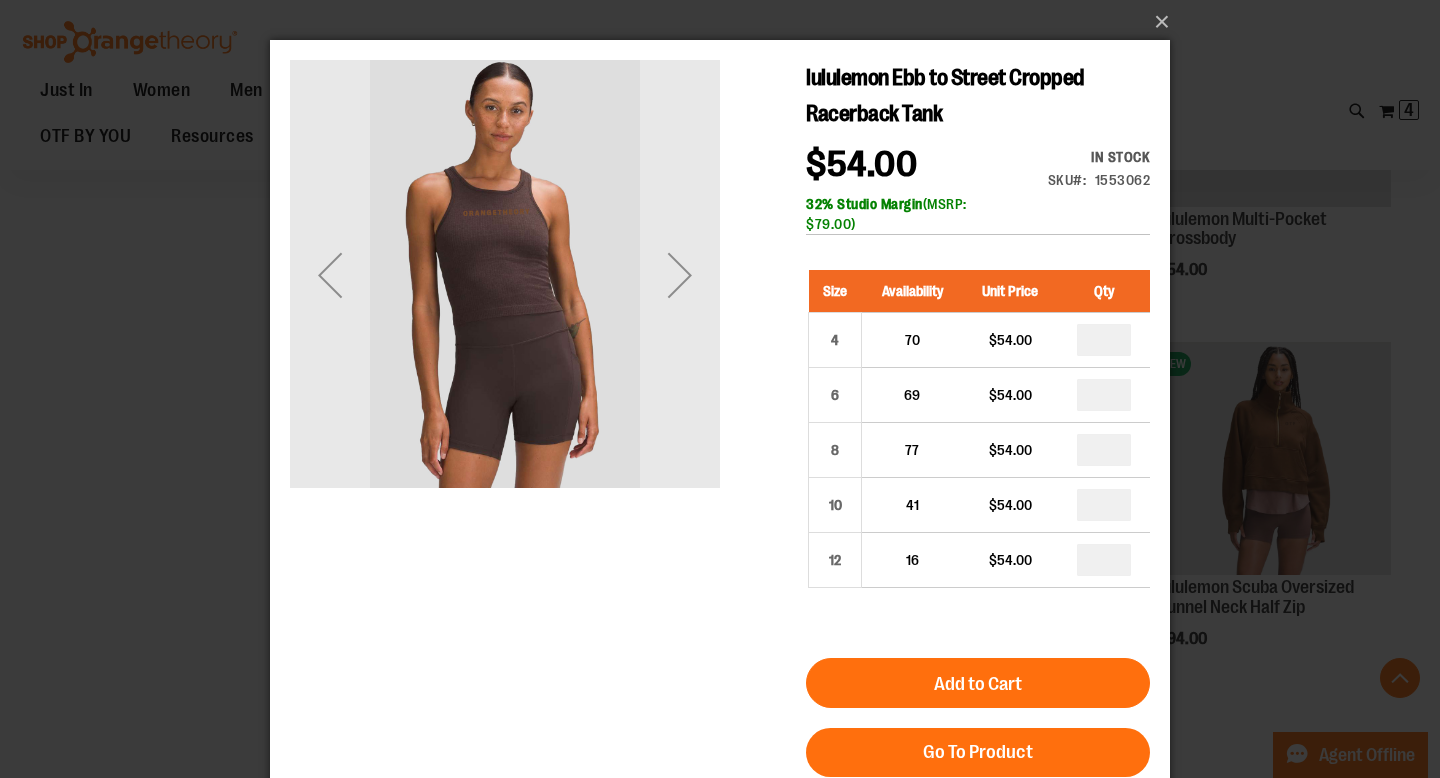 click at bounding box center (1104, 450) 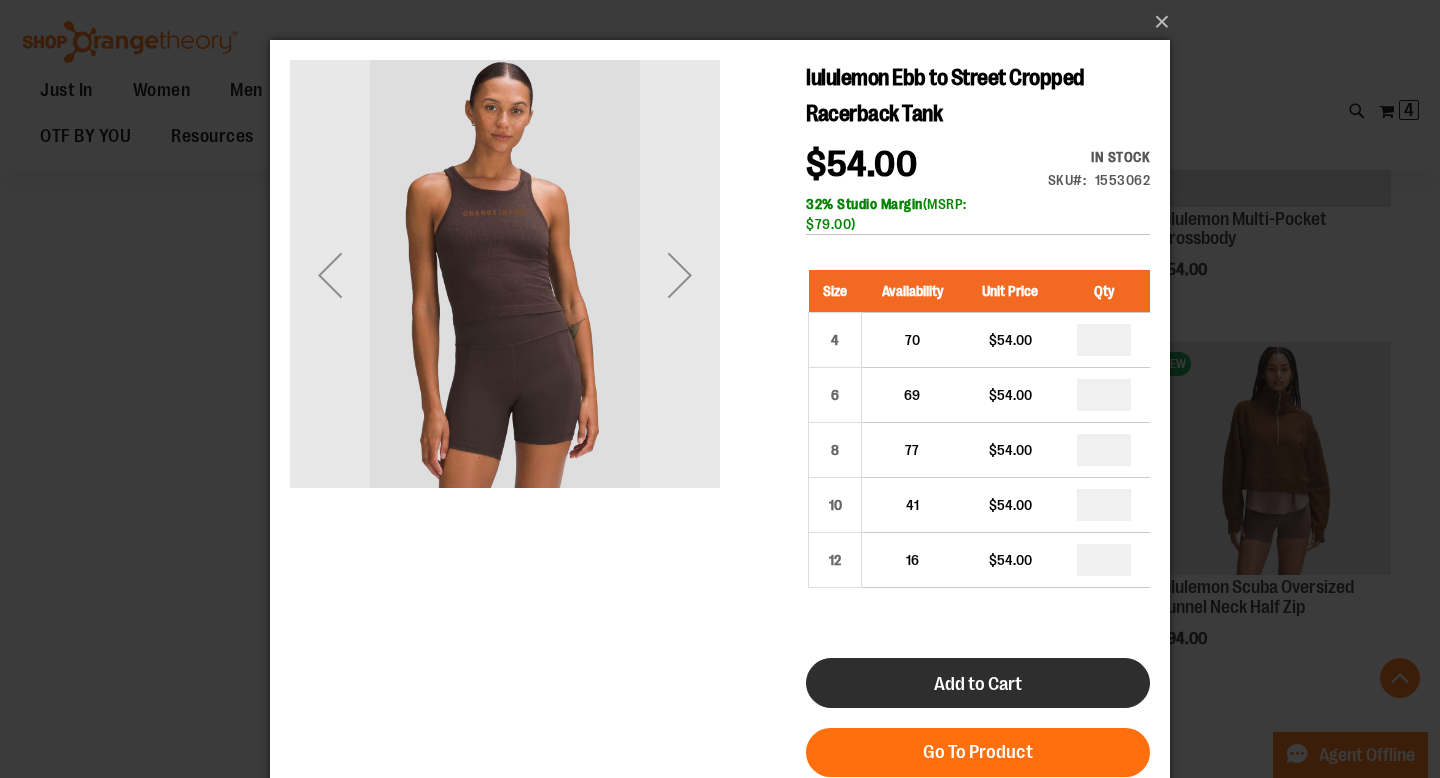 click on "Add to Cart" at bounding box center (978, 683) 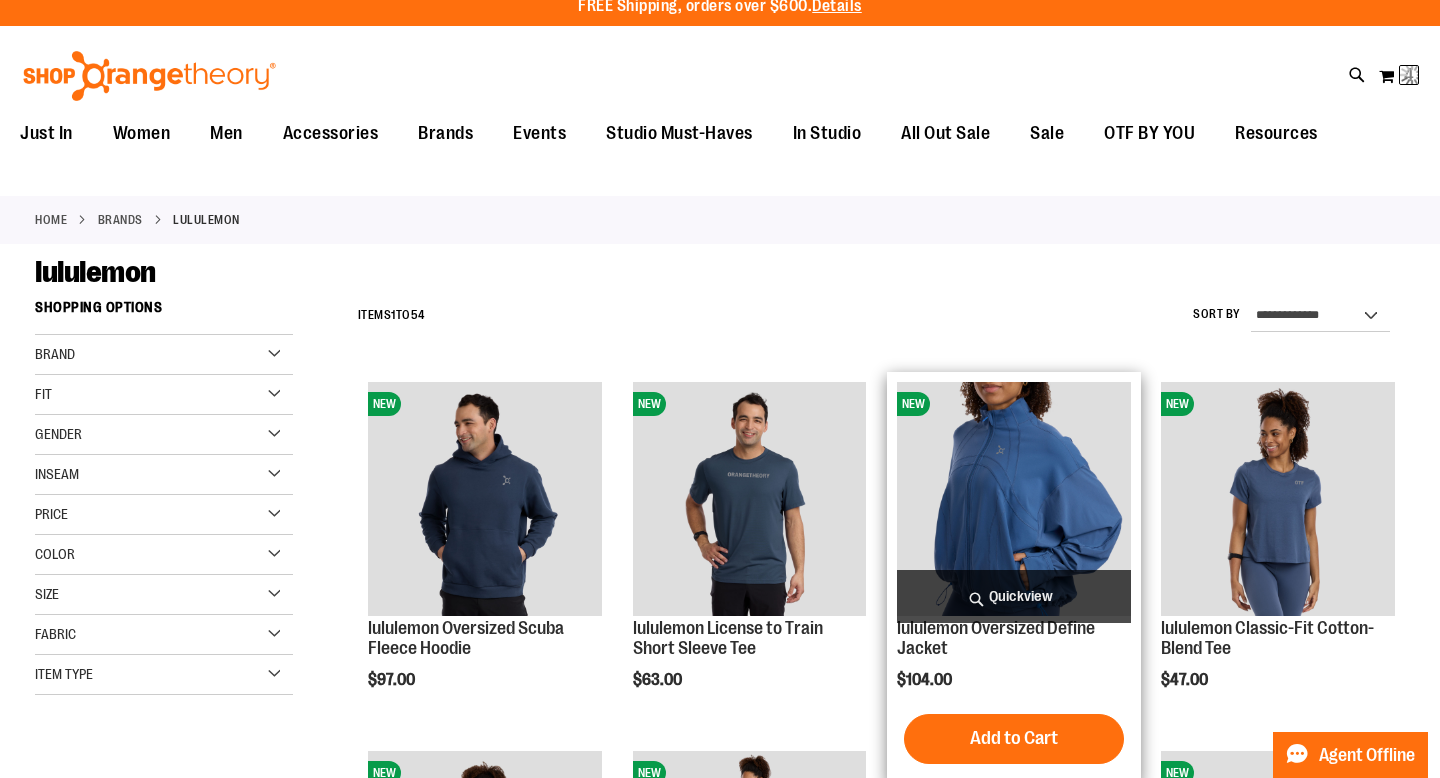 scroll, scrollTop: 0, scrollLeft: 0, axis: both 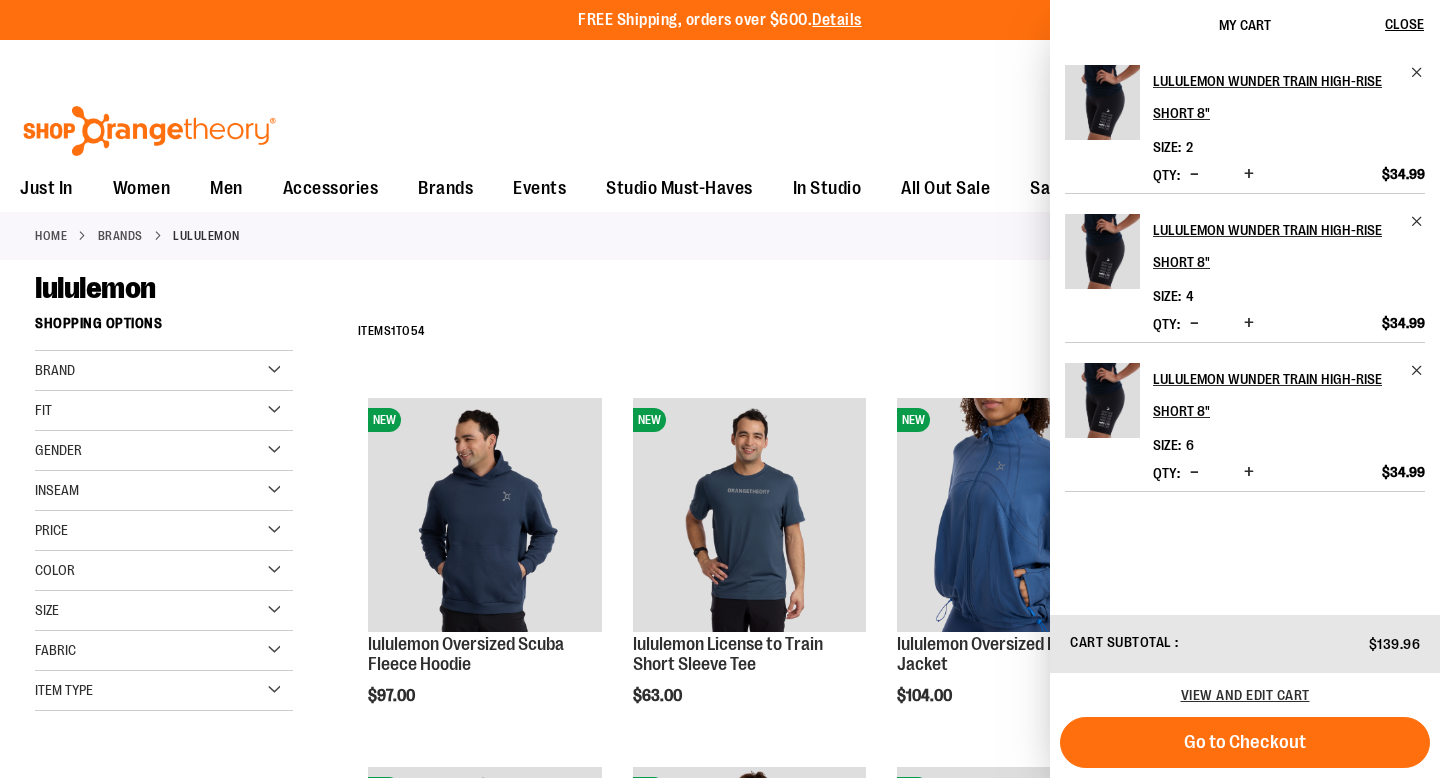click on "Toggle Nav
Search
Popular Suggestions
Advanced Search" at bounding box center [720, 125] 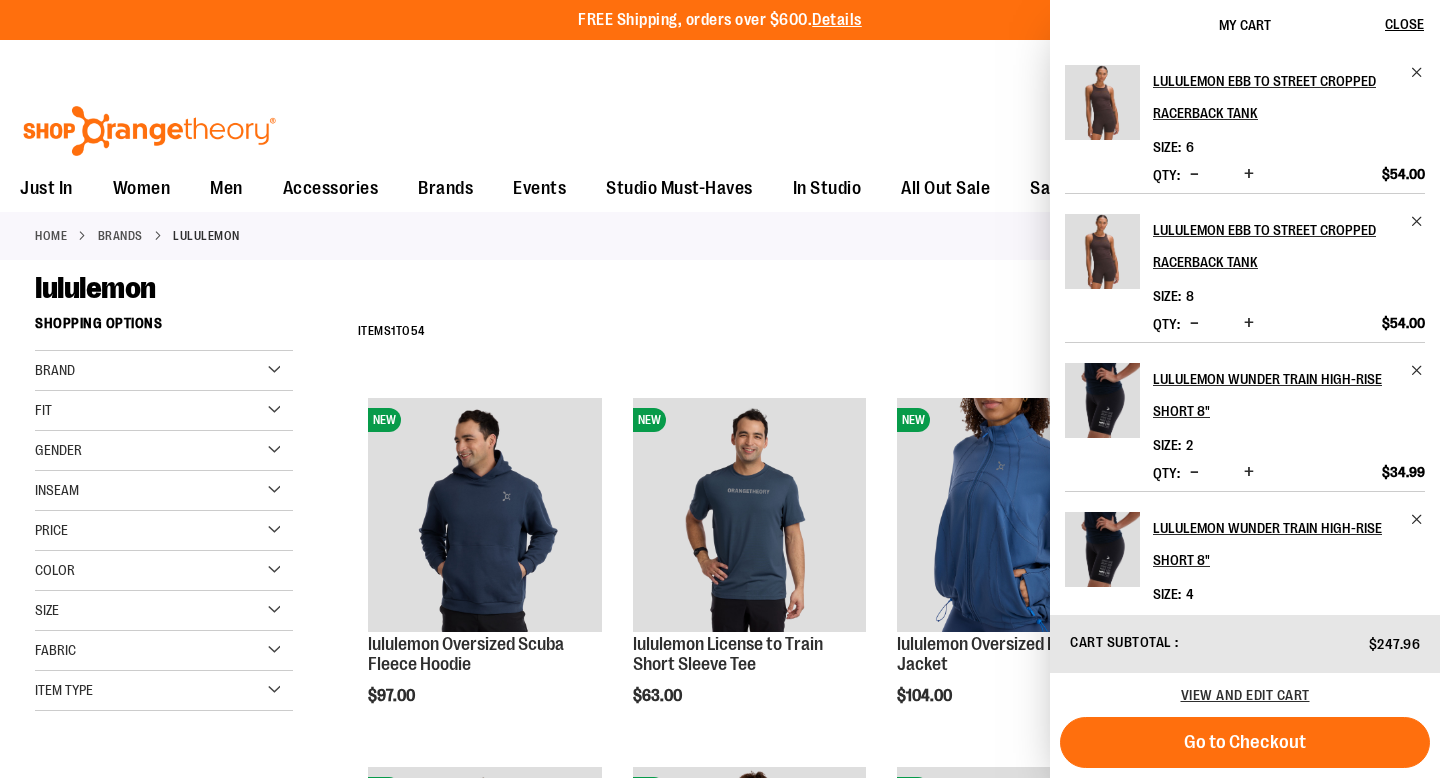 click on "Toggle Nav
Search
Popular Suggestions
Advanced Search" at bounding box center [720, 125] 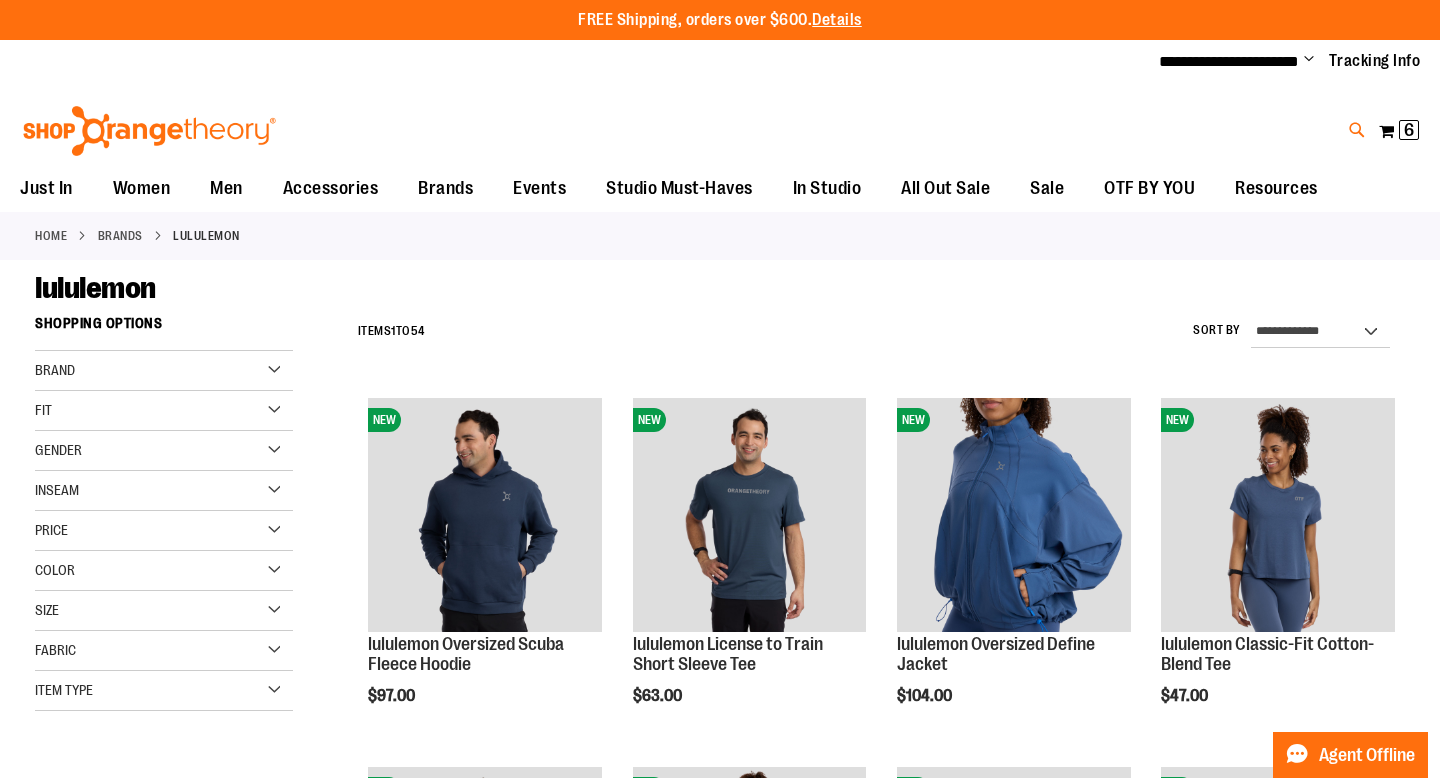 click at bounding box center [1357, 130] 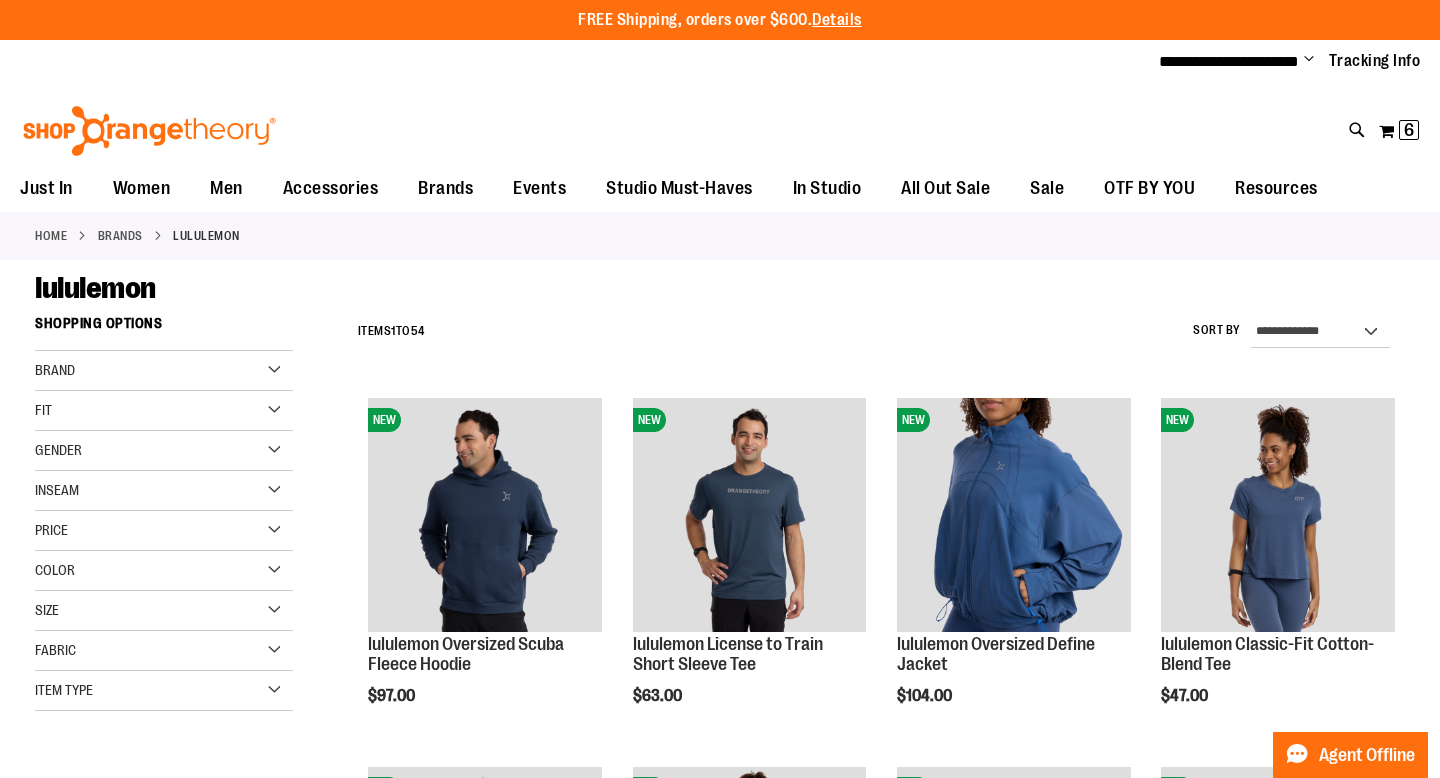 type on "**********" 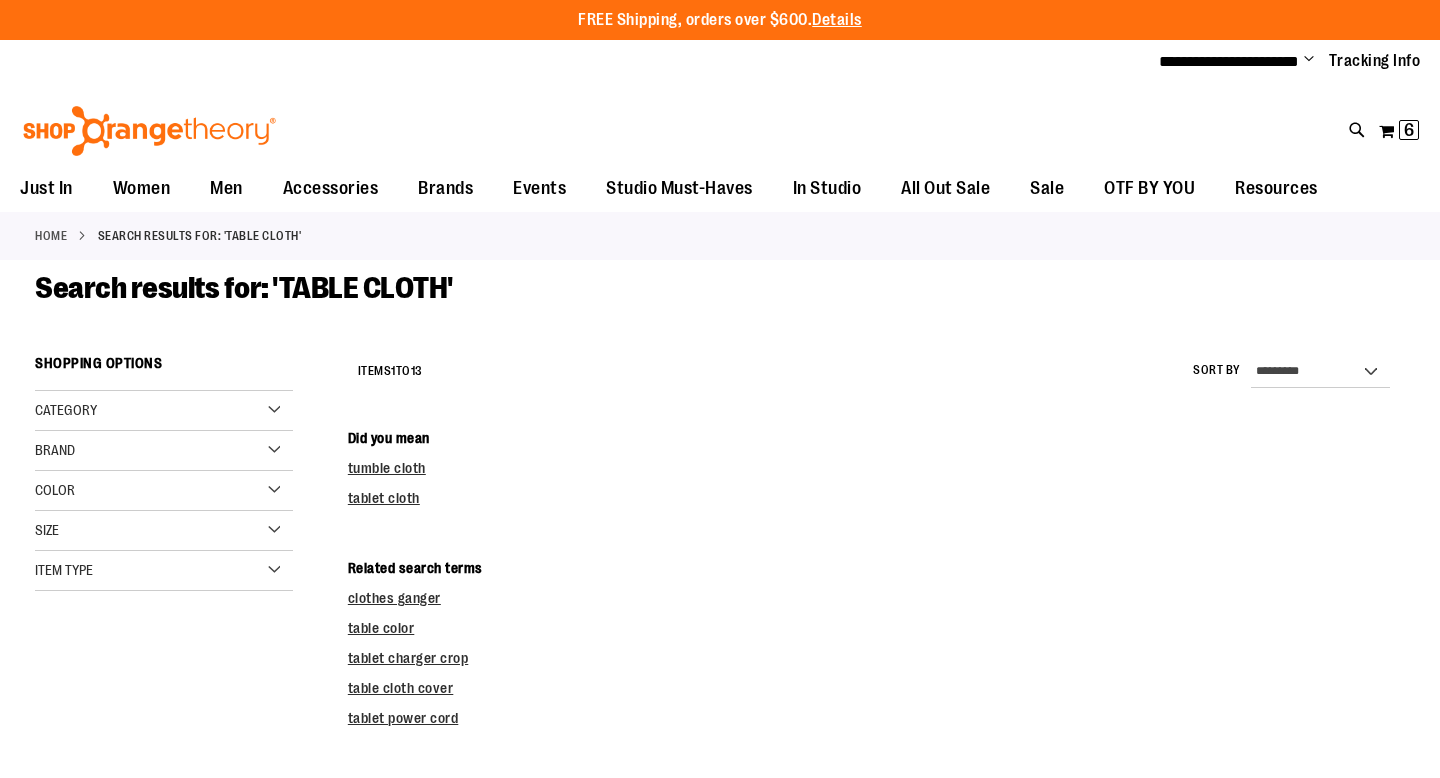 scroll, scrollTop: 0, scrollLeft: 0, axis: both 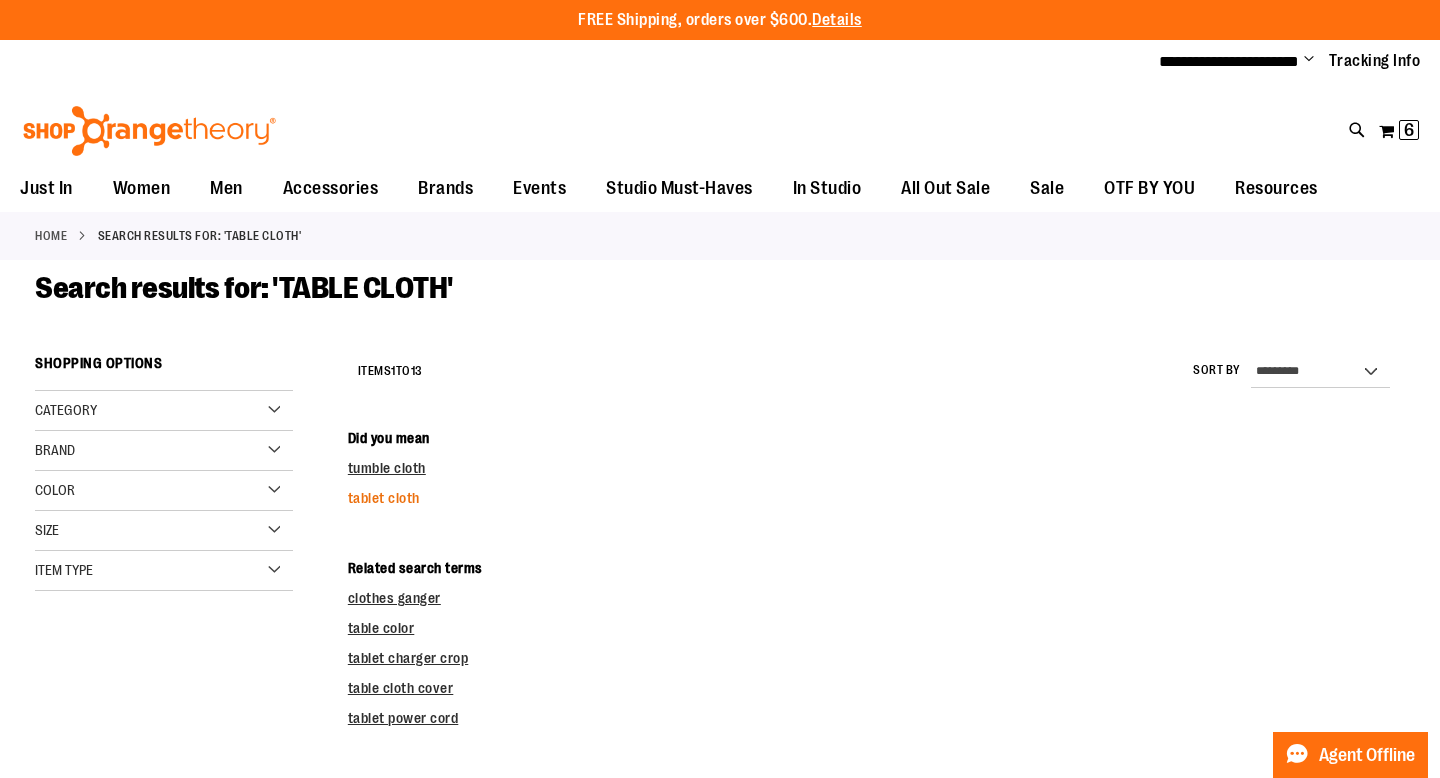 click on "tablet cloth" at bounding box center [384, 498] 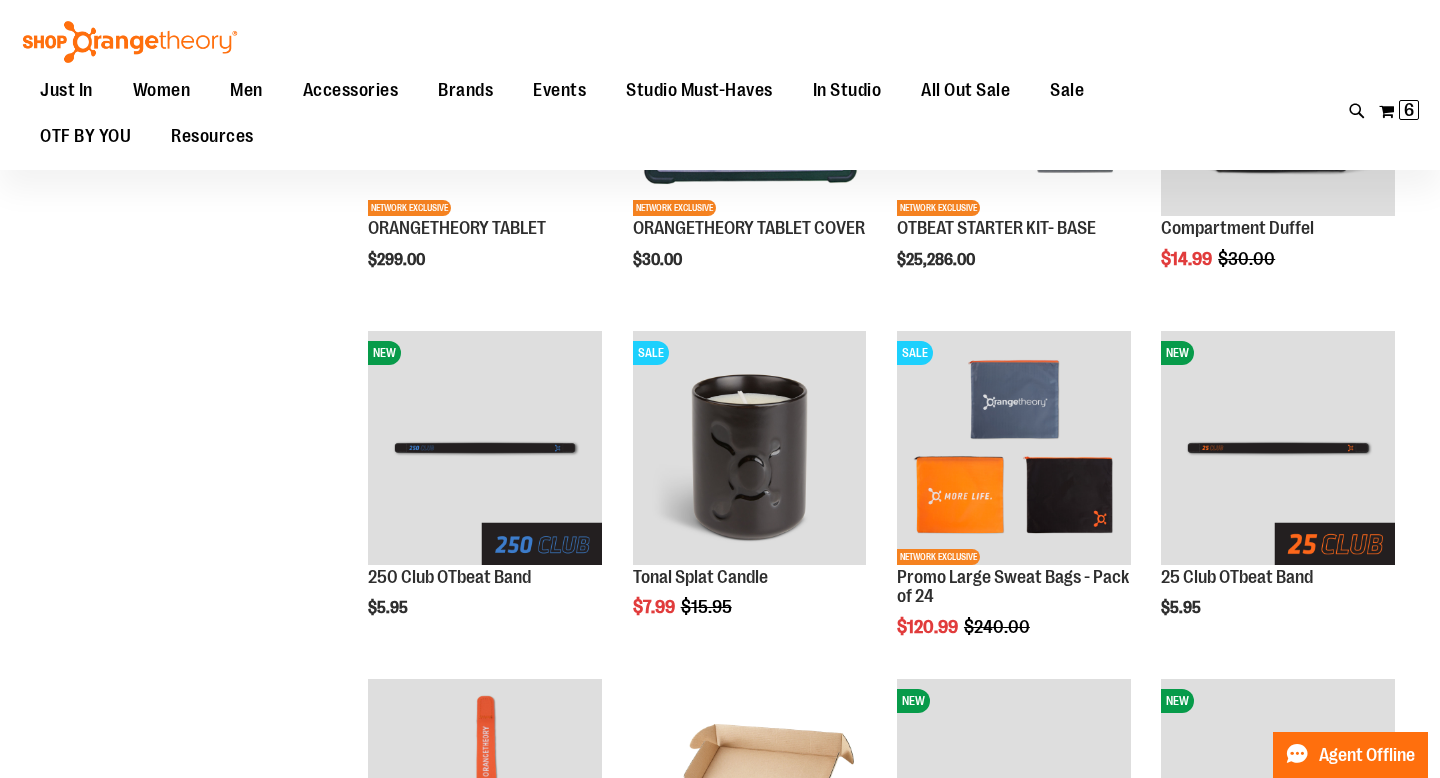 scroll, scrollTop: 0, scrollLeft: 0, axis: both 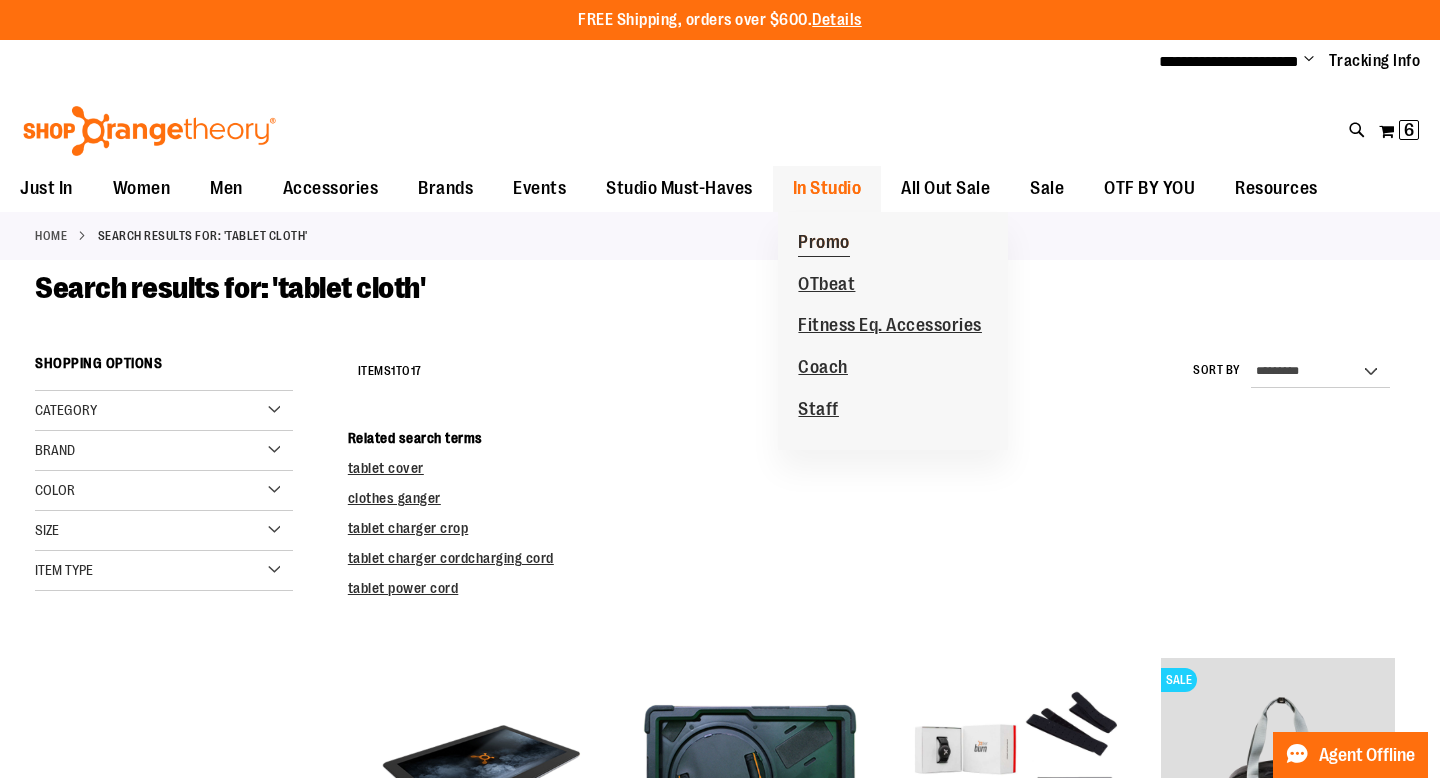 click on "Promo" at bounding box center (824, 244) 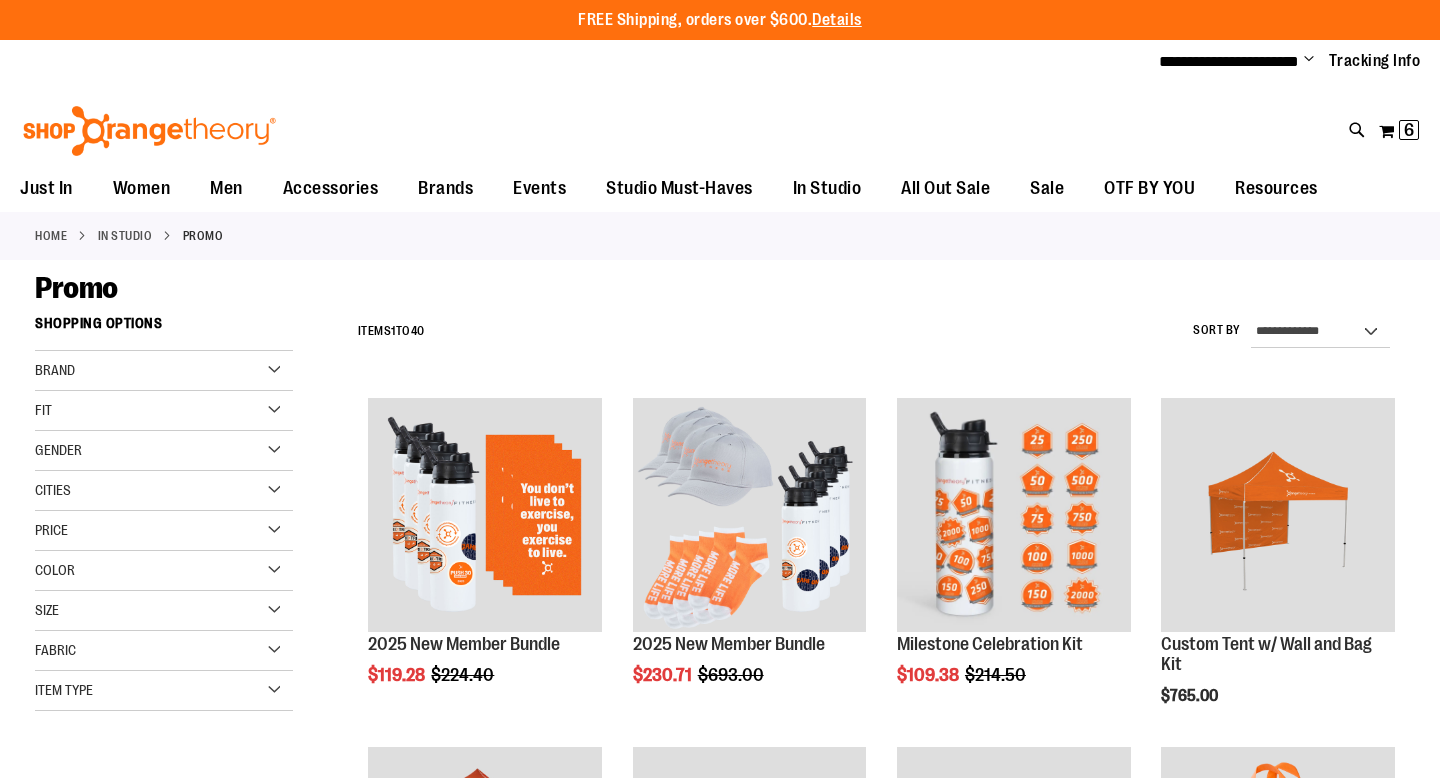 scroll, scrollTop: 0, scrollLeft: 0, axis: both 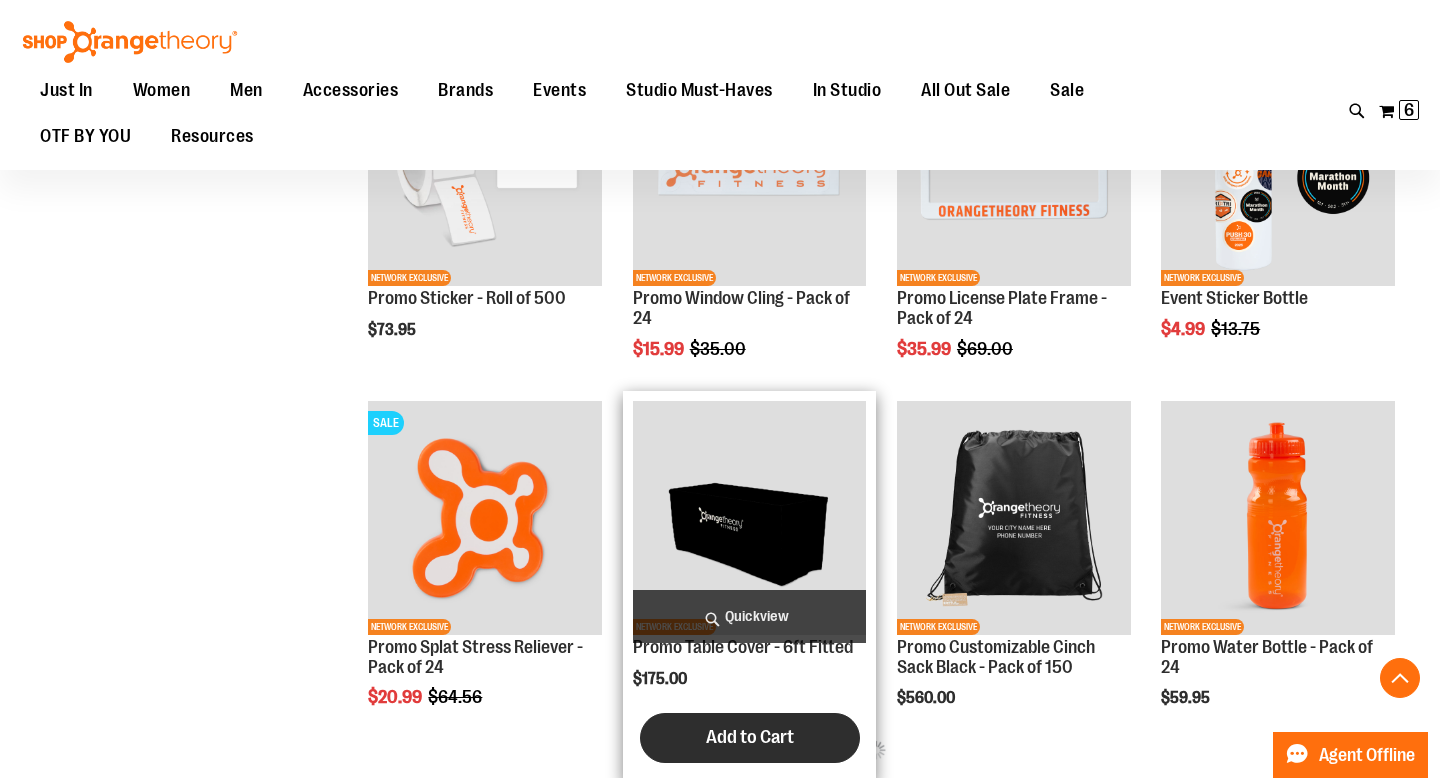 click on "Add to Cart" at bounding box center [750, 737] 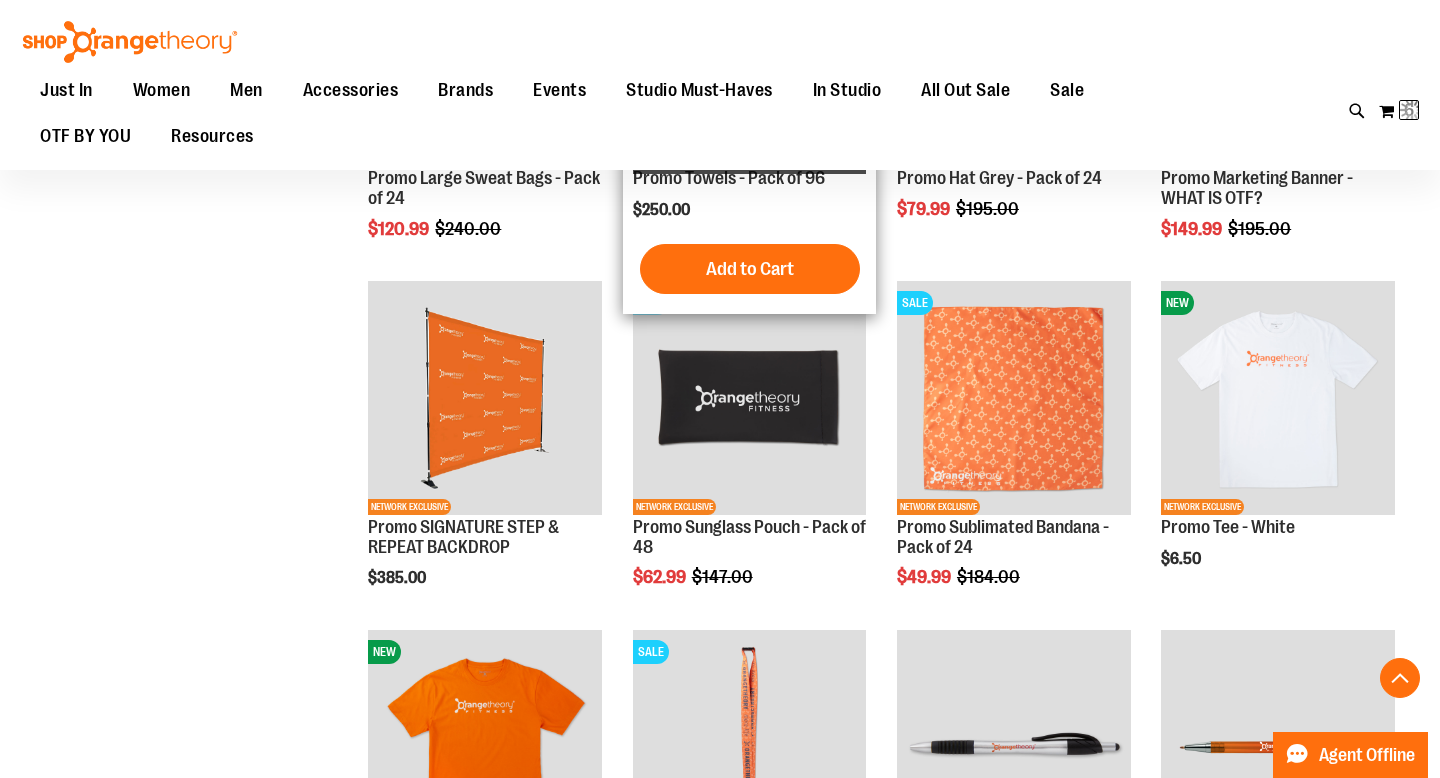 scroll, scrollTop: 2770, scrollLeft: 0, axis: vertical 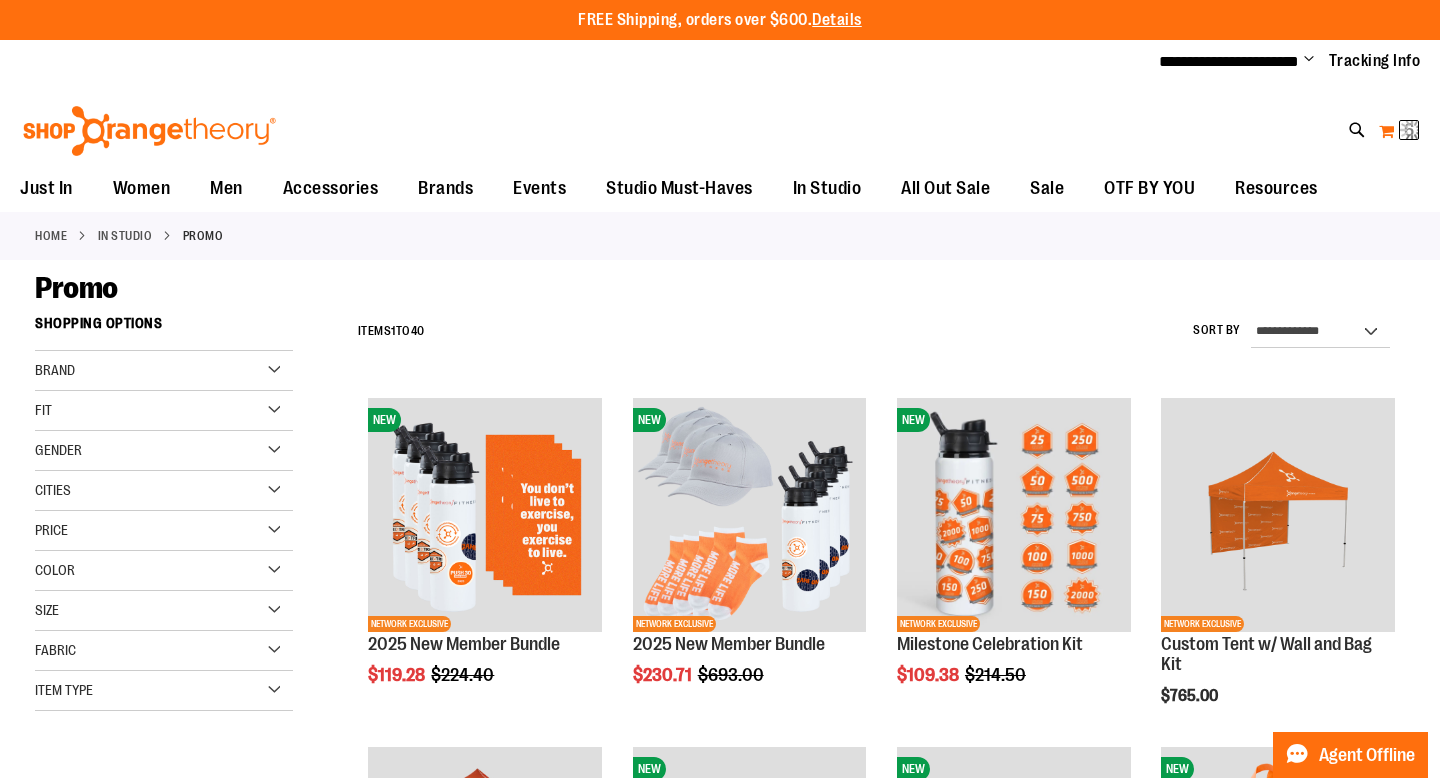 click at bounding box center [1412, 130] 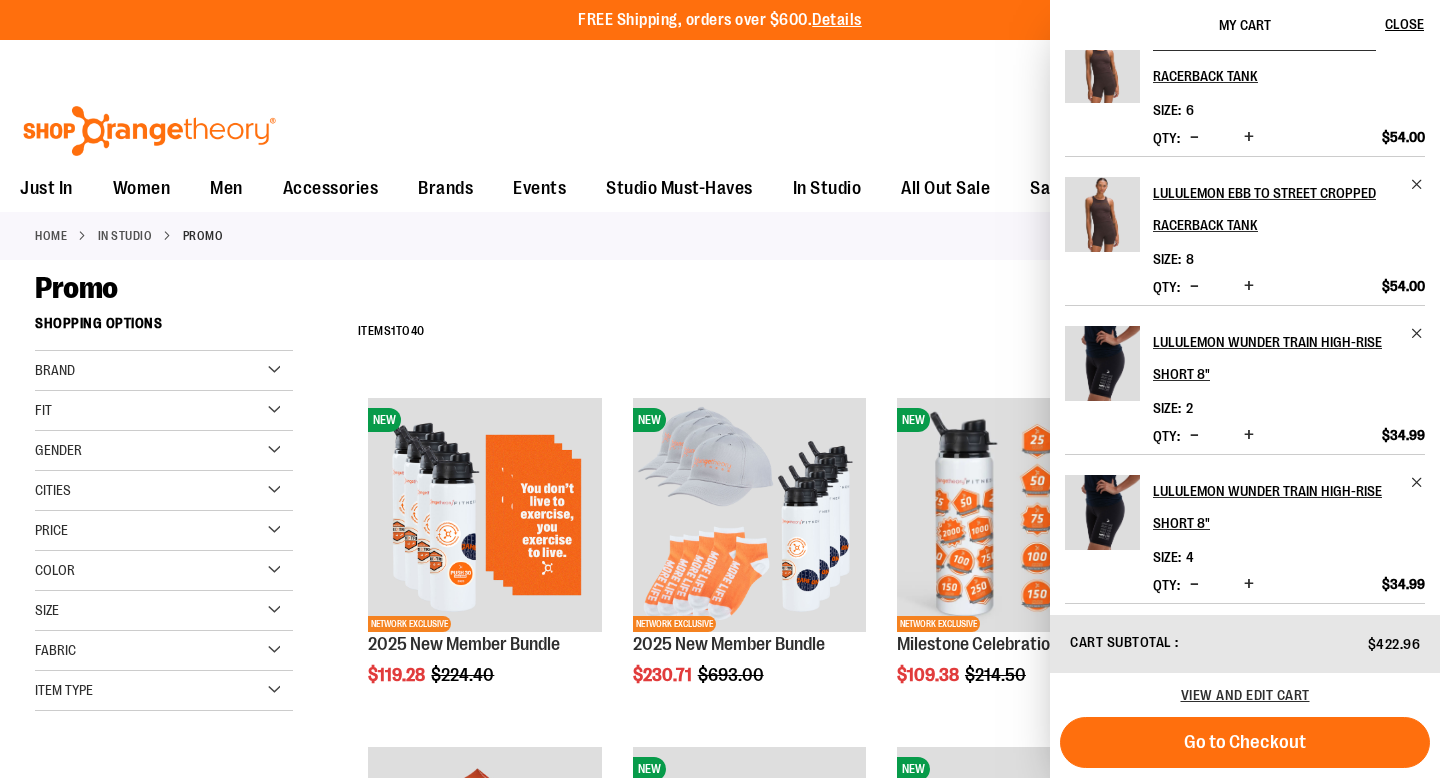 scroll, scrollTop: 352, scrollLeft: 0, axis: vertical 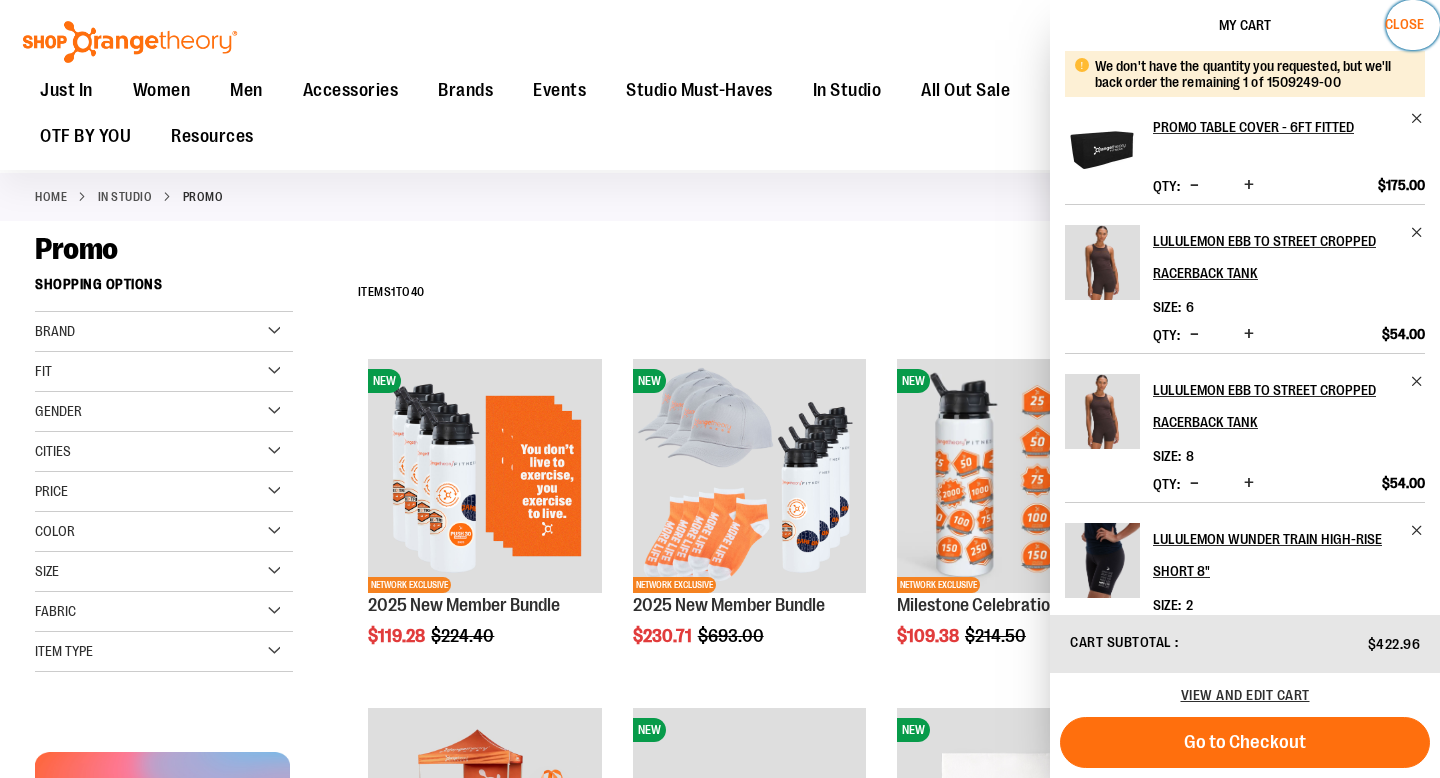 click on "Close" at bounding box center [1404, 24] 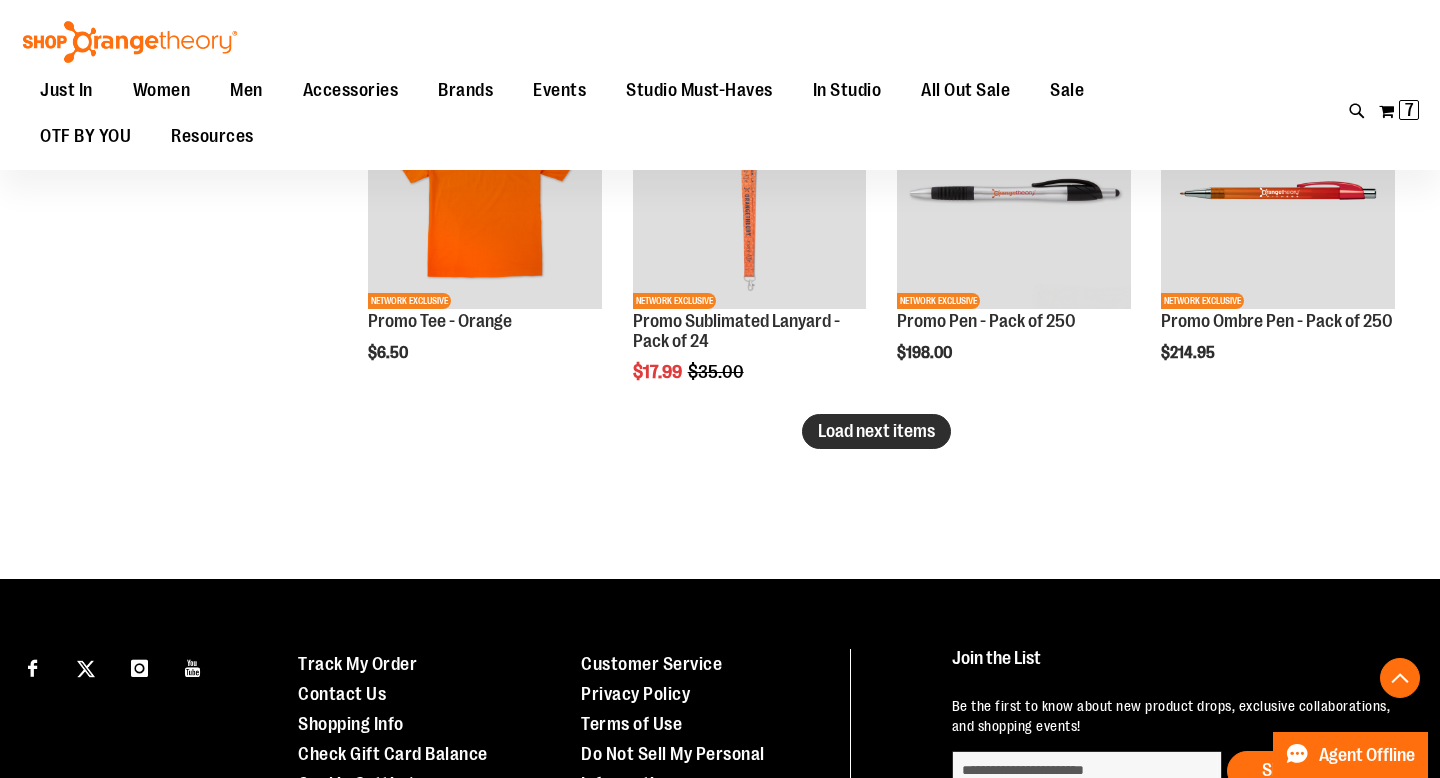click on "Load next items" at bounding box center (876, 431) 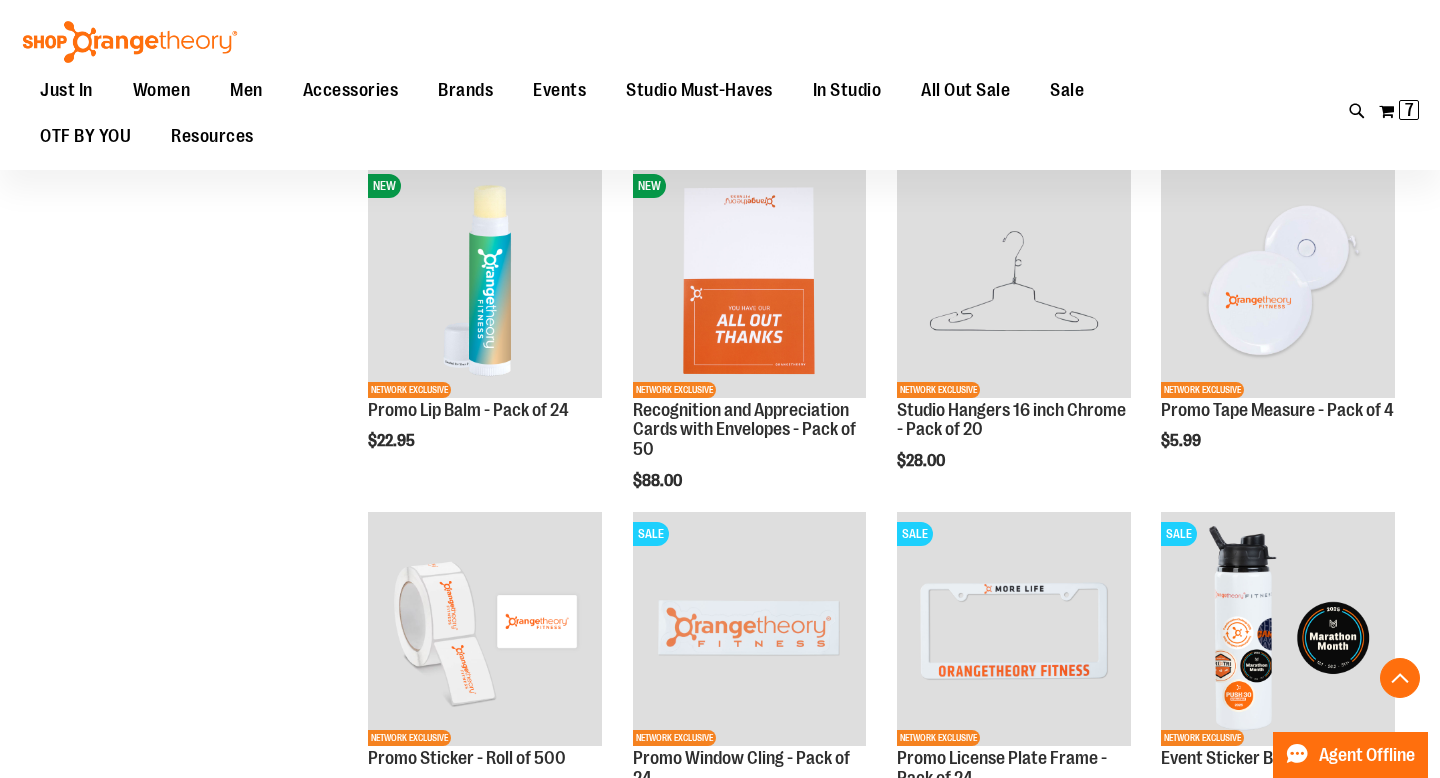 scroll, scrollTop: 423, scrollLeft: 0, axis: vertical 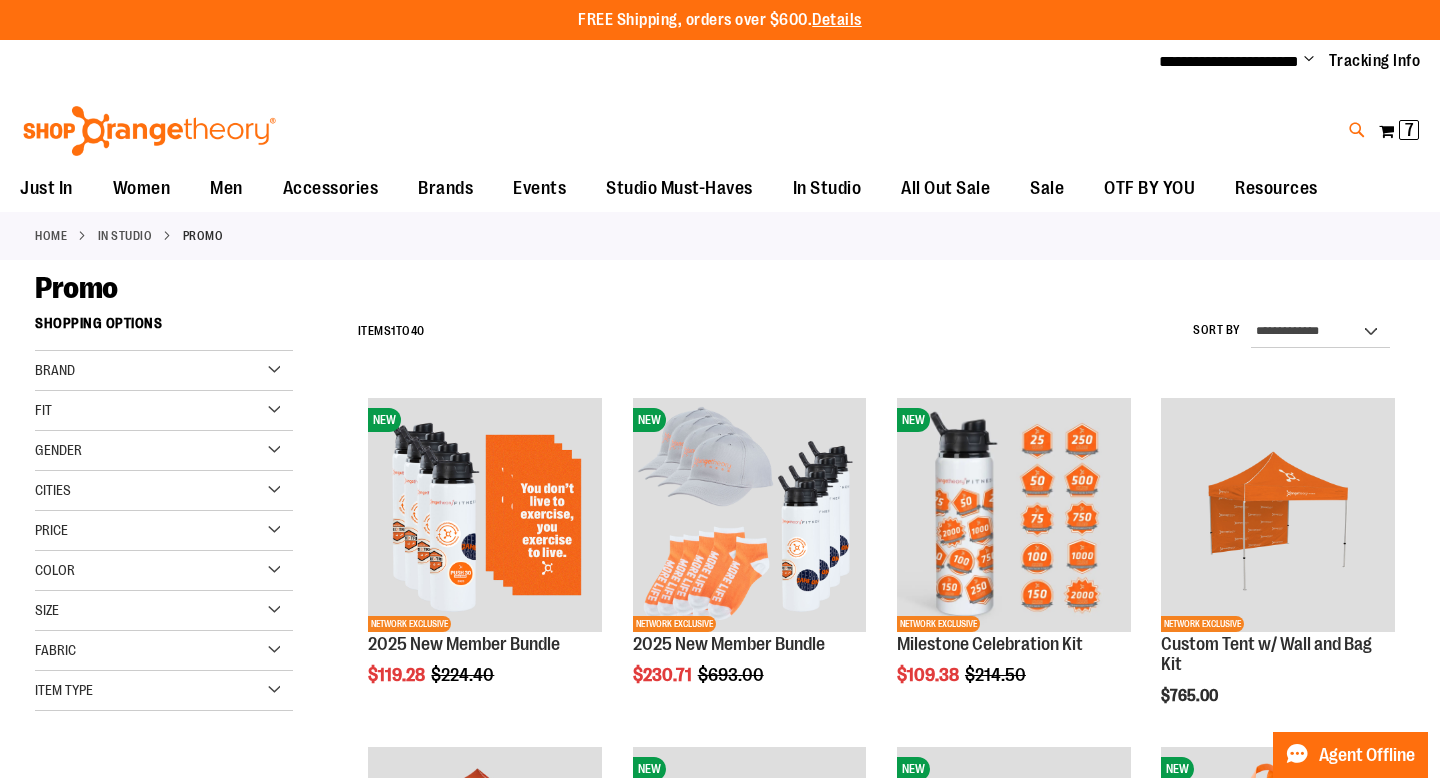 click at bounding box center [1357, 130] 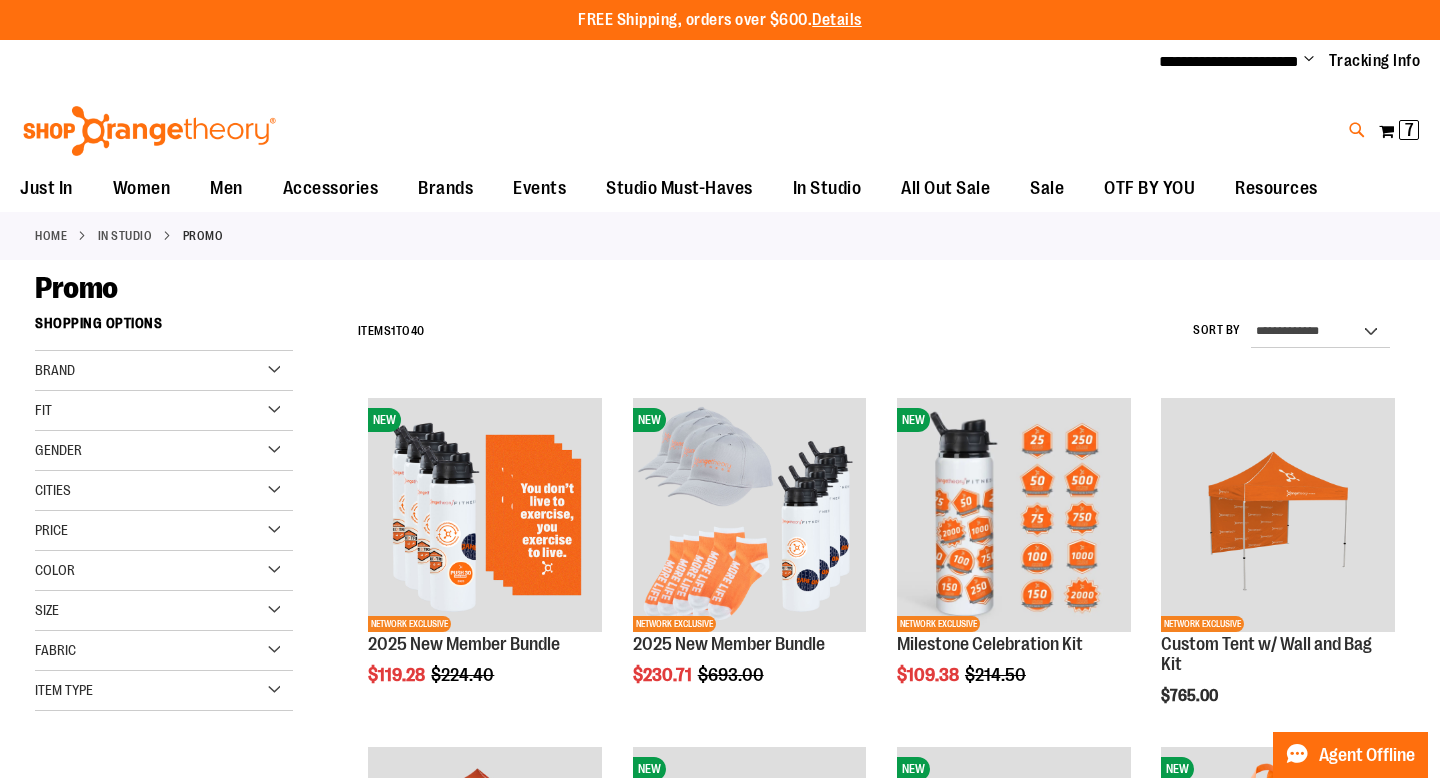type on "*" 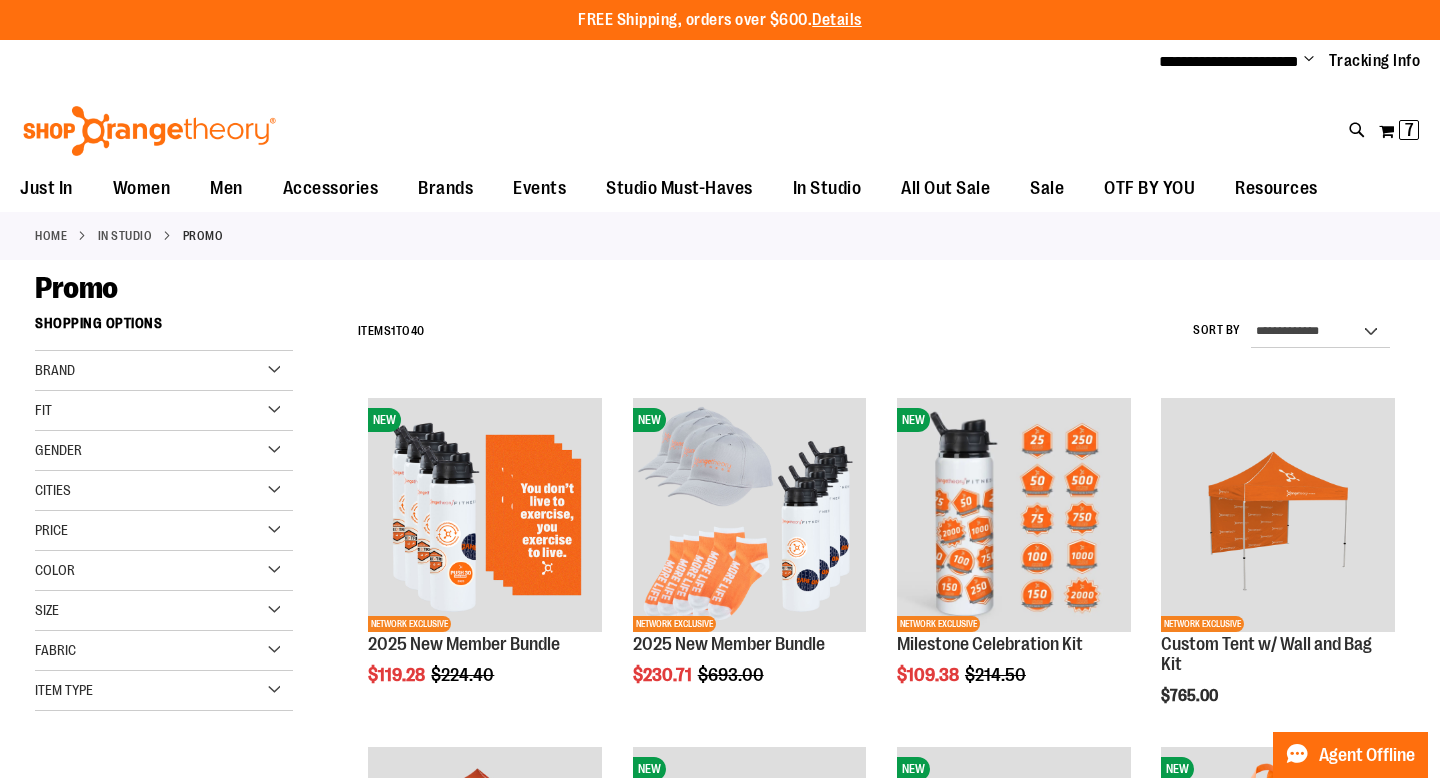 click at bounding box center (1256, 115) 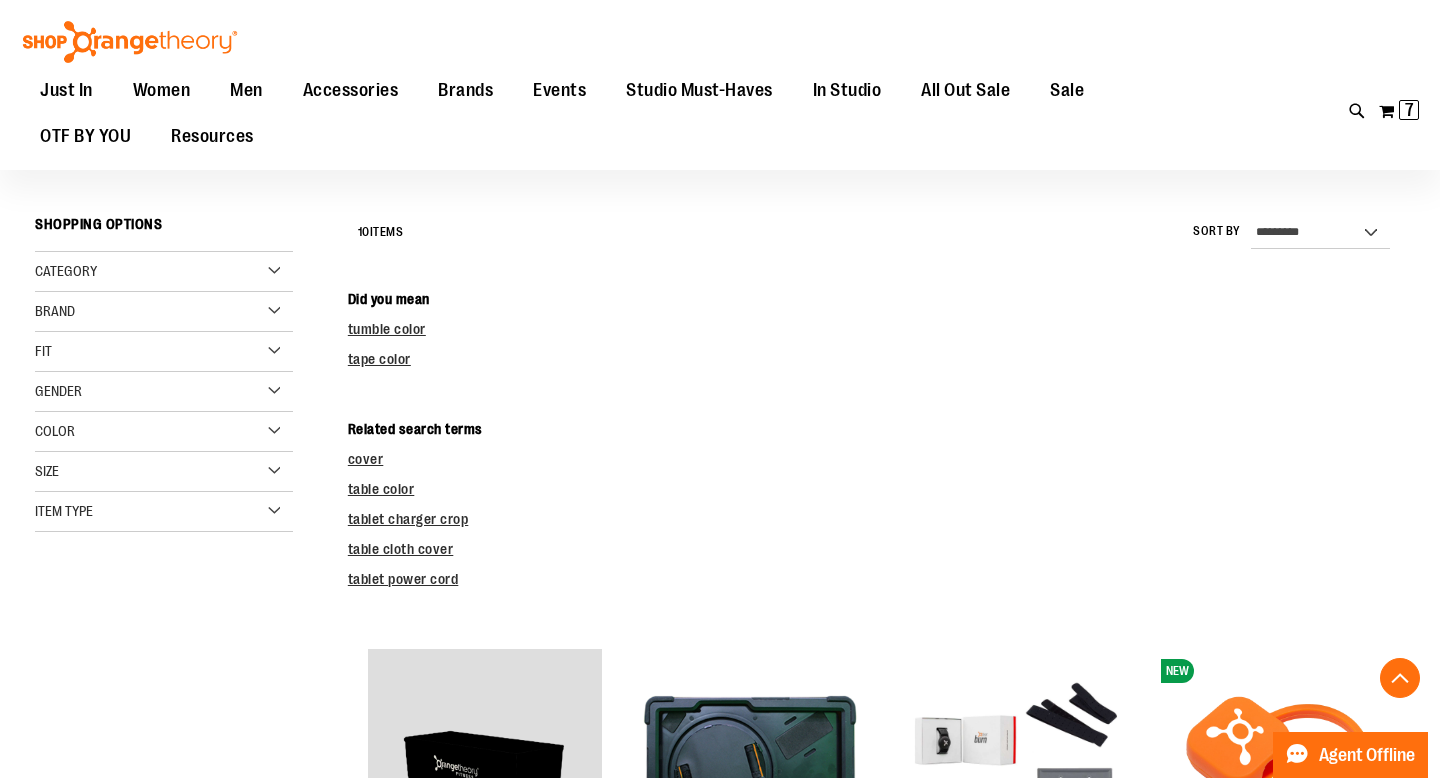 scroll, scrollTop: 0, scrollLeft: 0, axis: both 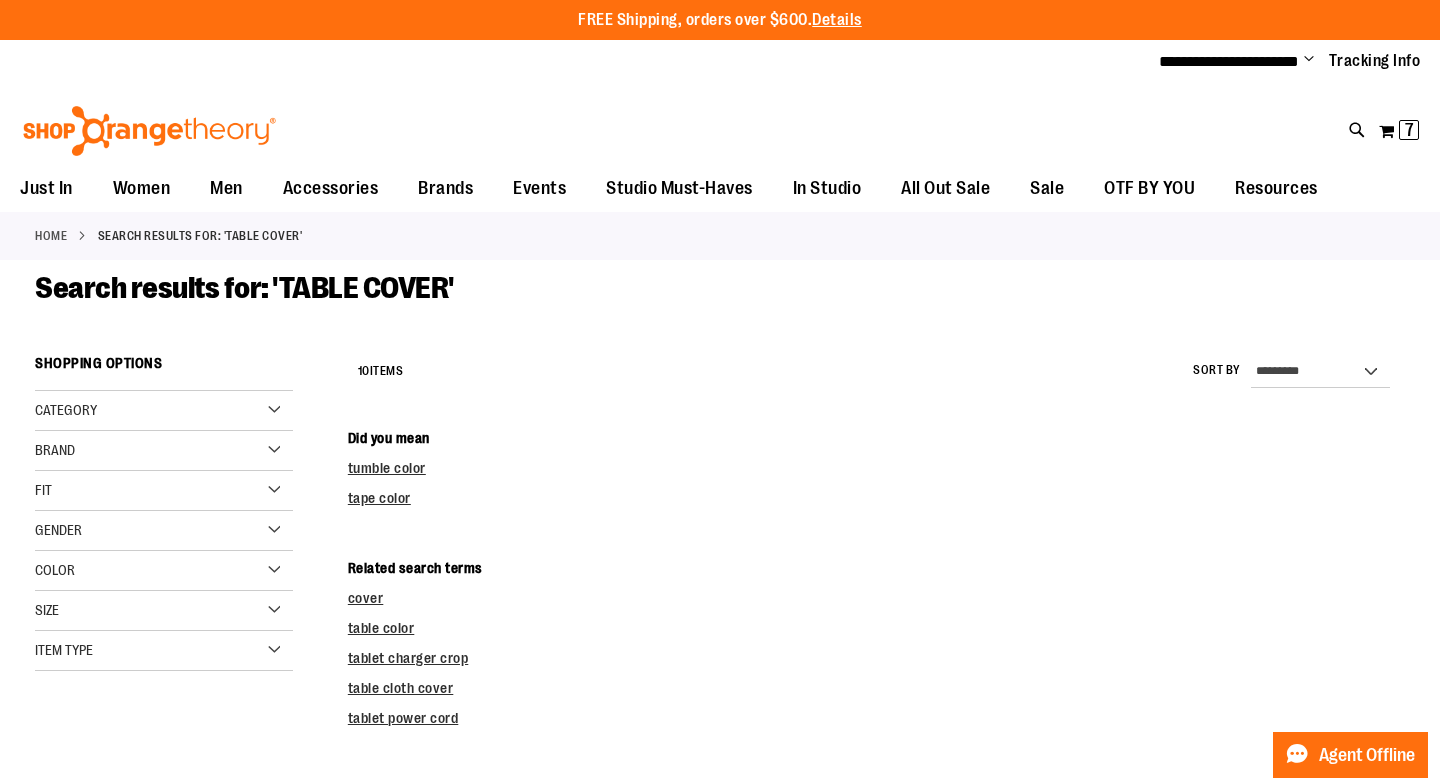 click on "**********" at bounding box center [720, 125] 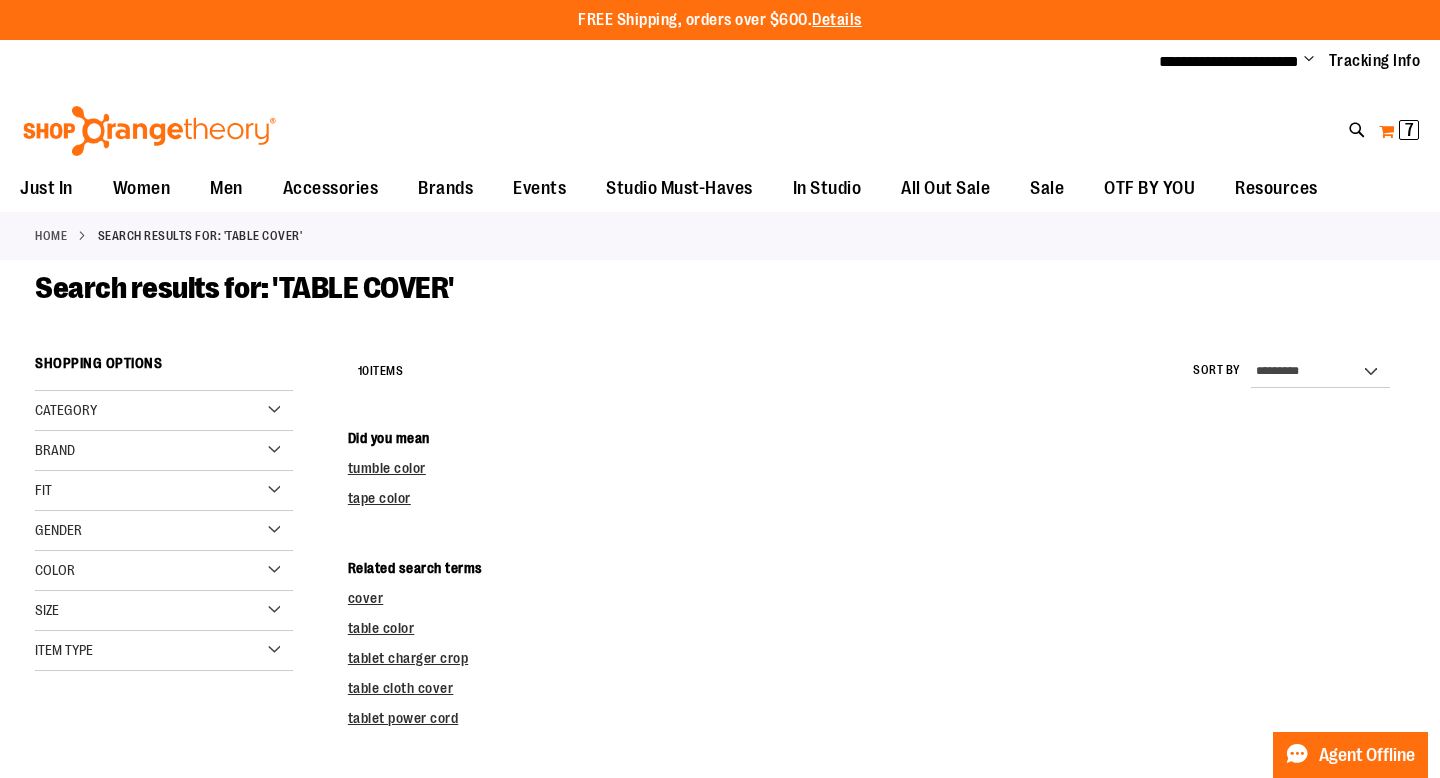 click on "My Cart
7
7
items" at bounding box center (1399, 131) 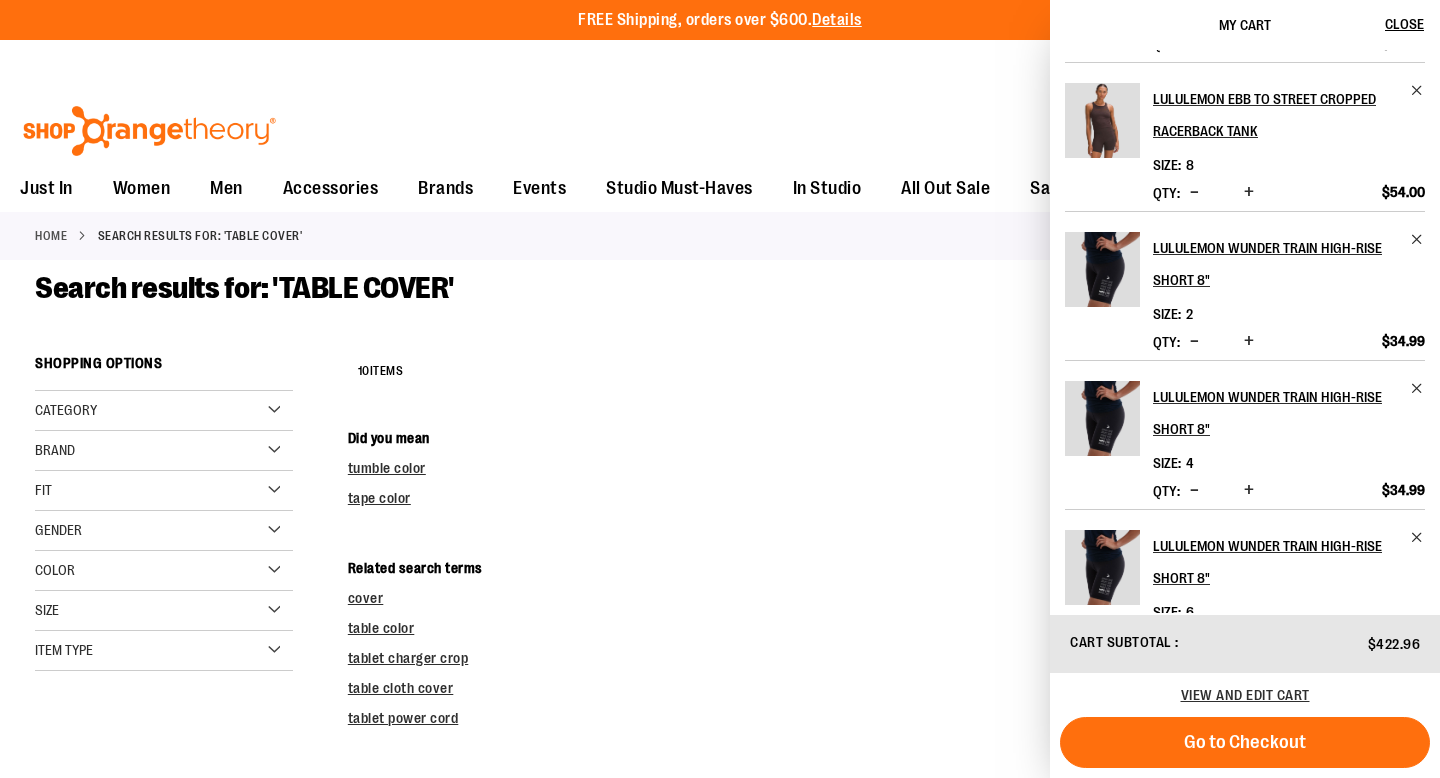 scroll, scrollTop: 352, scrollLeft: 0, axis: vertical 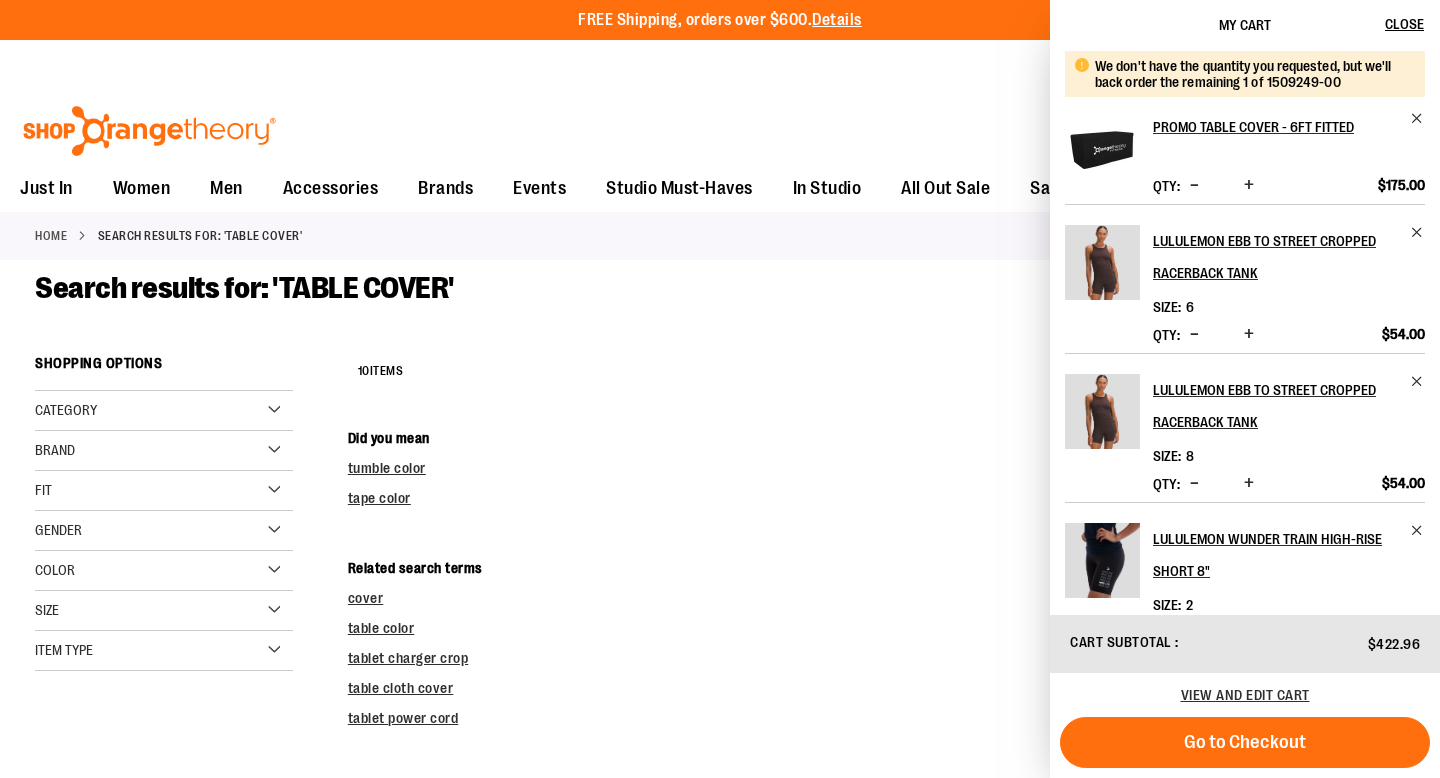 click on "**********" at bounding box center (876, 372) 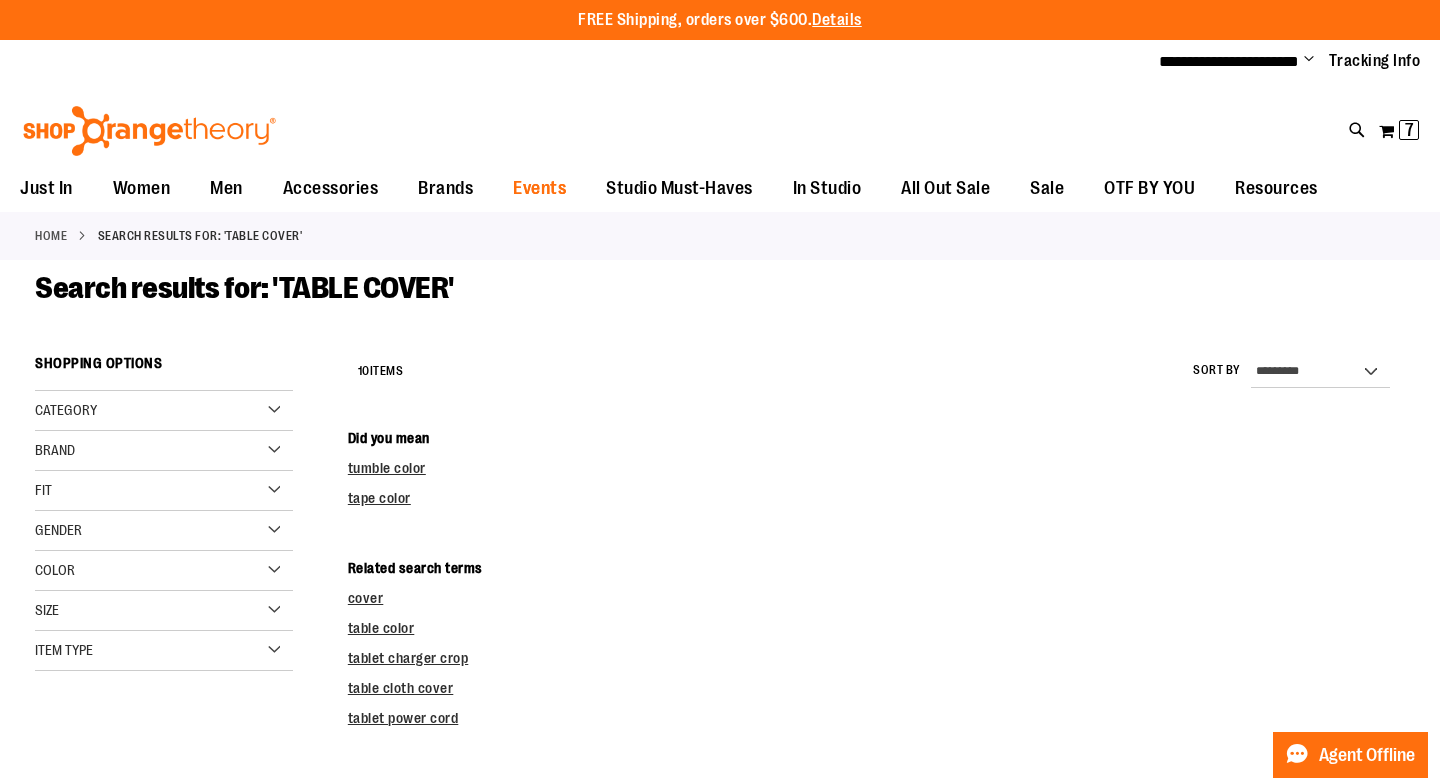 click on "Events" at bounding box center (539, 188) 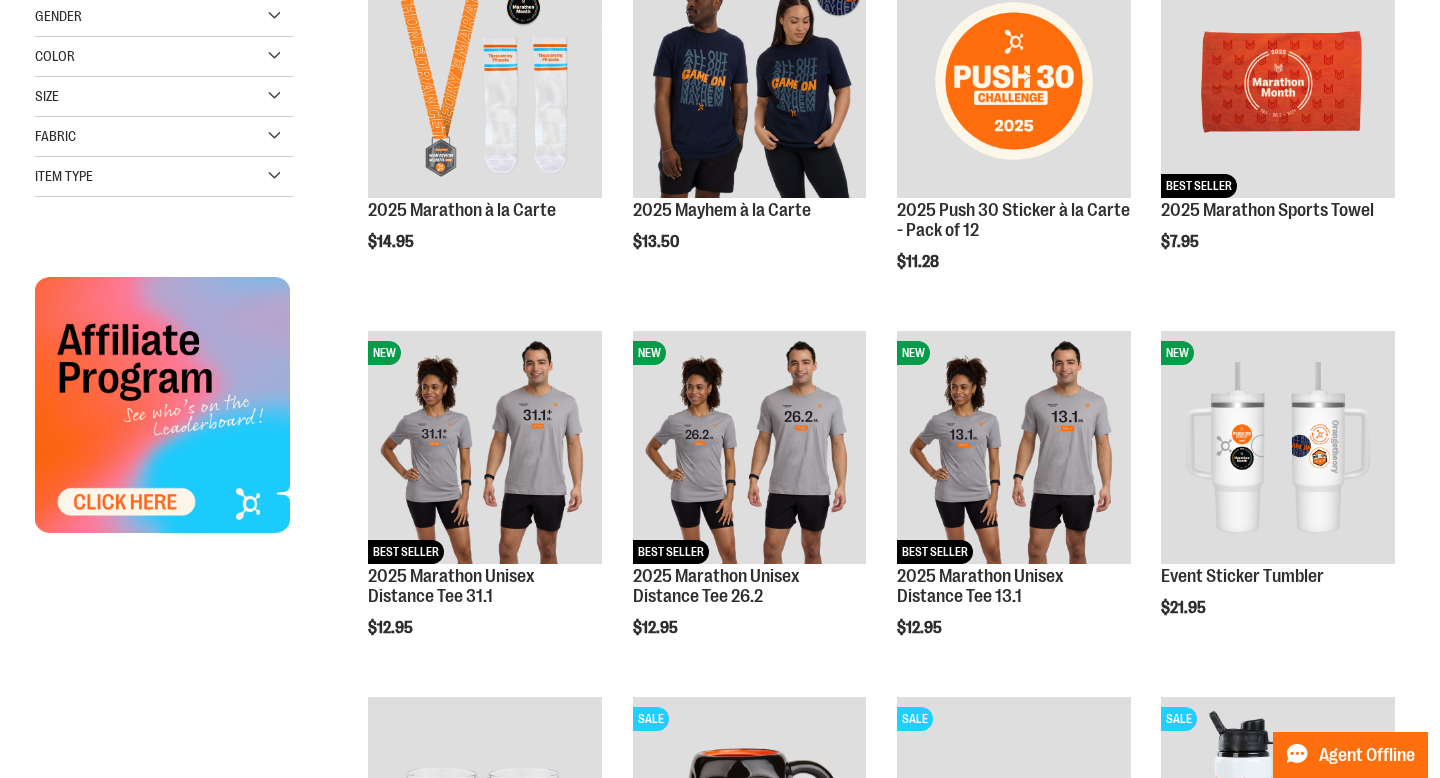 scroll, scrollTop: 0, scrollLeft: 0, axis: both 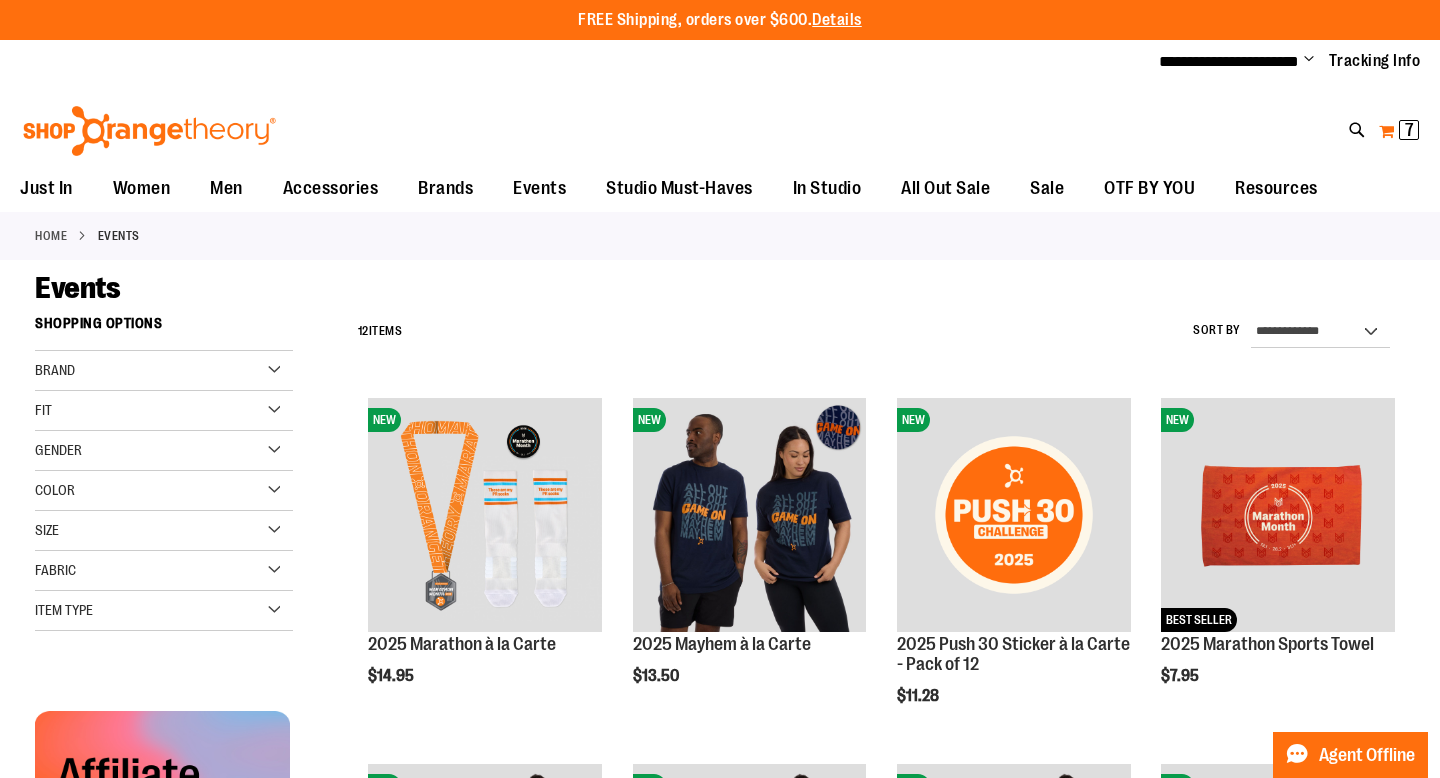 click on "My Cart
7
7
items" at bounding box center (1399, 131) 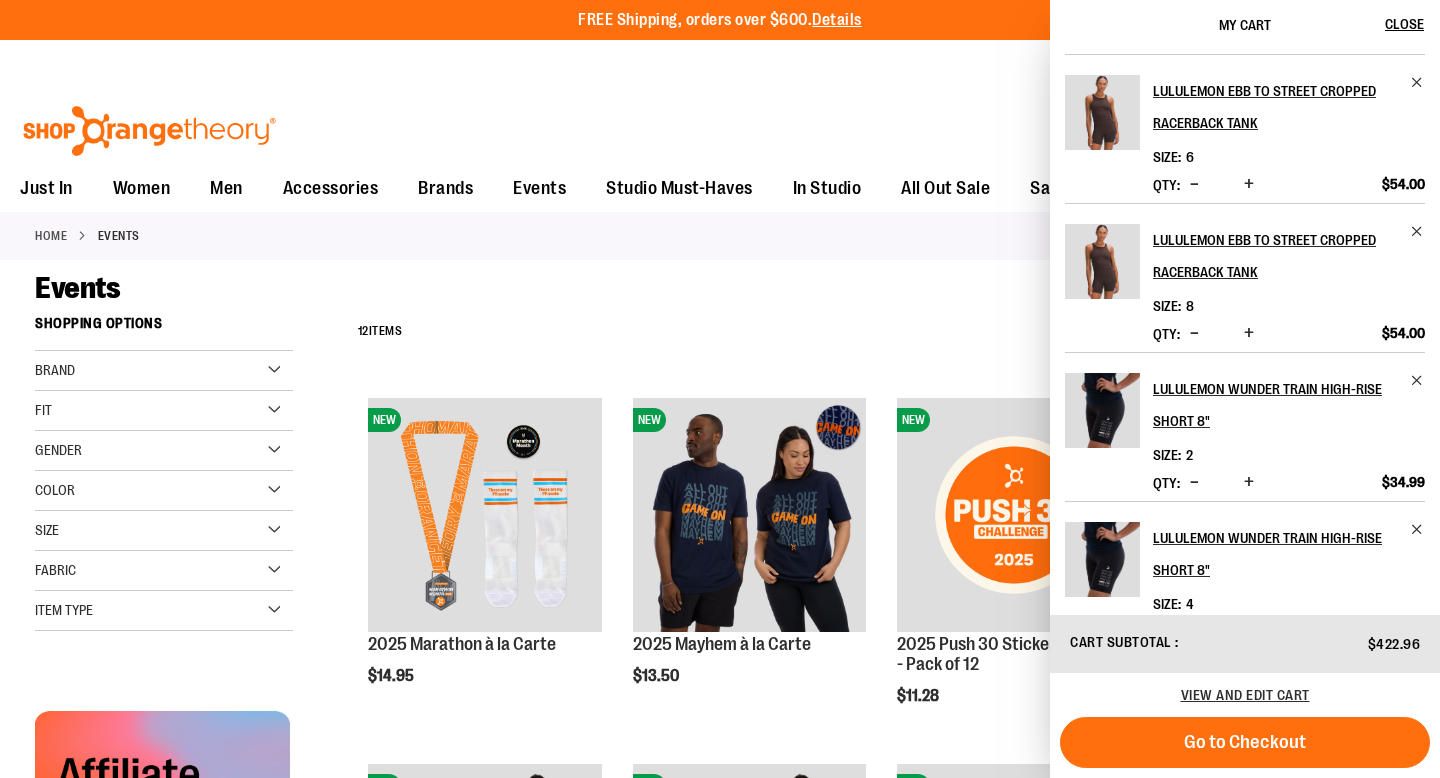 scroll, scrollTop: 0, scrollLeft: 0, axis: both 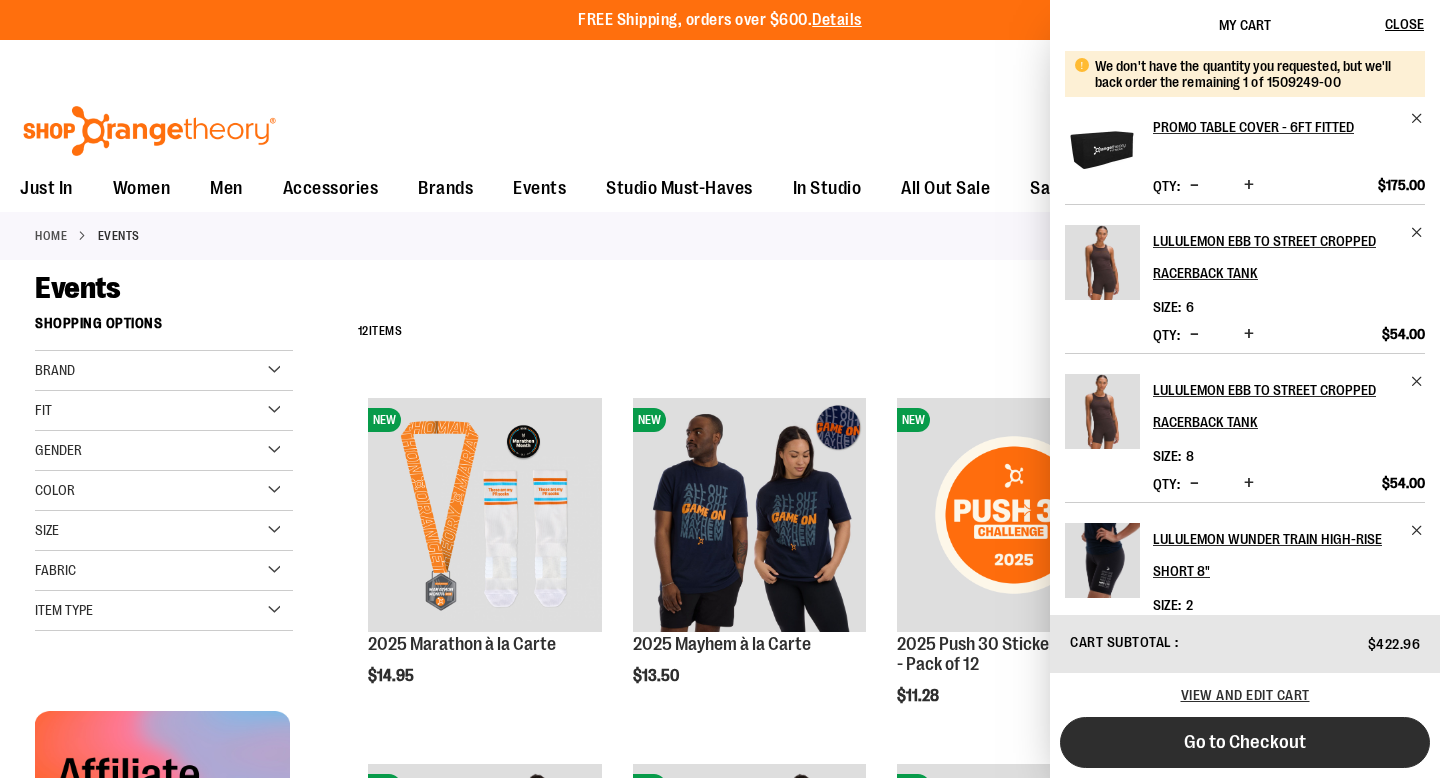 click on "Go to Checkout" at bounding box center (1245, 742) 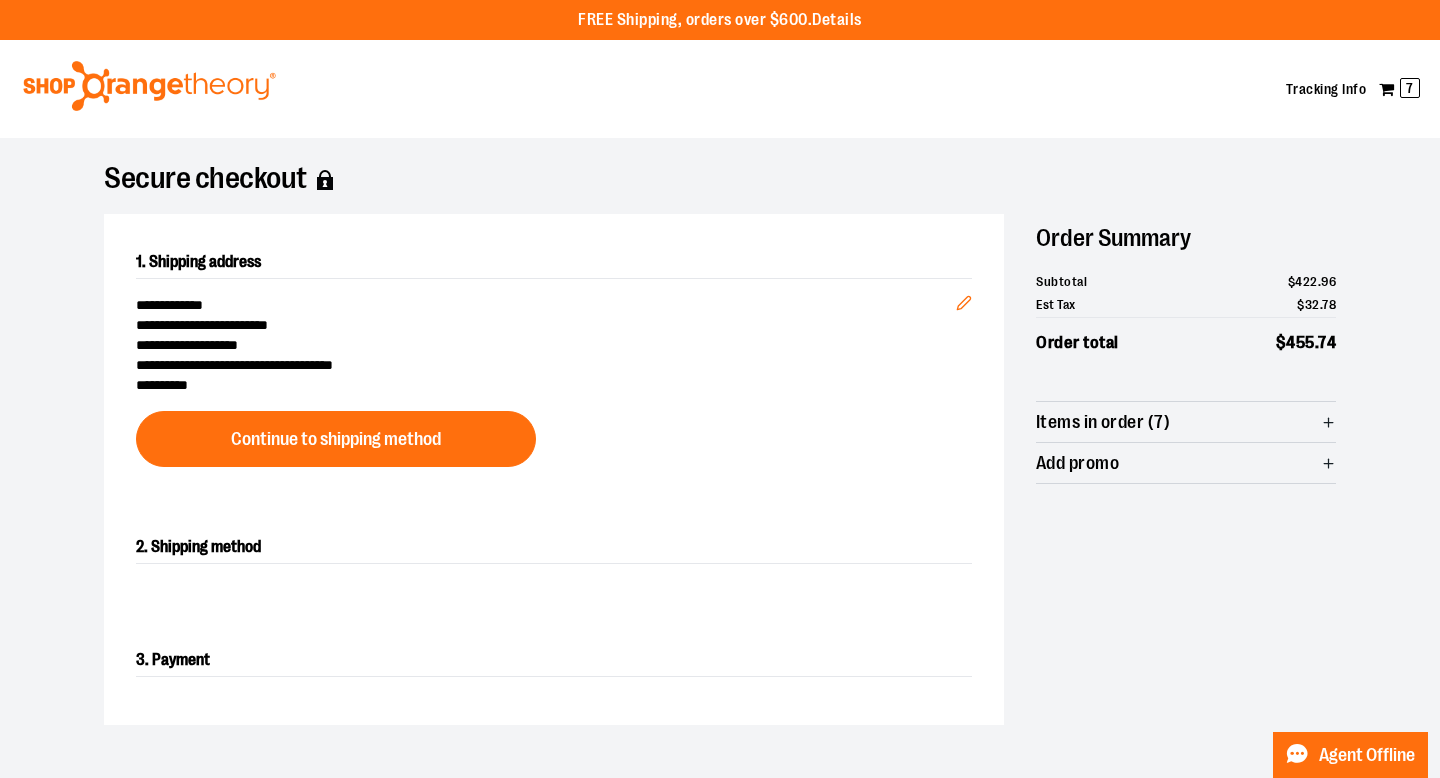 scroll, scrollTop: 145, scrollLeft: 0, axis: vertical 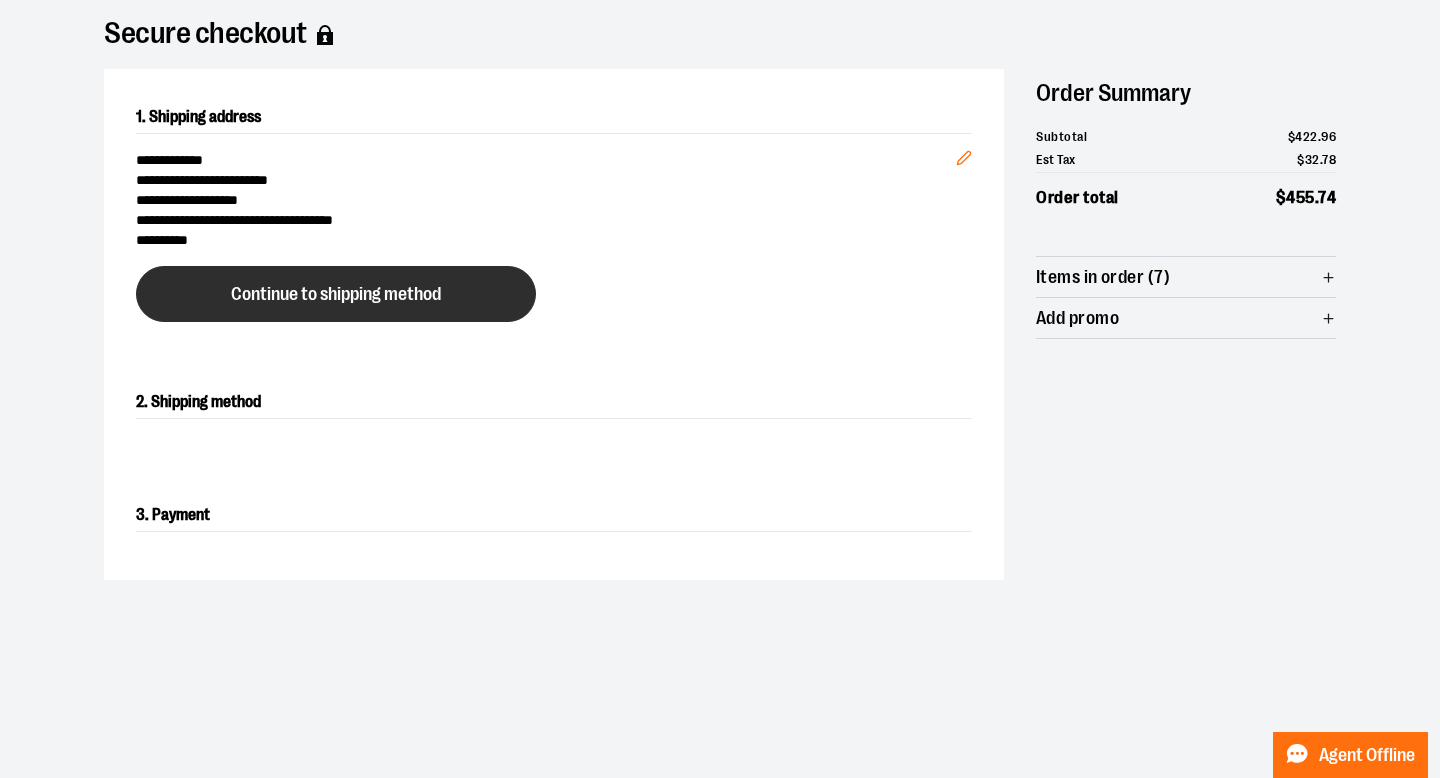 click on "Continue to shipping method" at bounding box center [336, 294] 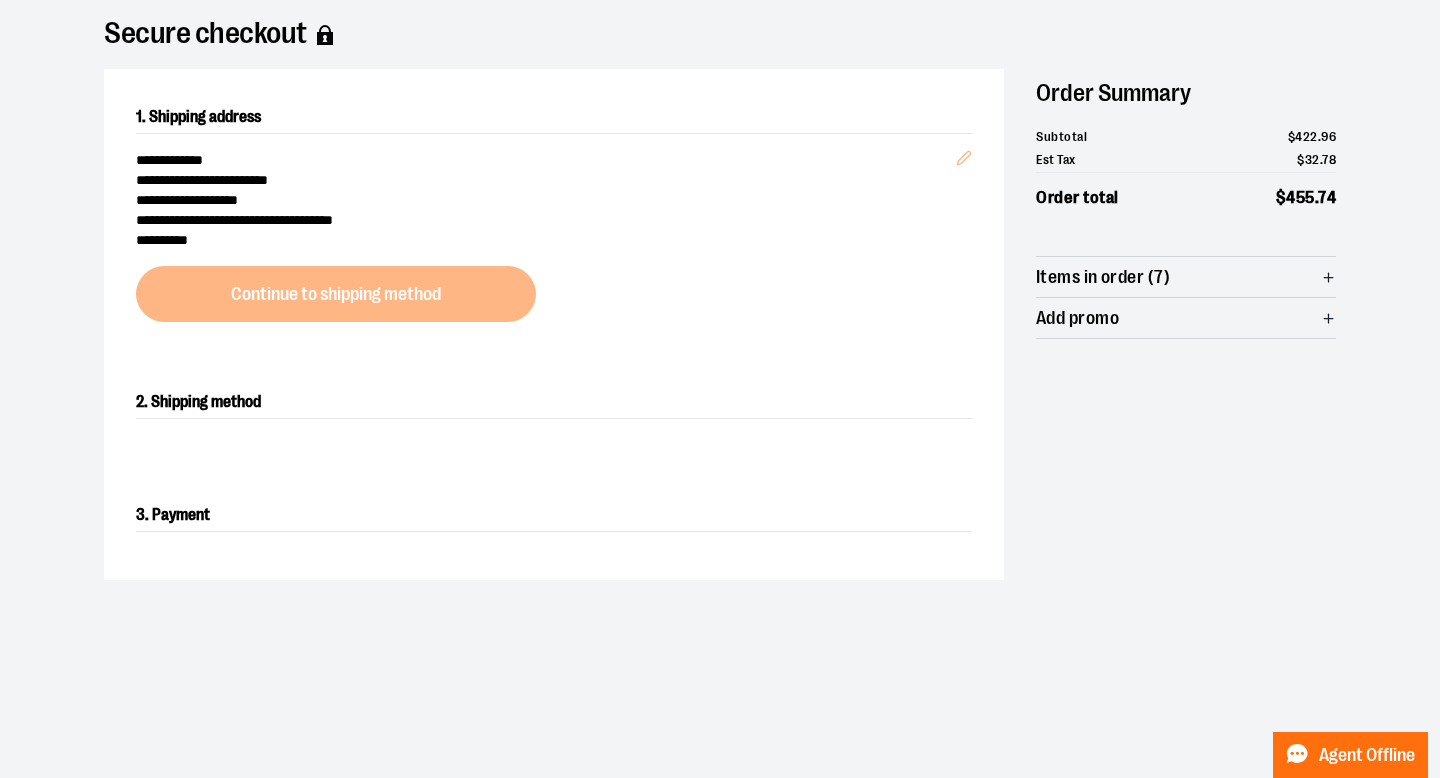 click on "Order Summary Subtotal $ 422 . 96 Est Tax $ 32 . 78 Order total $ 455 . 74 Items in order (7) In Stock - 6 items lululemon Wunder Train High-Rise Short 8" Size: 6 Qty : 2 $ 69 . 98 lululemon Wunder Train High-Rise Short 8" Size: 4 Qty : 1 $ 34 . 99 lululemon Wunder Train High-Rise Short 8" Size: 2 Qty : 1 $ 34 . 99 lululemon Ebb to Street Cropped Racerback Tank Size: 8 Qty : 1 $ 54 . 00 lululemon Ebb to Street Cropped Racerback Tank Size: 6 Qty : 1 $ 54 . 00 + show 1 more Backordered - 1 item Promo Table Cover - 6ft Fitted Qty : 1 $ 175 . 00 Add promo Apply promo" at bounding box center [1186, 204] 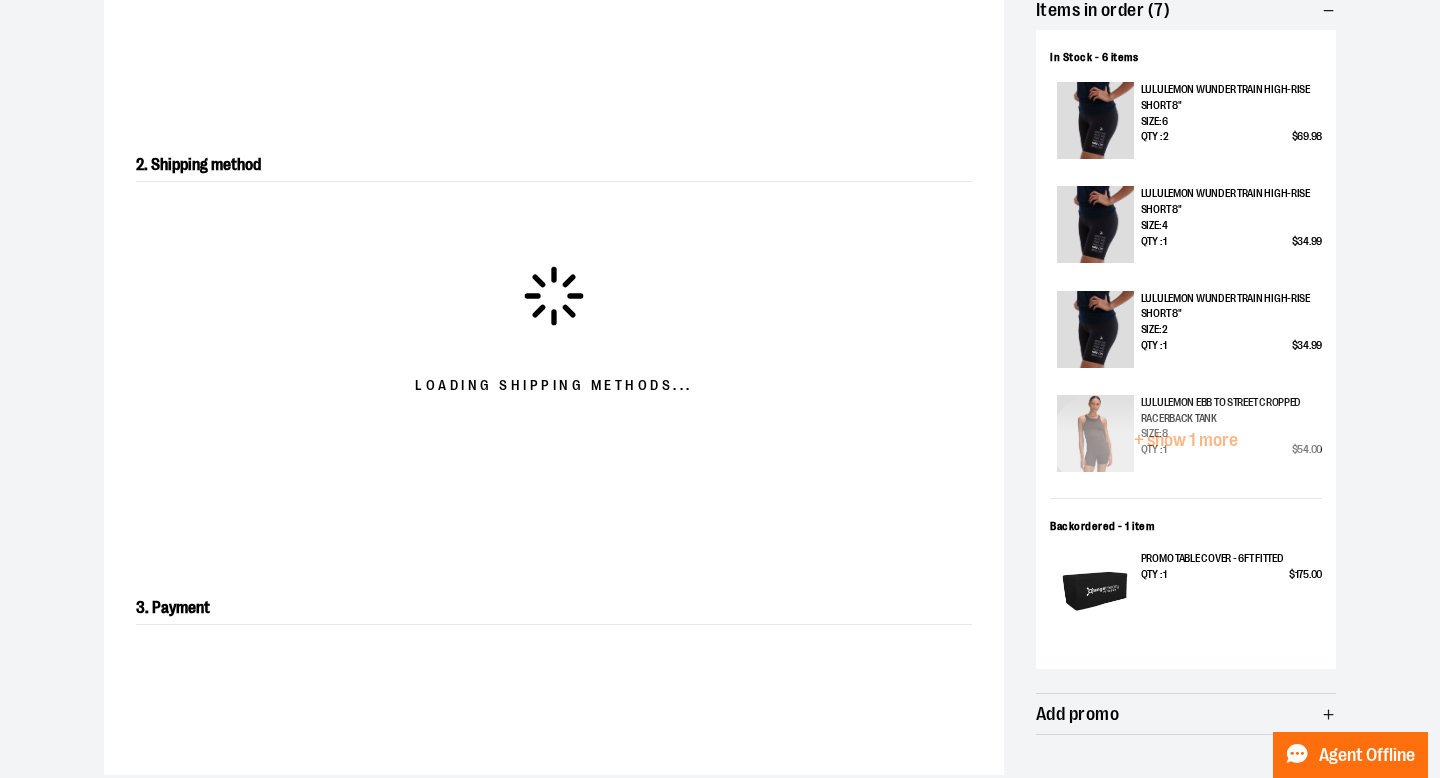 scroll, scrollTop: 401, scrollLeft: 0, axis: vertical 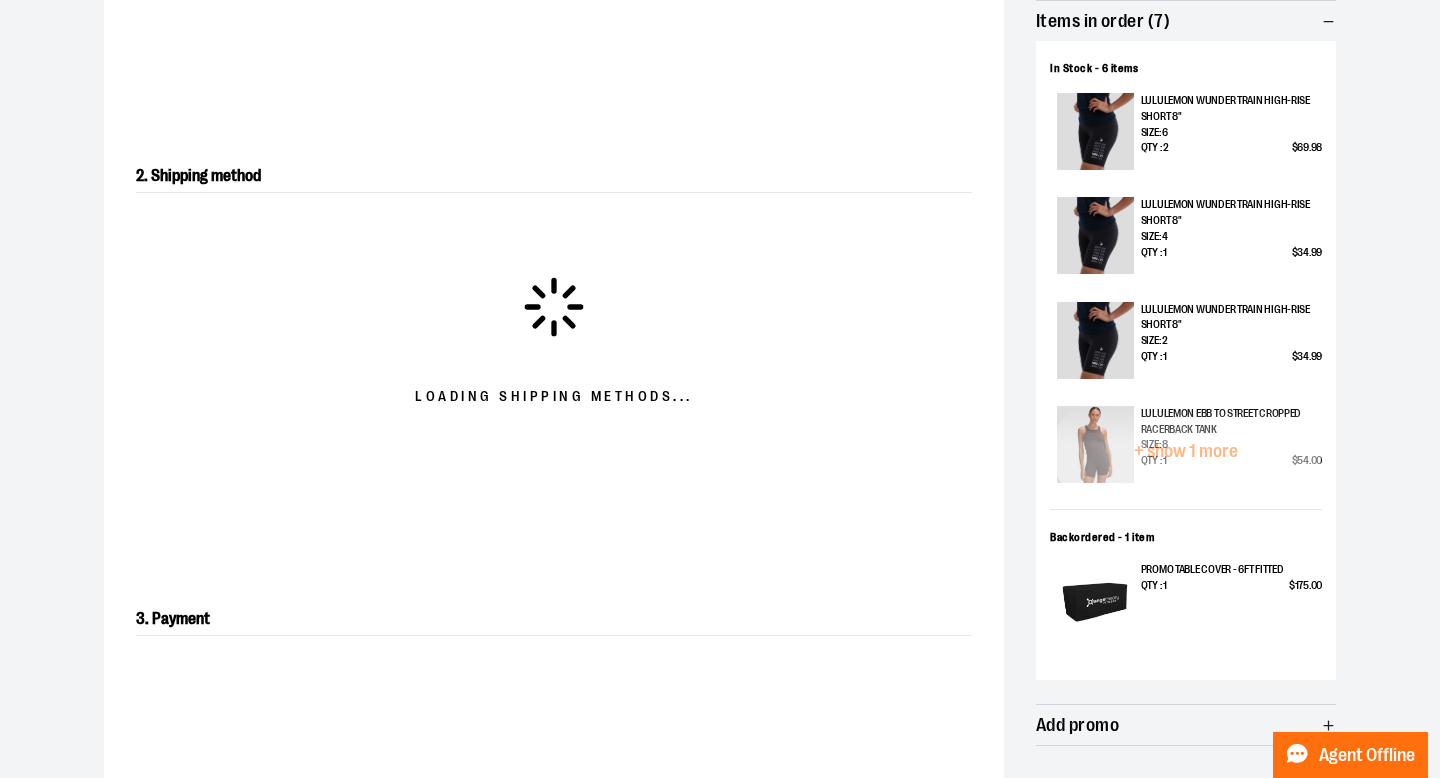 click on "Size: 8" at bounding box center (1231, 445) 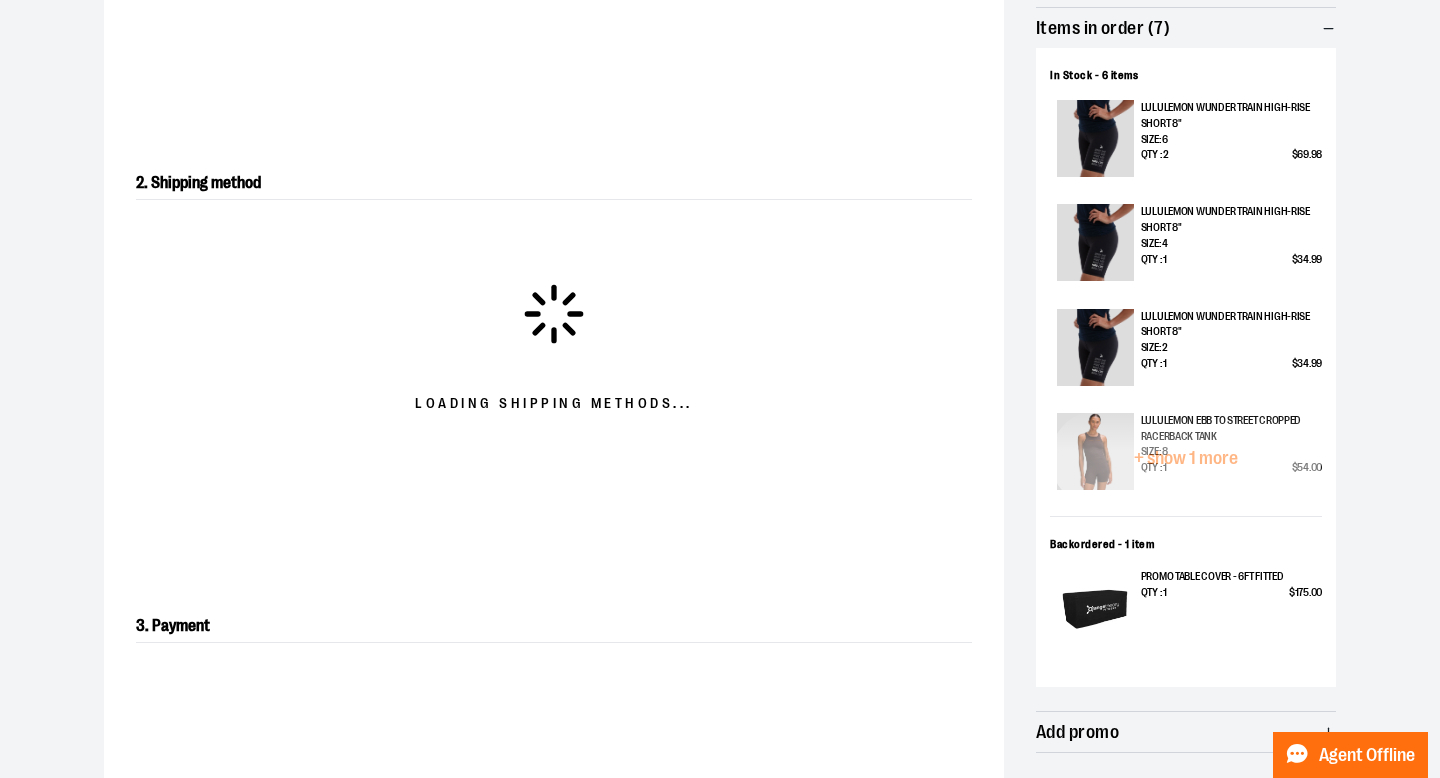 click on "Secure checkout 1. Shipping address [NAME] [NAME] [NAME] [NAME] [POSTAL_CODE] Edit 2. Shipping method Loading shipping methods... 3. Payment Order Summary Subtotal $ 422 . 96 Est Tax $ 32 . 78 Order total $ 455 . 74 Items in order (7) In Stock - 6 items lululemon Wunder Train High-Rise Short 8" Size: 6 Qty : 2 $ 69 . 98 lululemon Wunder Train High-Rise Short 8" Size: 4 Qty : 1 $ 34 . 99 lululemon Wunder Train High-Rise Short 8" Size: 2 Qty : 1 $ 34 . 99 lululemon Ebb to Street Cropped Racerback Tank Size: 8 Qty : 1 $ 54 . 00 lululemon Ebb to Street Cropped Racerback Tank Size: 6 Qty : 1 $ 54 . 00 + show 1 more Backordered - 1 item Promo Table Cover - 6ft Fitted Qty : 1 $ 175 . 00 Add promo Apply promo Change Shipping address Cancel Apply Add New Address [NAME] [NAME] [NAME] [NAME] [POSTAL_CODE] [NAME] [NAME]" at bounding box center (720, 284) 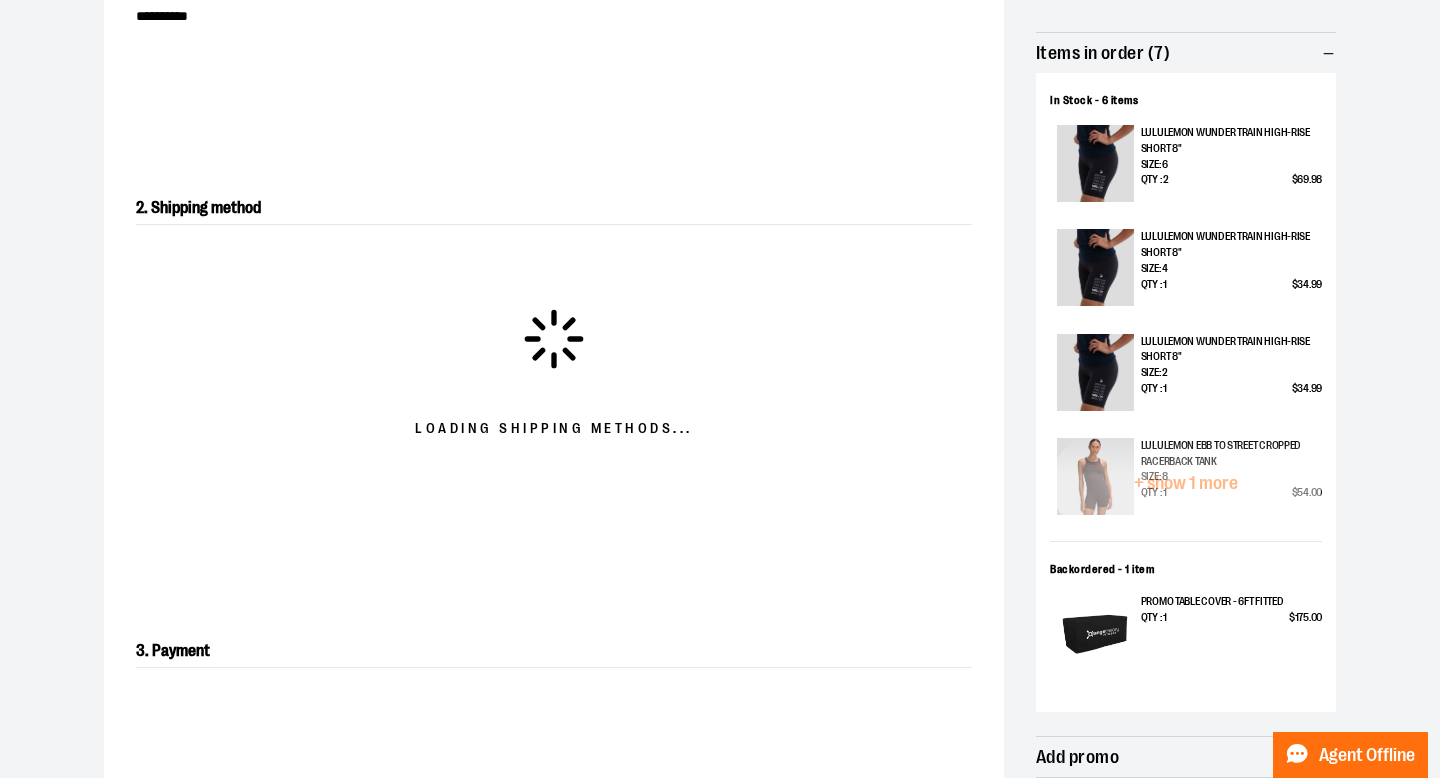 scroll, scrollTop: 367, scrollLeft: 0, axis: vertical 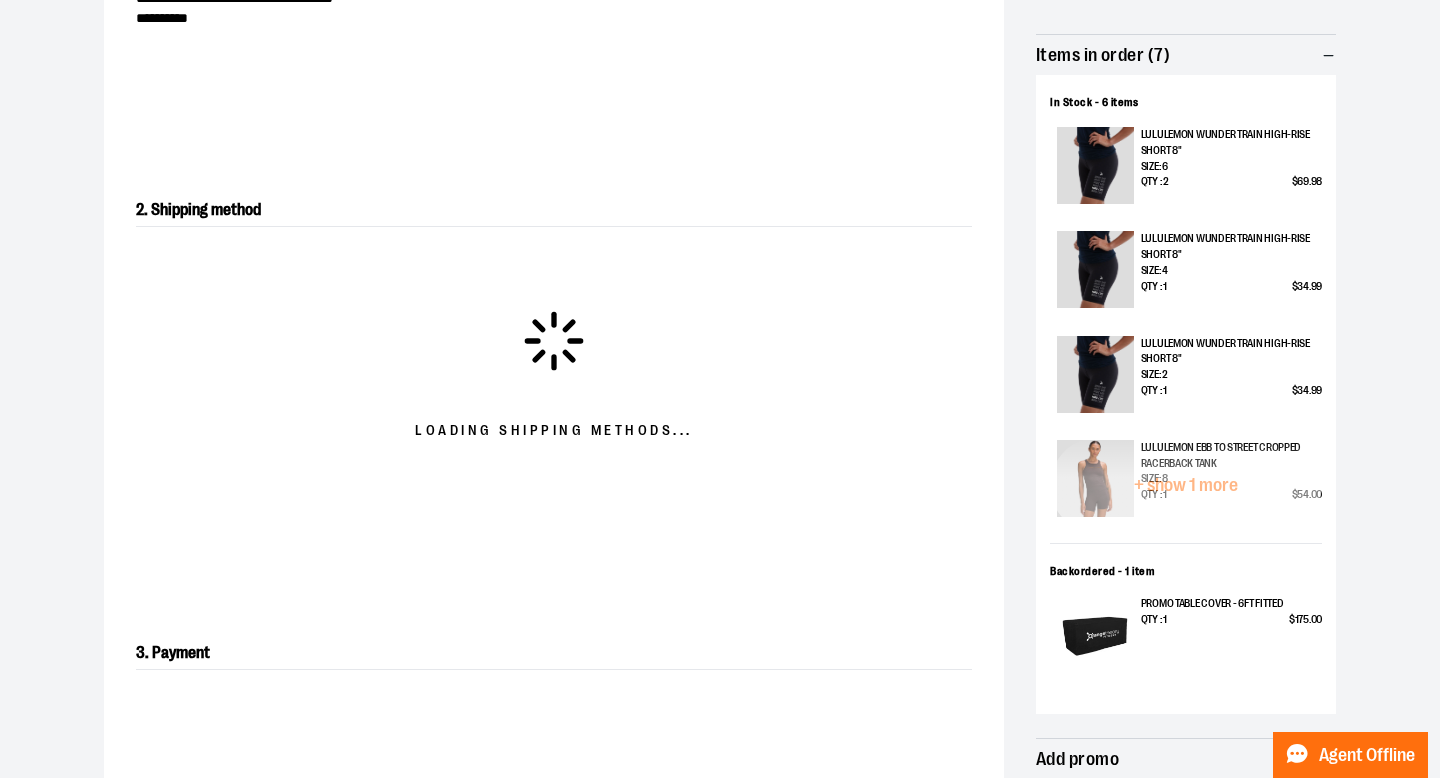 click on "Size: 8" at bounding box center [1231, 479] 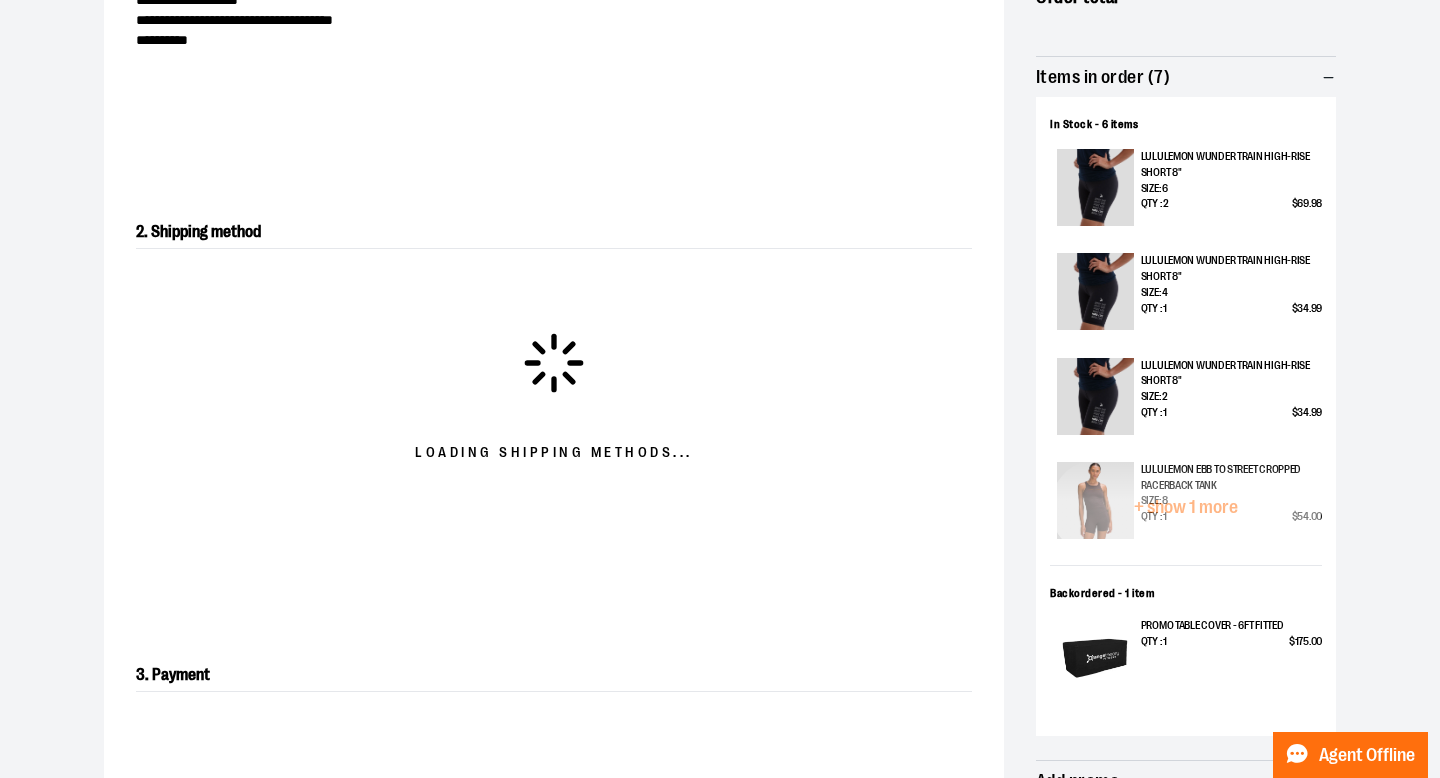 scroll, scrollTop: 220, scrollLeft: 0, axis: vertical 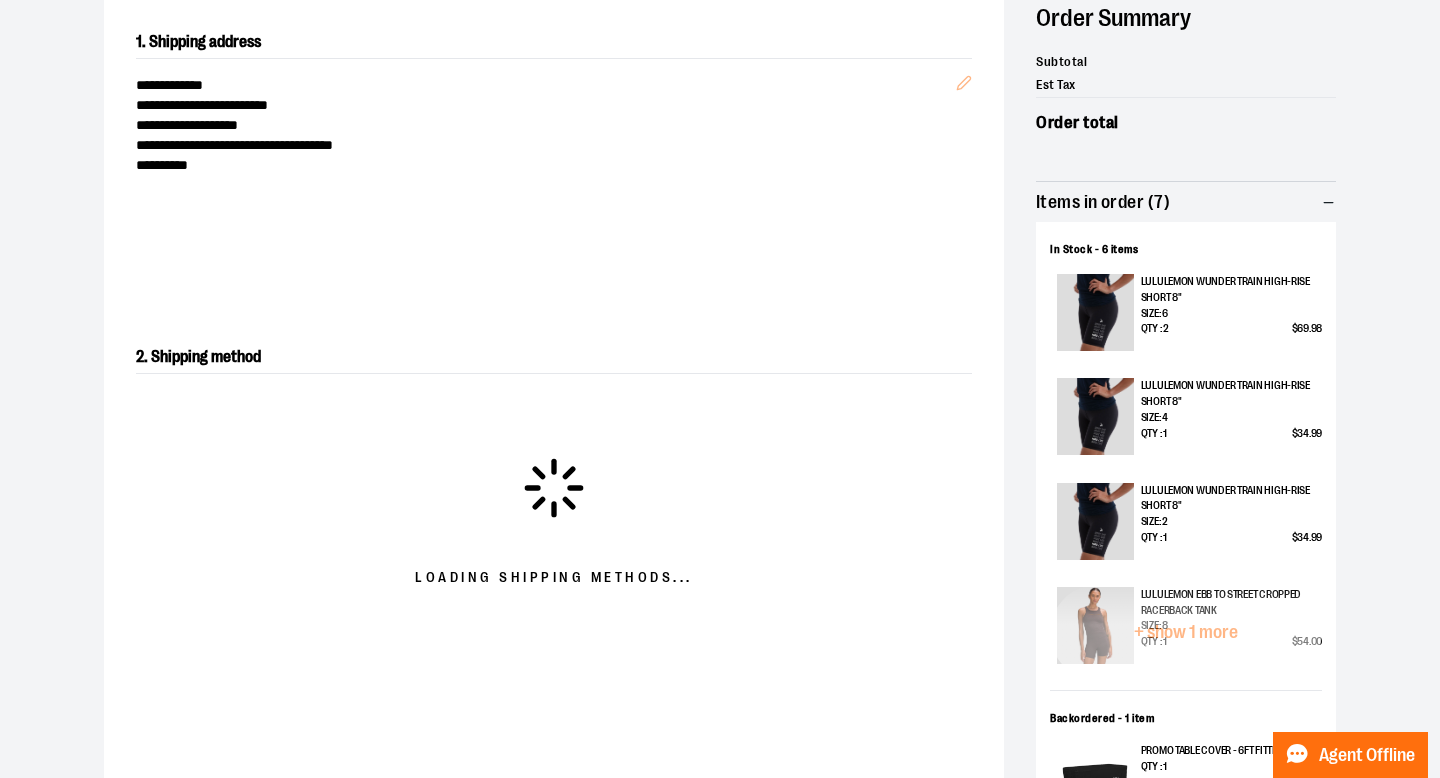 click on "Items in order (7)" at bounding box center [1186, 202] 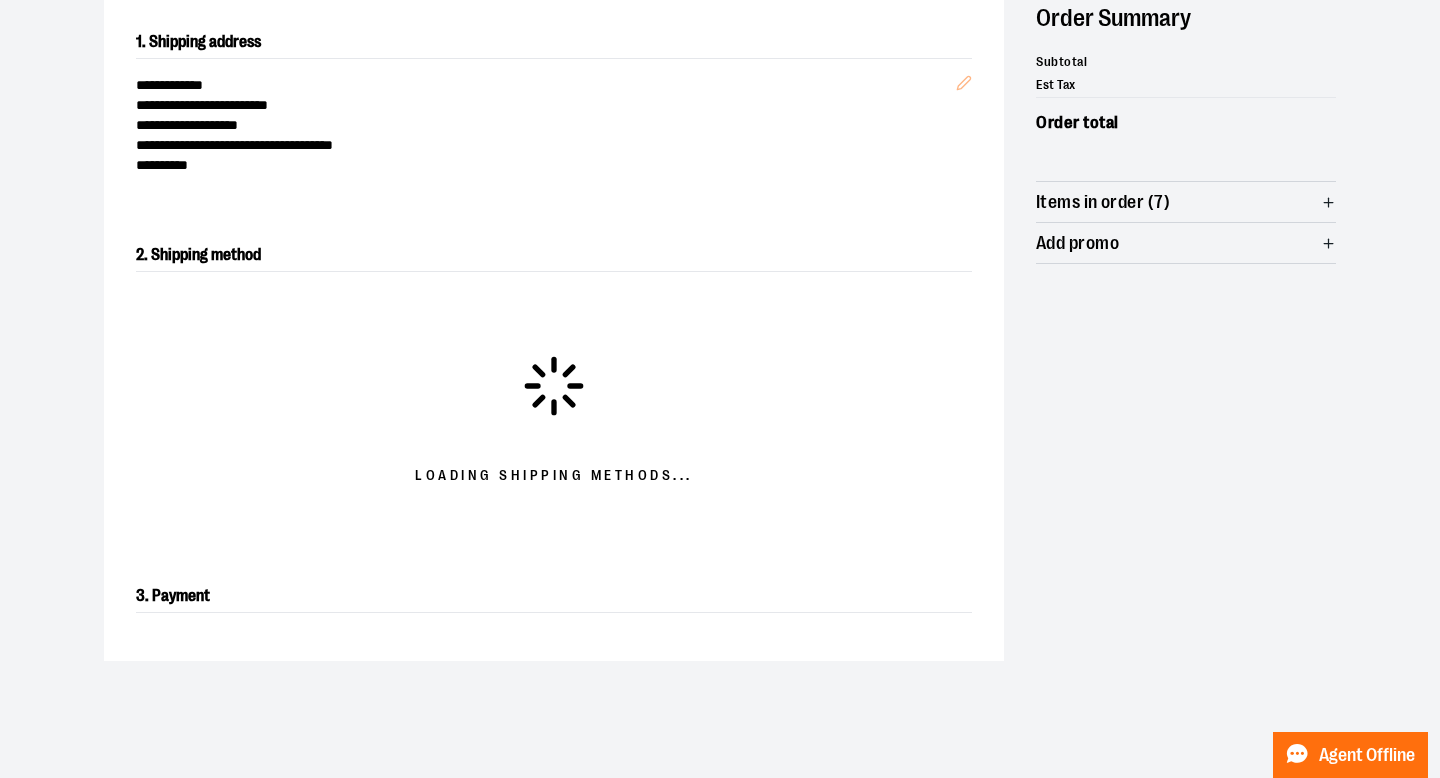 click on "Items in order (7) In Stock - 6 items lululemon Wunder Train High-Rise Short 8" Size: 6 Qty : 2 $ 69 . 98 lululemon Wunder Train High-Rise Short 8" Size: 4 Qty : 1 $ 34 . 99 lululemon Wunder Train High-Rise Short 8" Size: 2 Qty : 1 $ 34 . 99 lululemon Ebb to Street Cropped Racerback Tank Size: 8 Qty : 1 $ 54 . 00 lululemon Ebb to Street Cropped Racerback Tank Size: 6 Qty : 1 $ 54 . 00 + show 1 more Backordered - 1 item Promo Table Cover - 6ft Fitted Qty : 1 $ 175 . 00 Add promo Apply promo" at bounding box center [1186, 222] 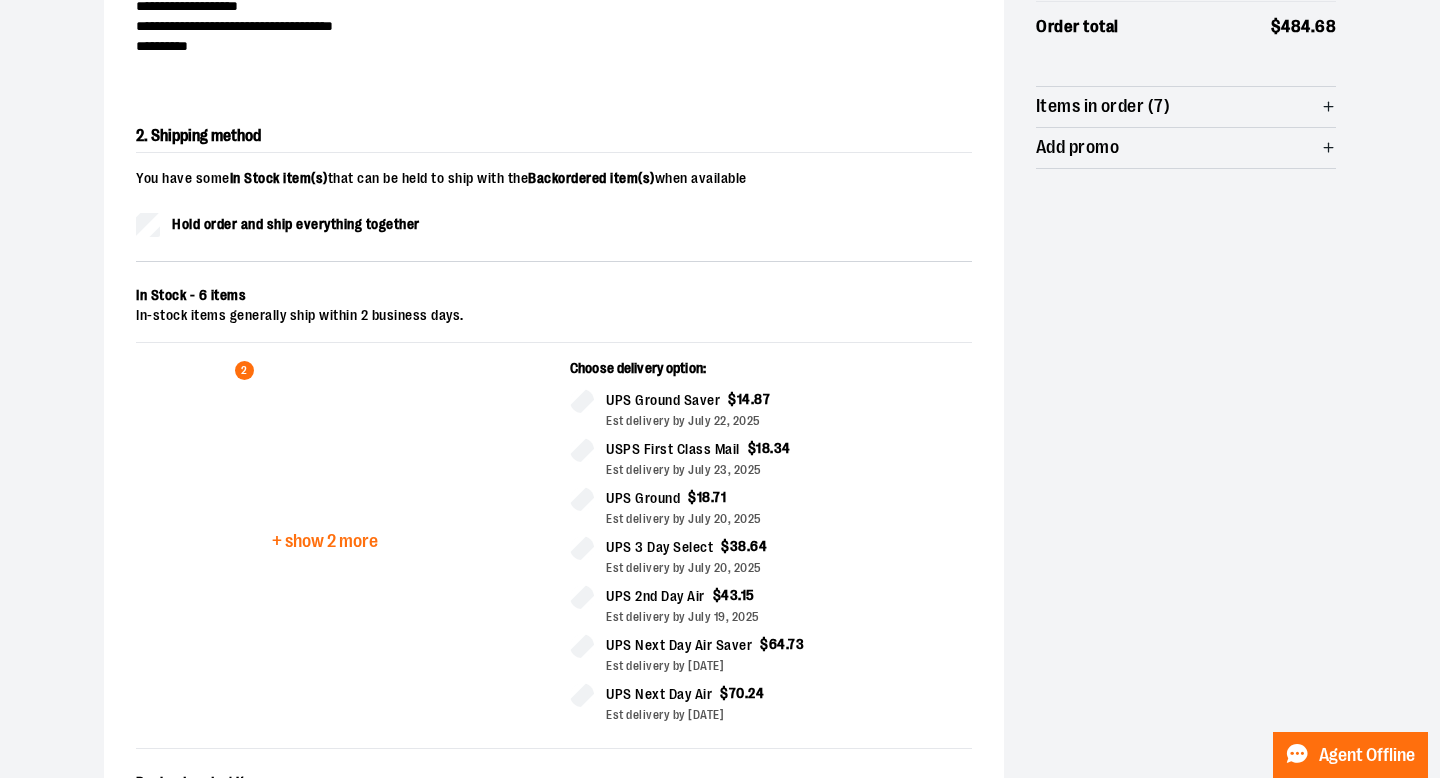 scroll, scrollTop: 341, scrollLeft: 0, axis: vertical 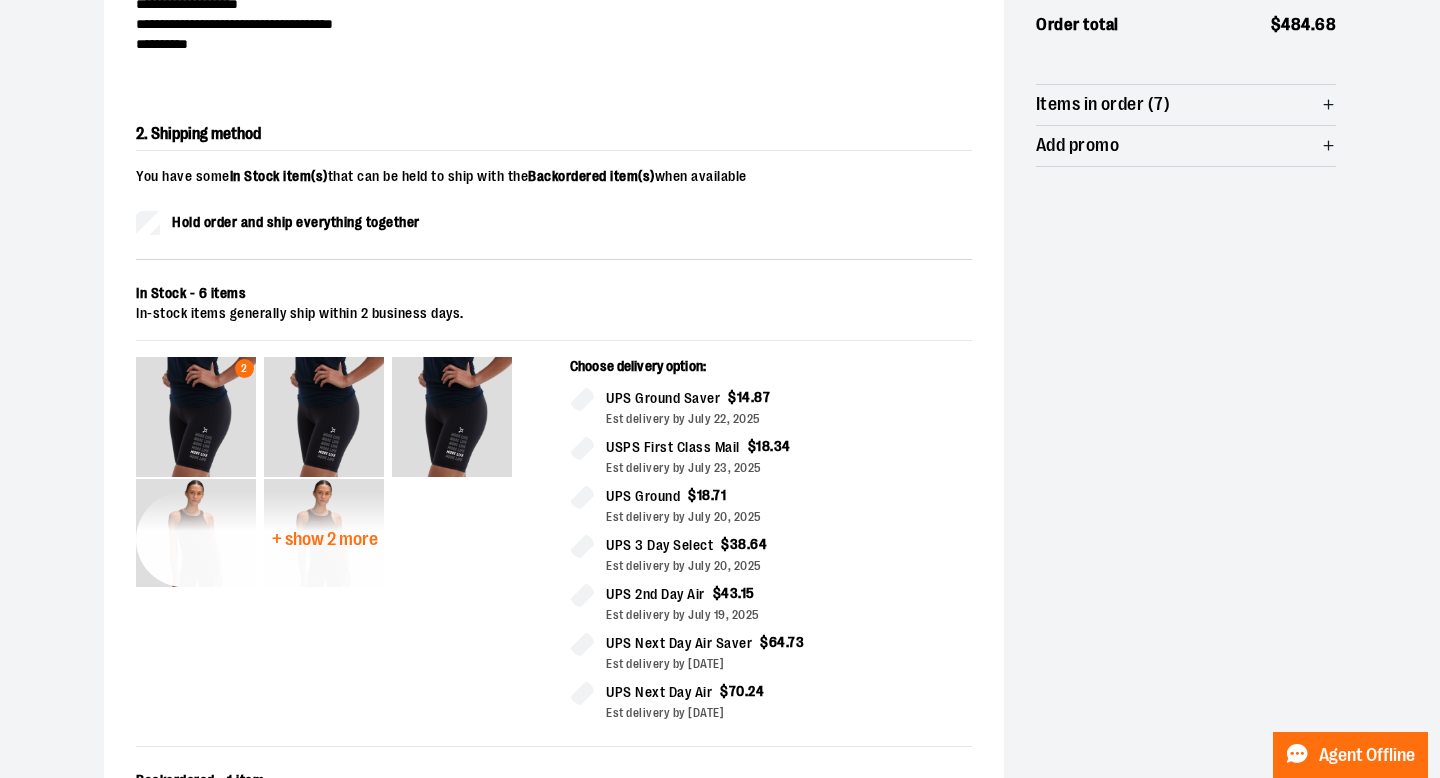 click on "Items in order (7)" at bounding box center [1186, 105] 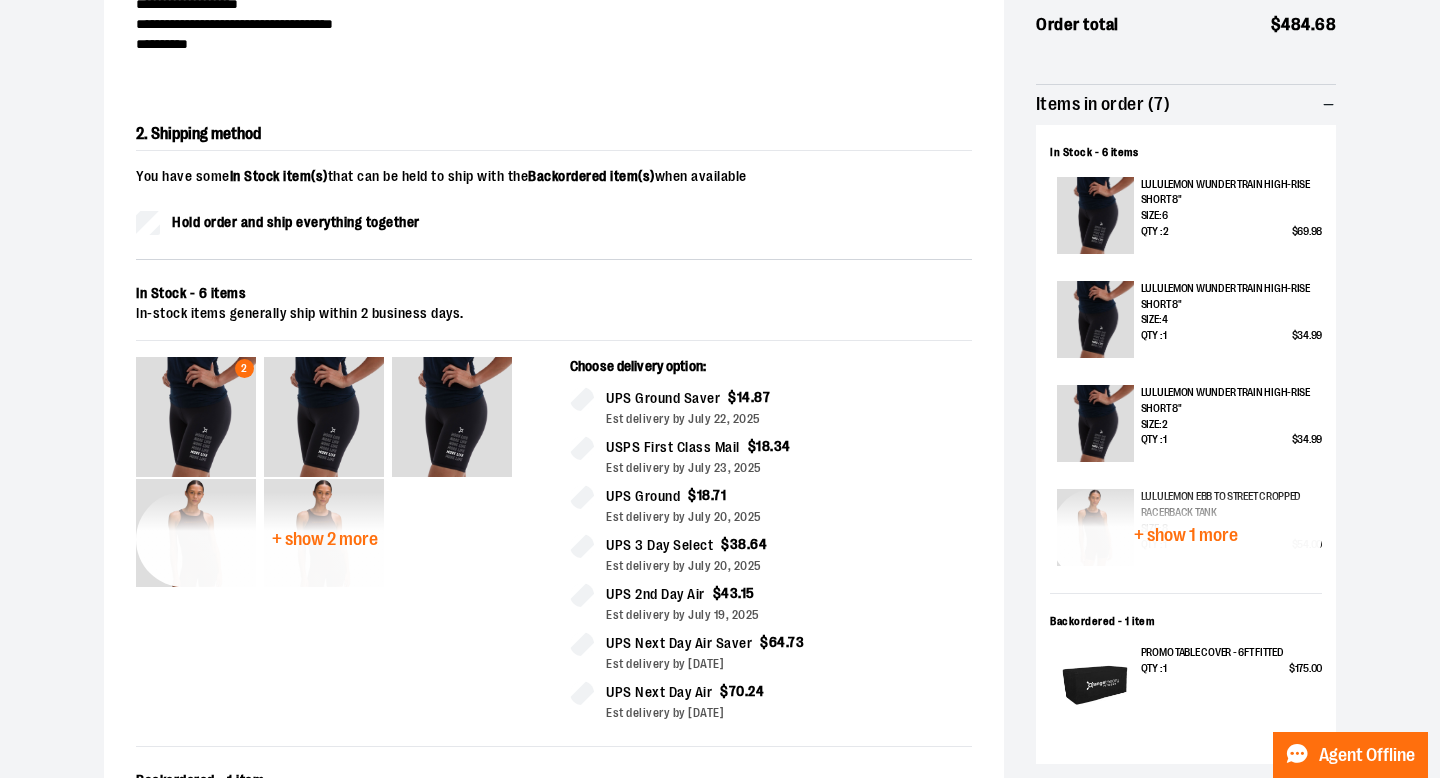 click on "+ show 2 more" at bounding box center [337, 539] 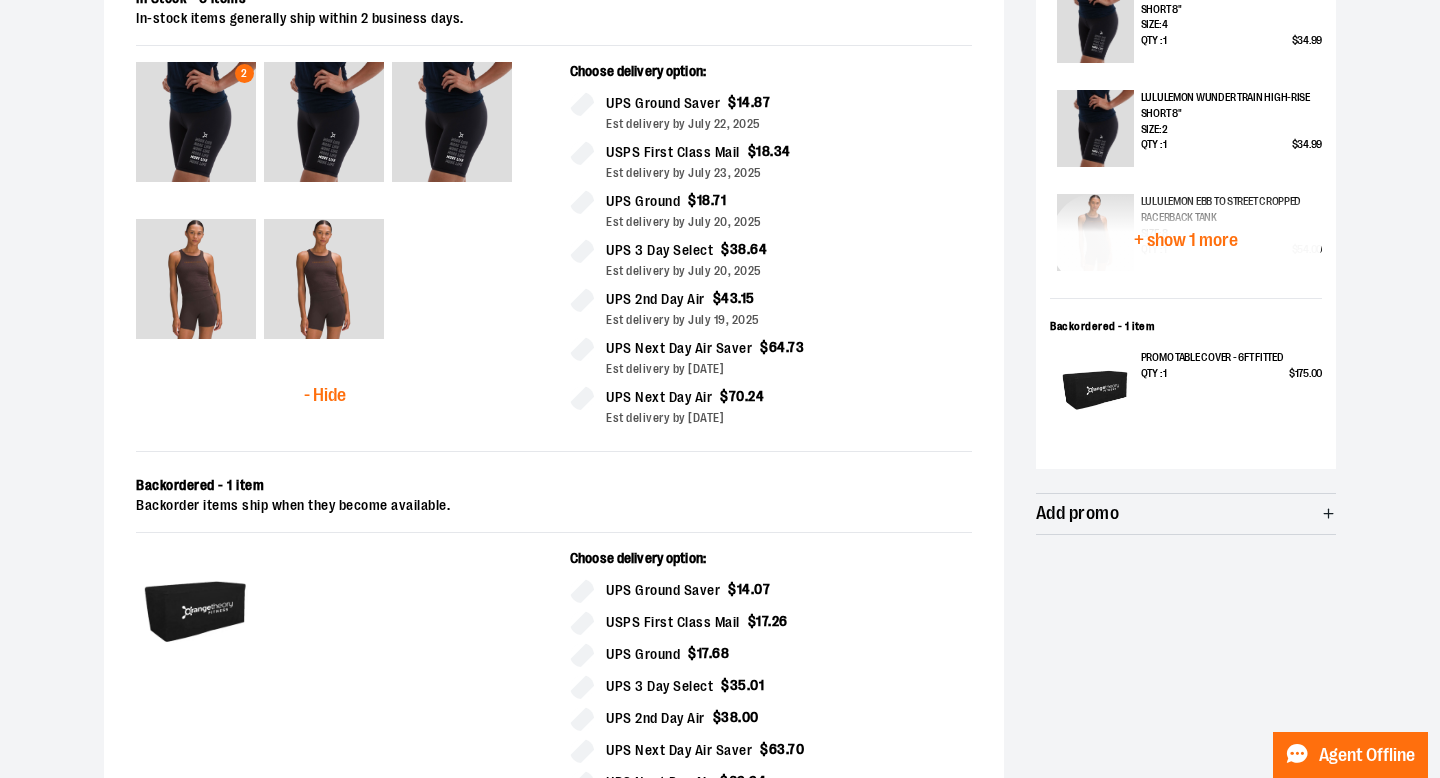 scroll, scrollTop: 635, scrollLeft: 0, axis: vertical 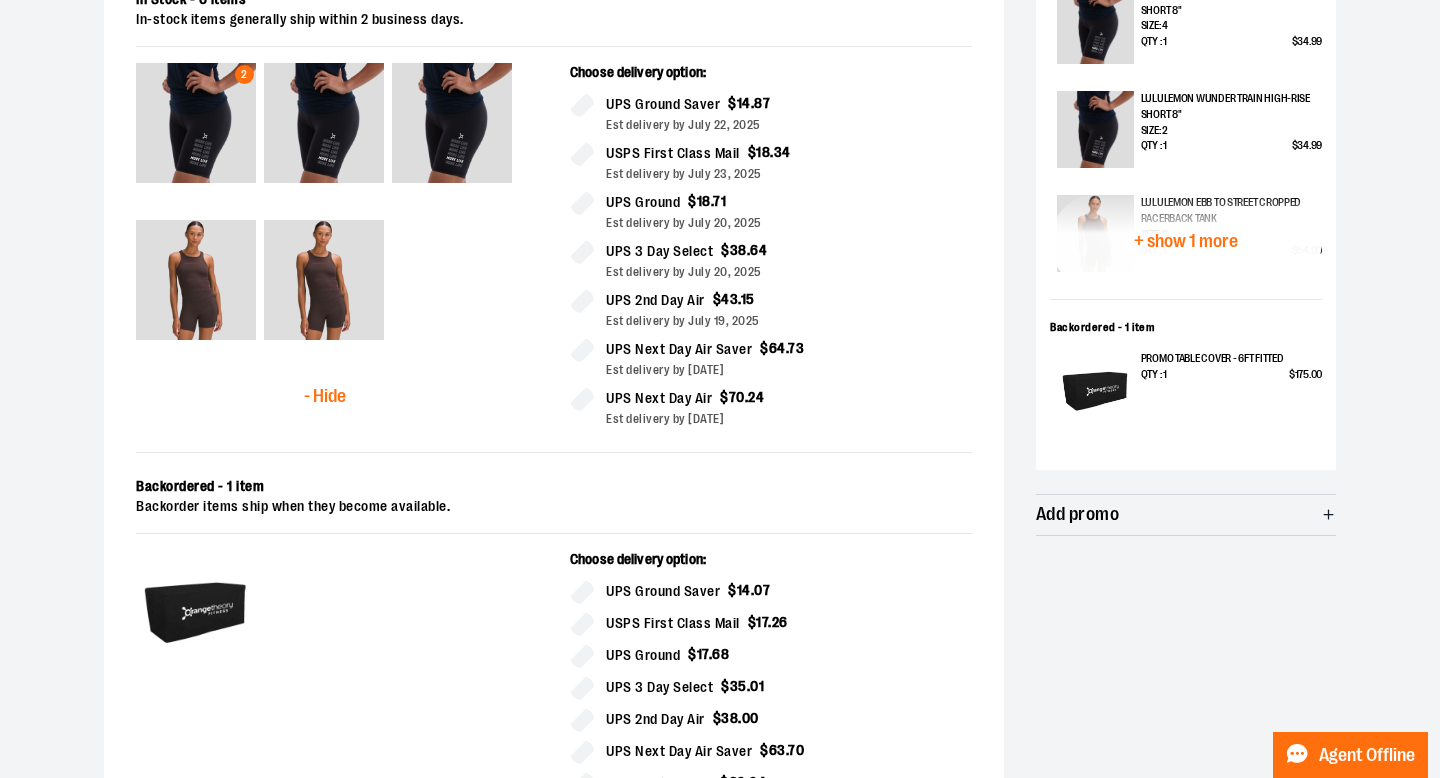click on "+ show 1 more" at bounding box center [1186, 241] 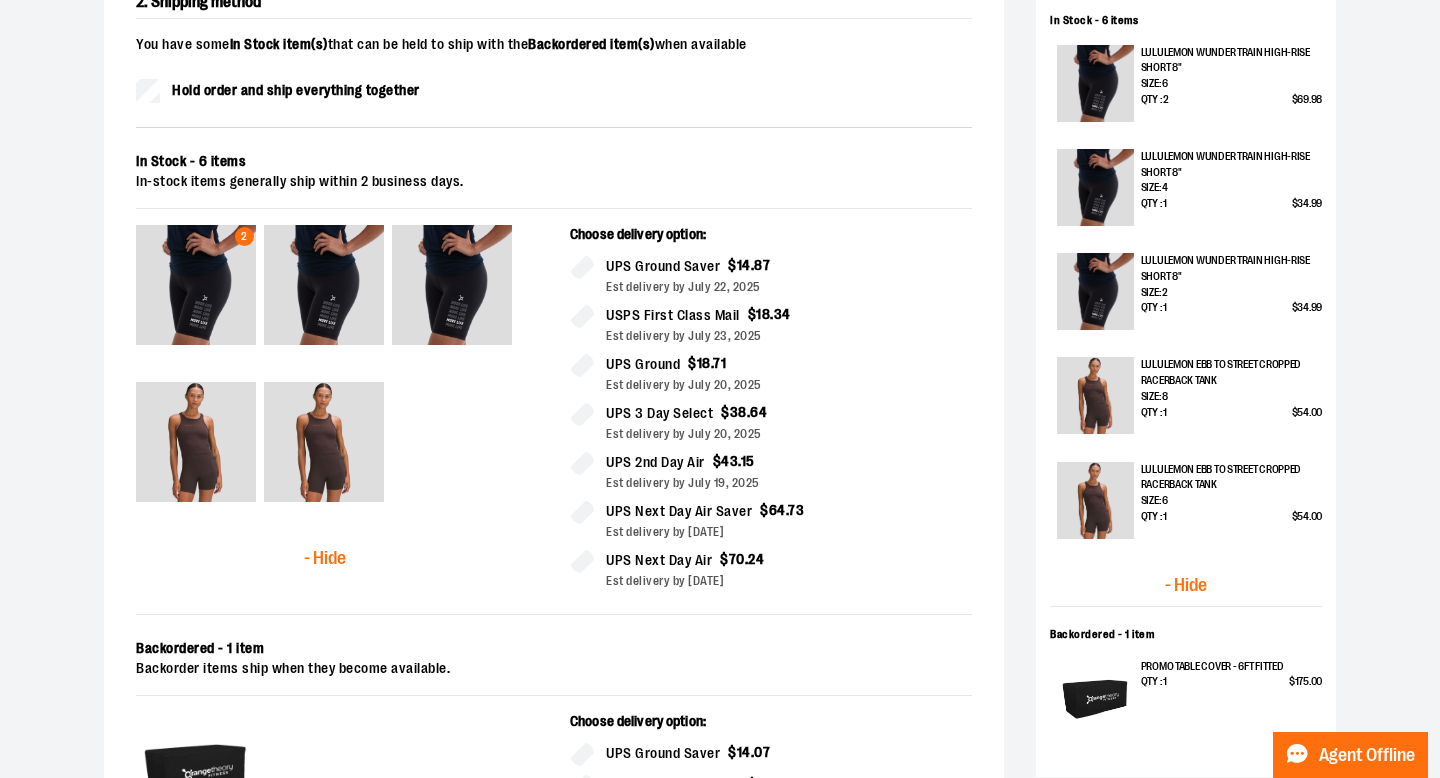 scroll, scrollTop: 466, scrollLeft: 0, axis: vertical 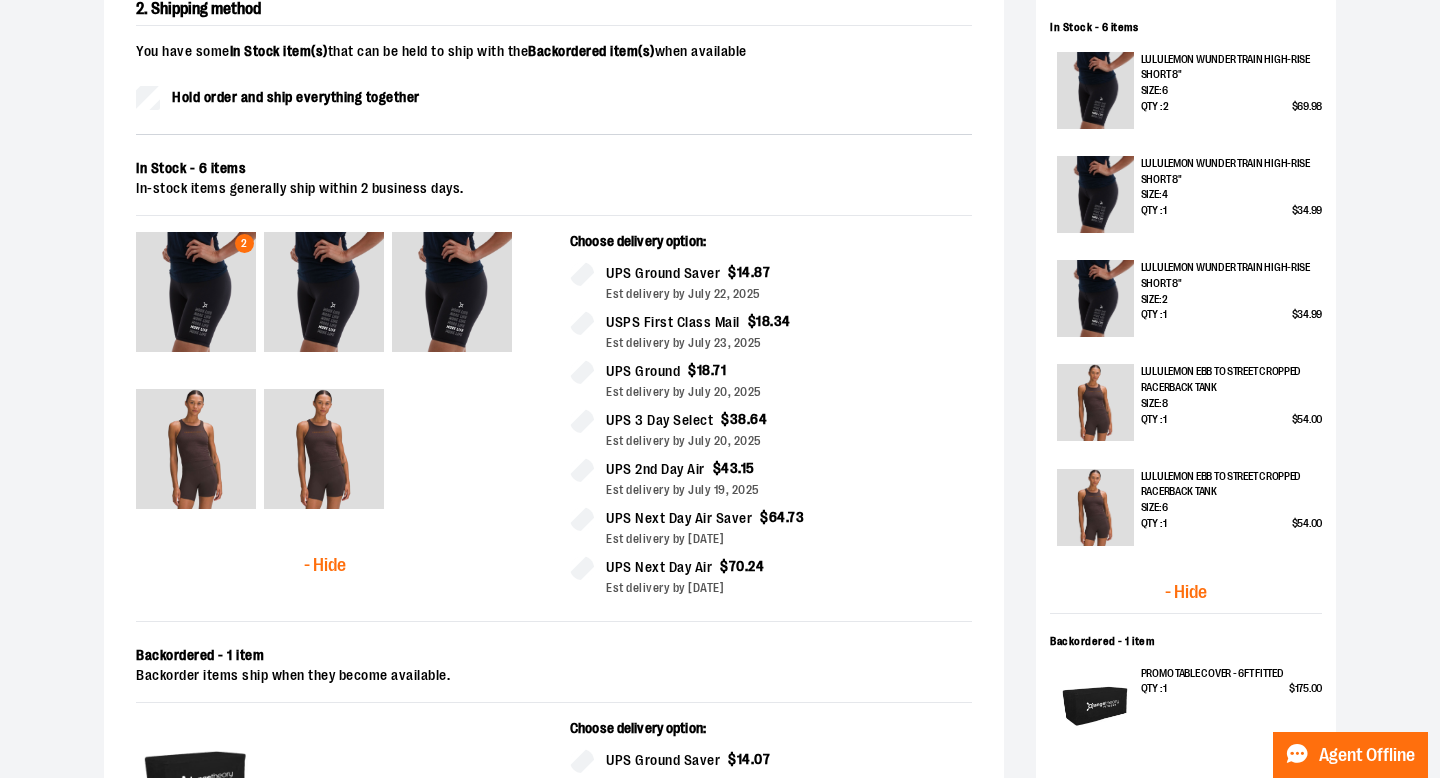 type 